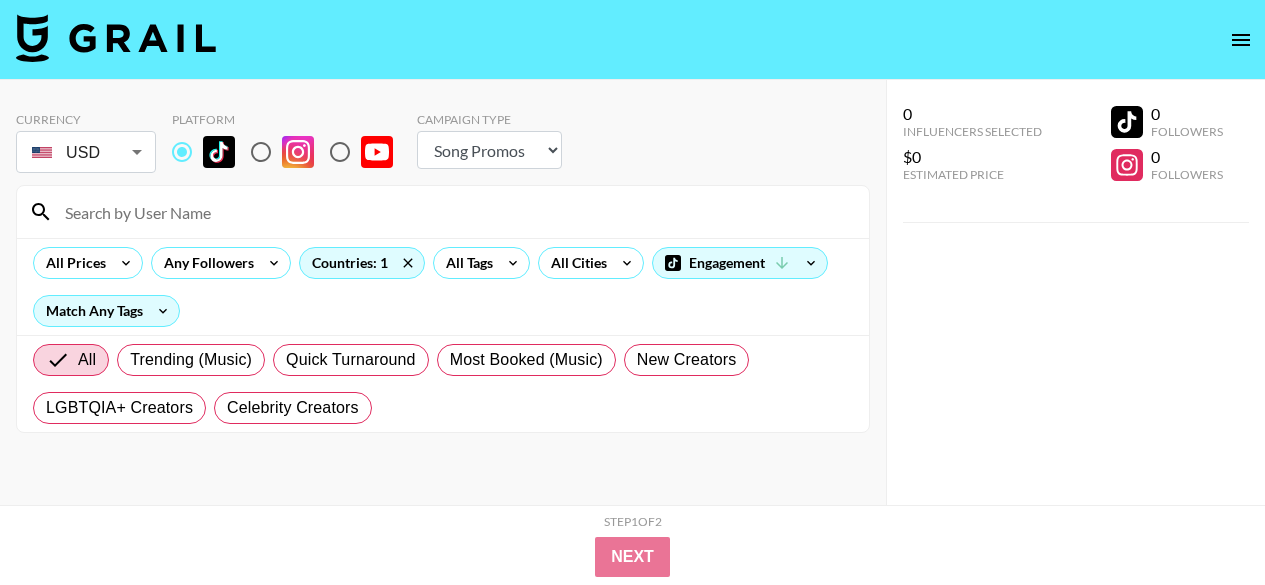 select on "Song" 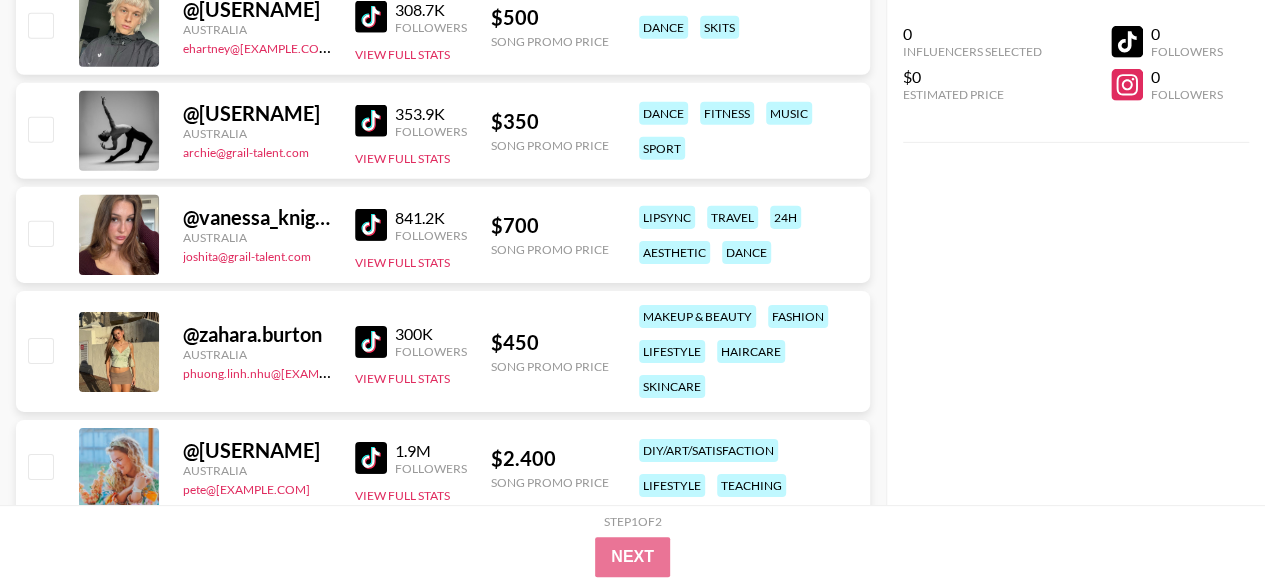 scroll, scrollTop: 3092, scrollLeft: 0, axis: vertical 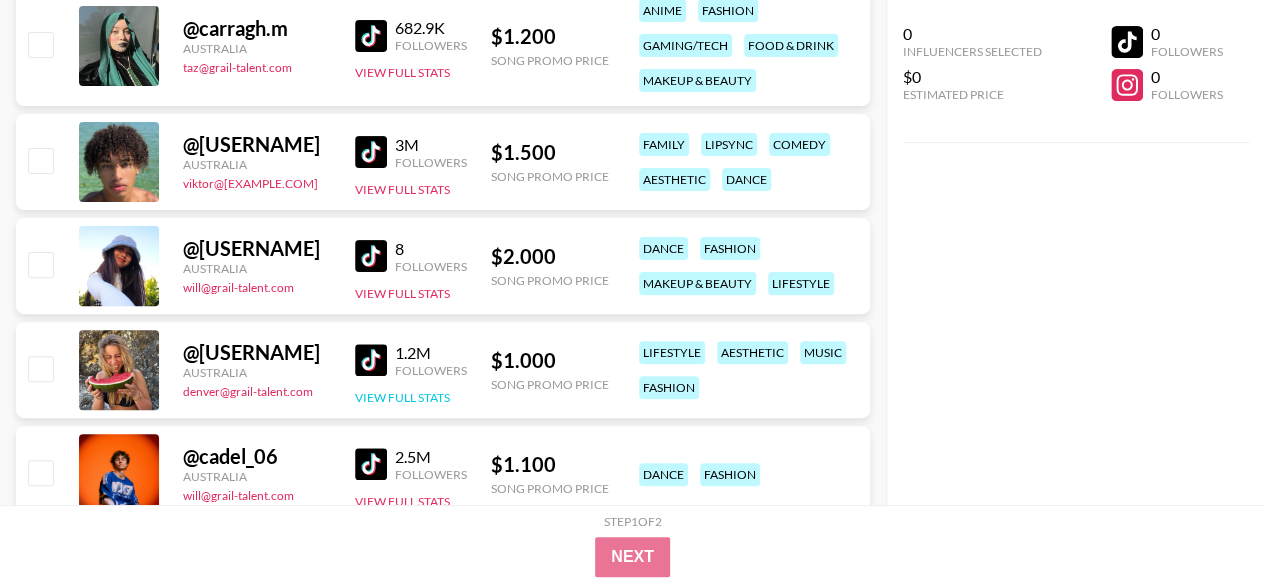 click on "View Full Stats" at bounding box center (402, 397) 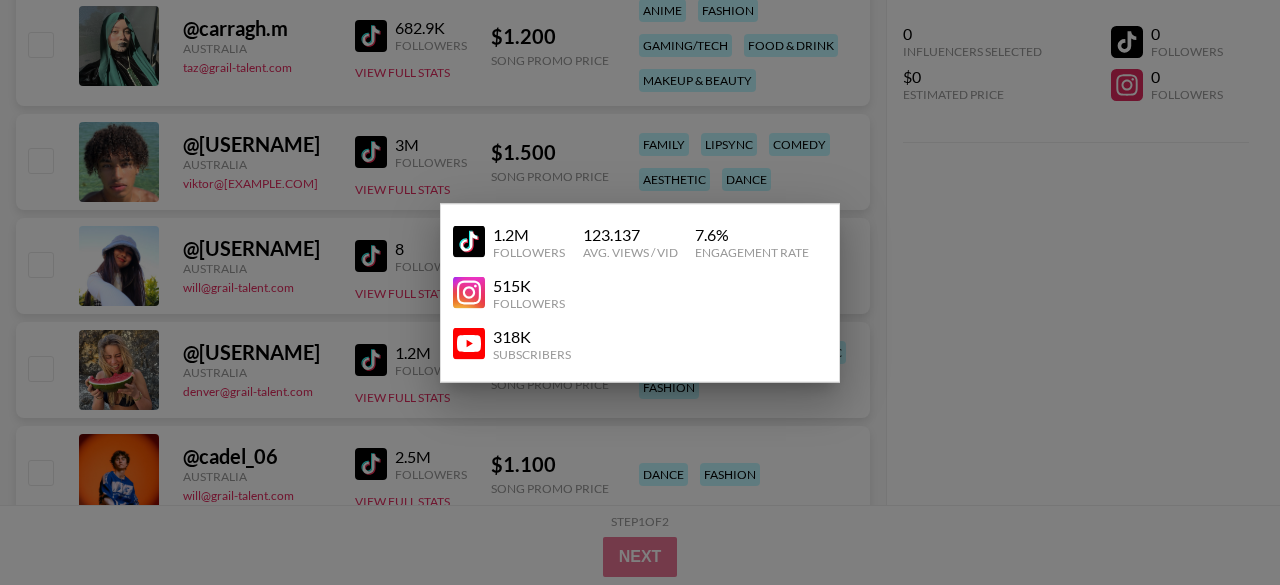 click at bounding box center [640, 292] 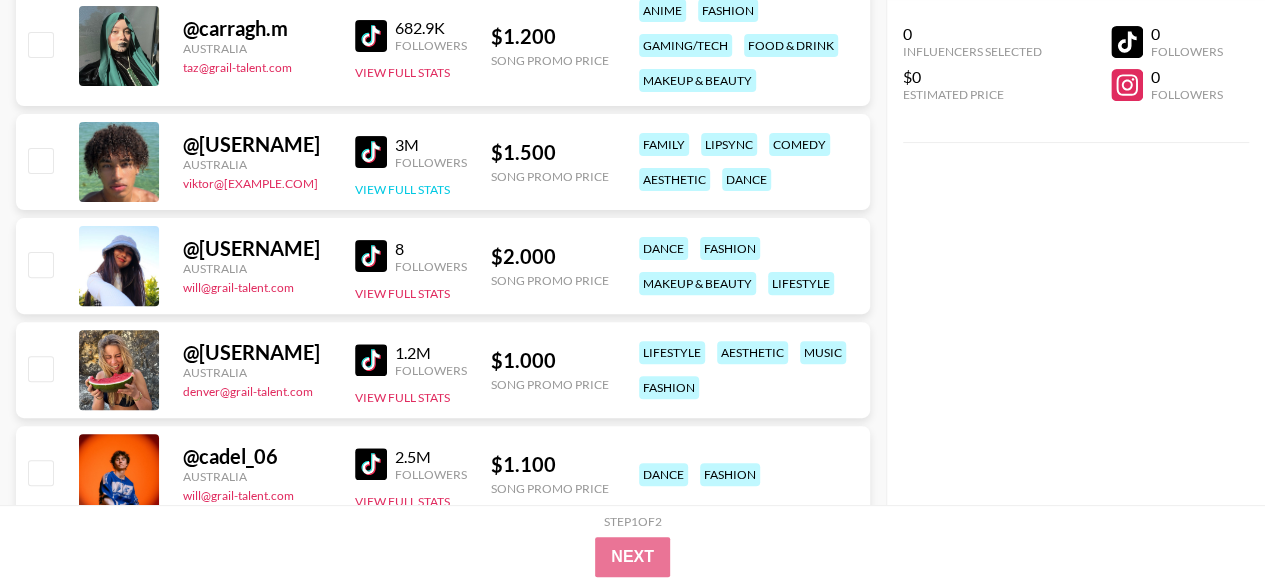click on "View Full Stats" at bounding box center (402, 189) 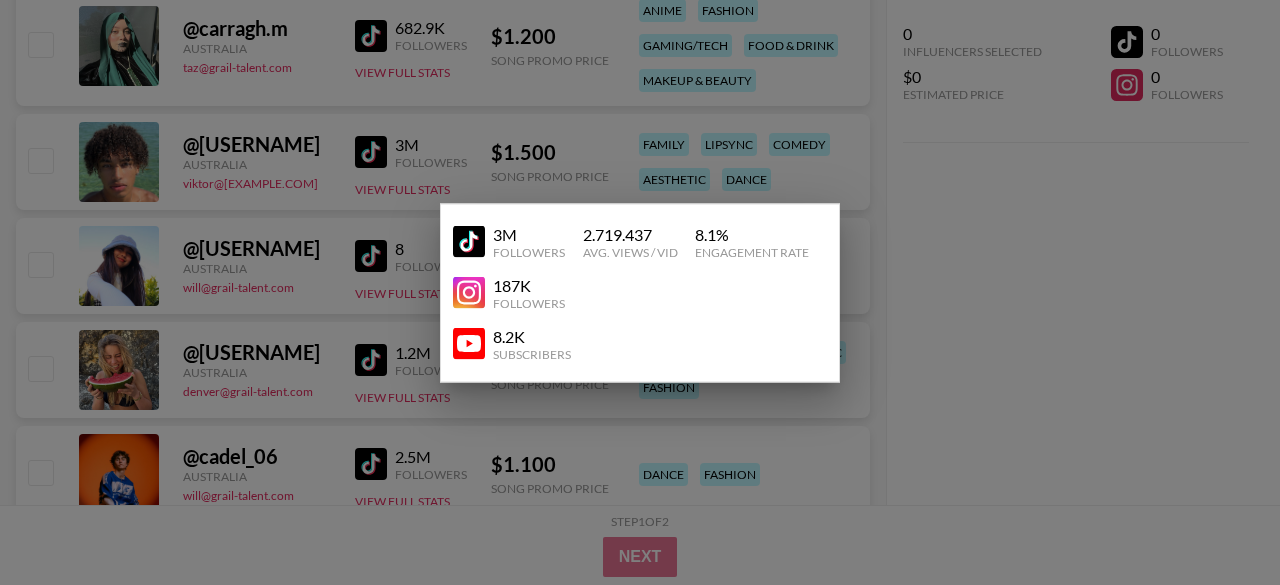 click at bounding box center [640, 292] 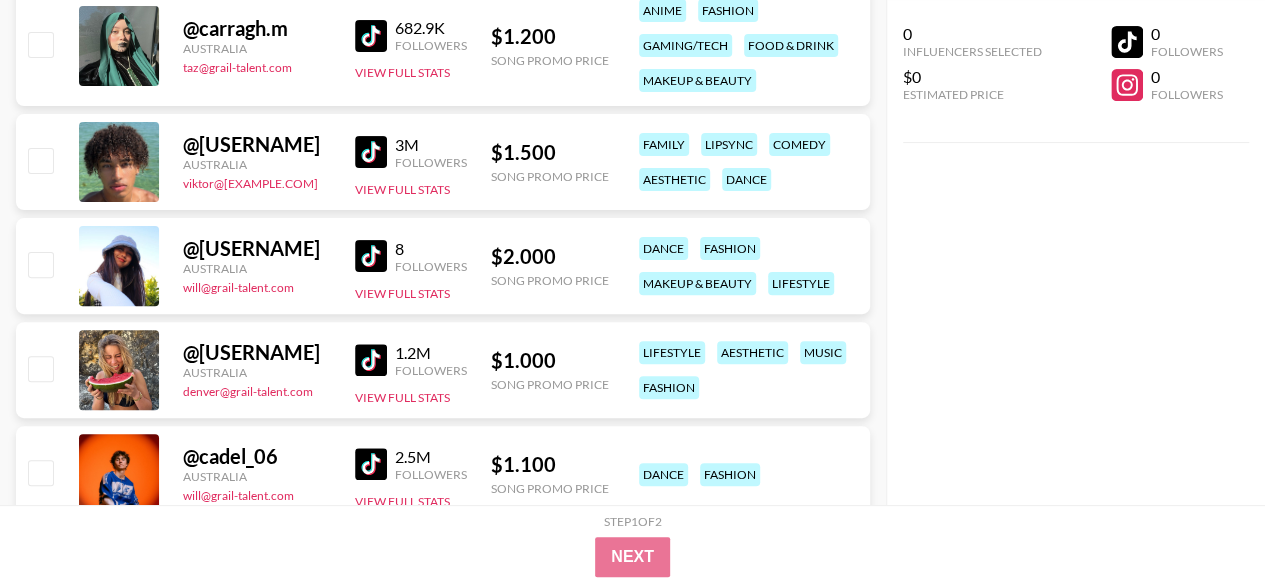 scroll, scrollTop: 4044, scrollLeft: 0, axis: vertical 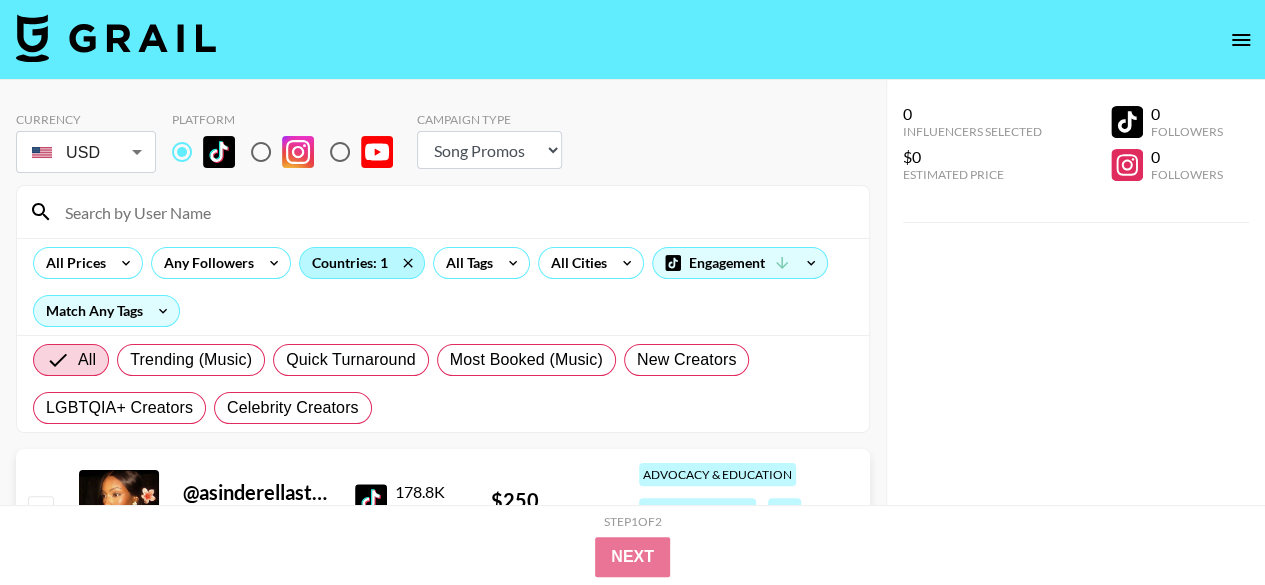 click on "Countries: 1" at bounding box center [362, 263] 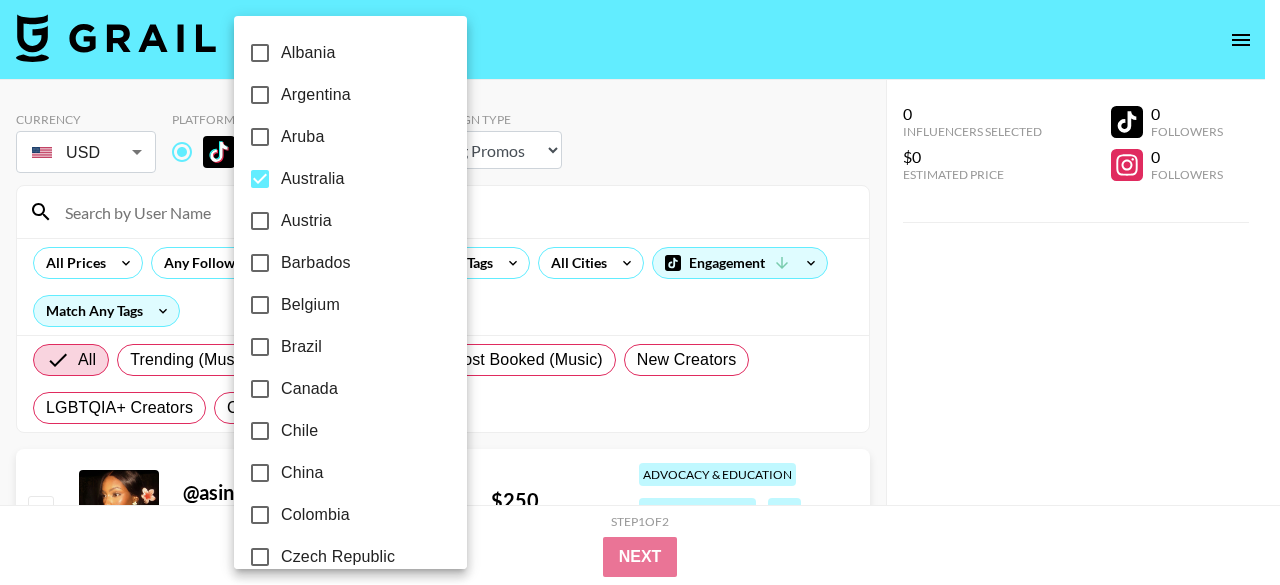 click on "Austria" at bounding box center [306, 221] 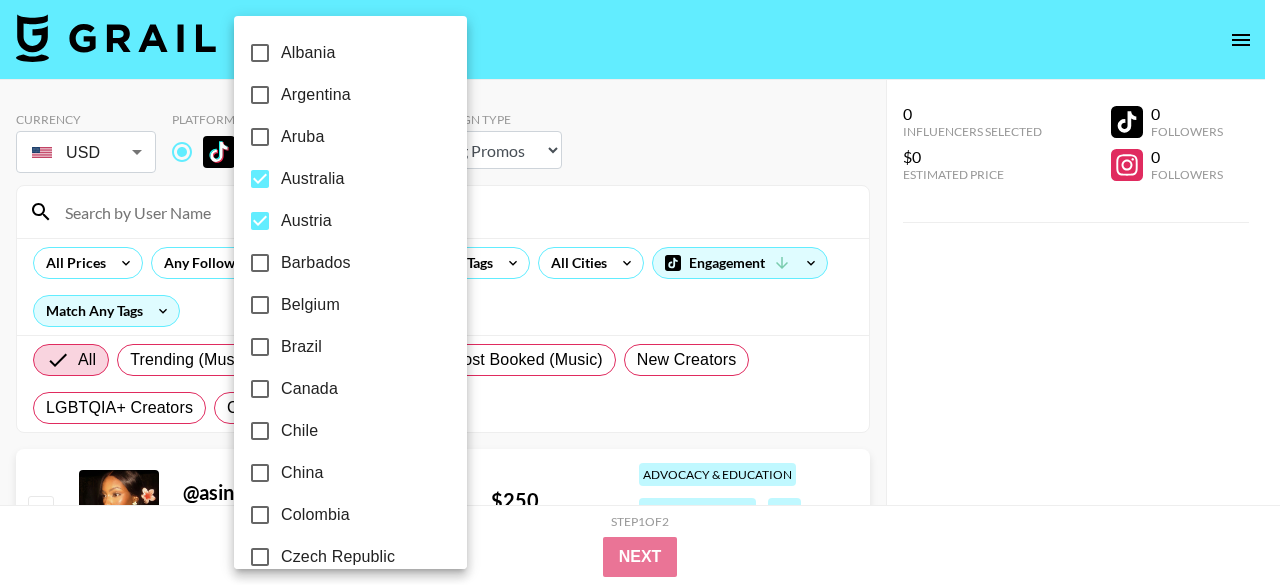 click on "Australia" at bounding box center [313, 179] 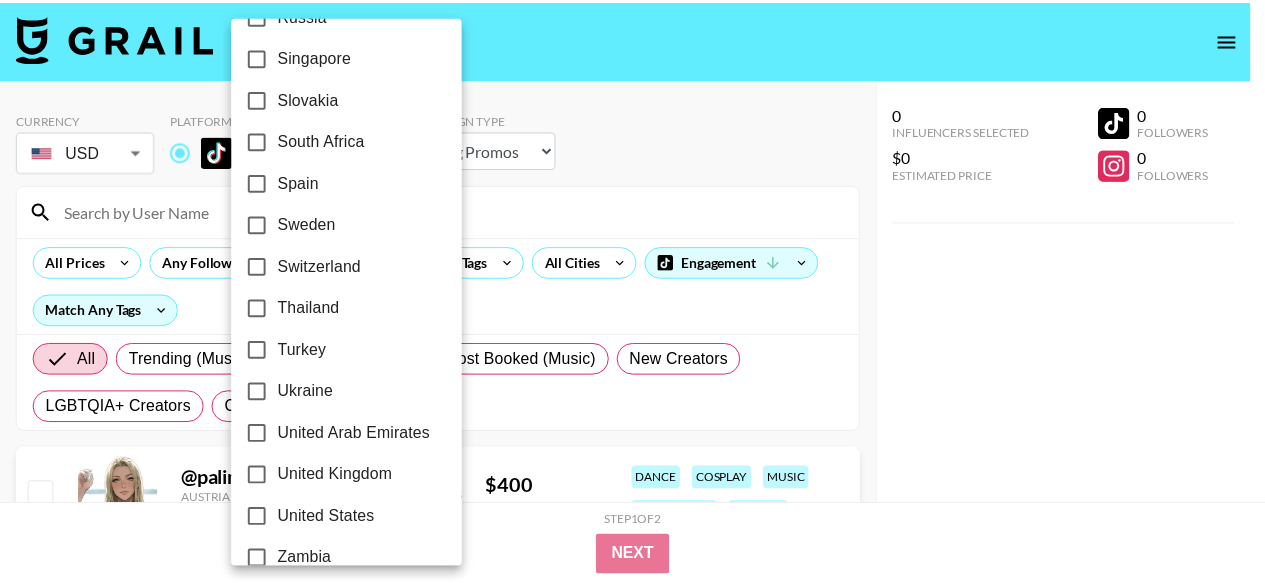 scroll, scrollTop: 1746, scrollLeft: 0, axis: vertical 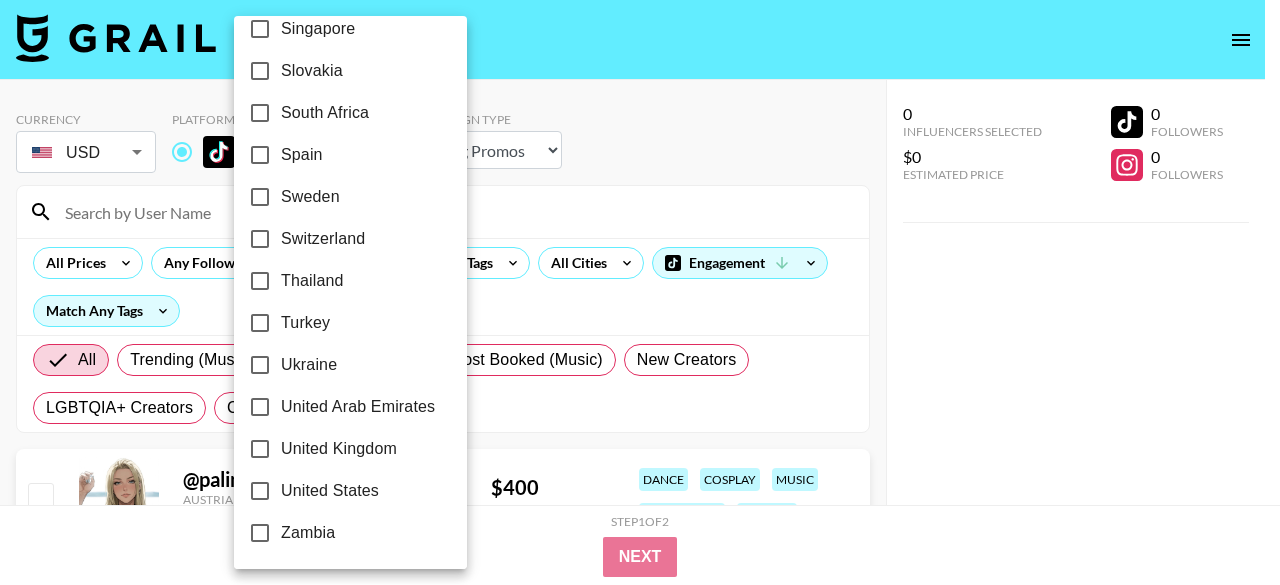 click at bounding box center (640, 292) 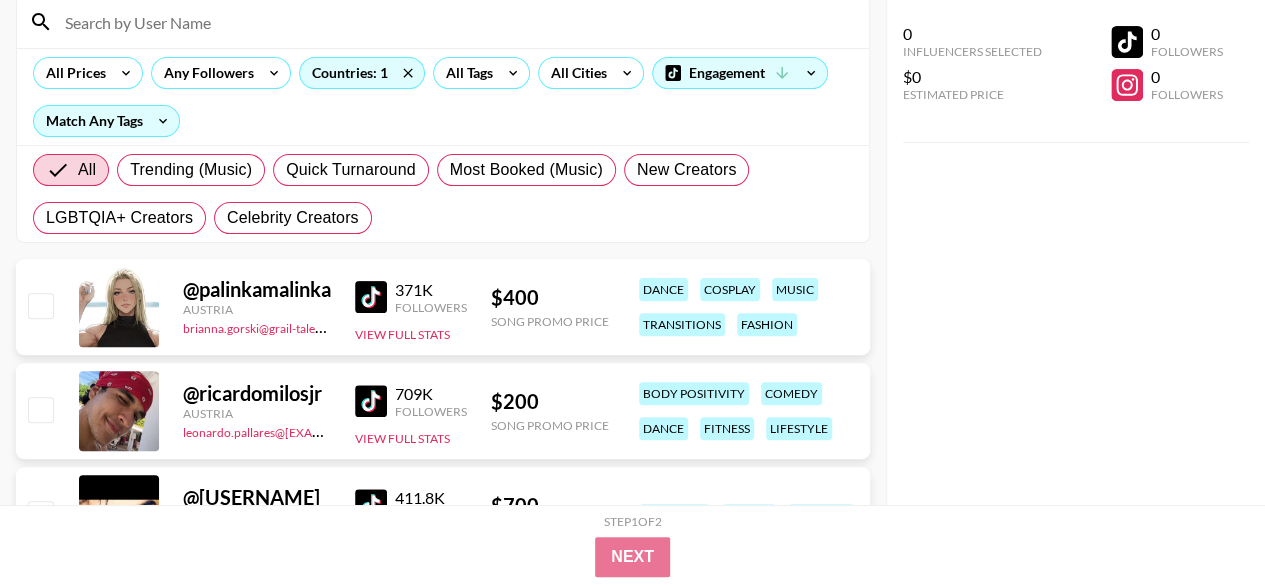 scroll, scrollTop: 188, scrollLeft: 0, axis: vertical 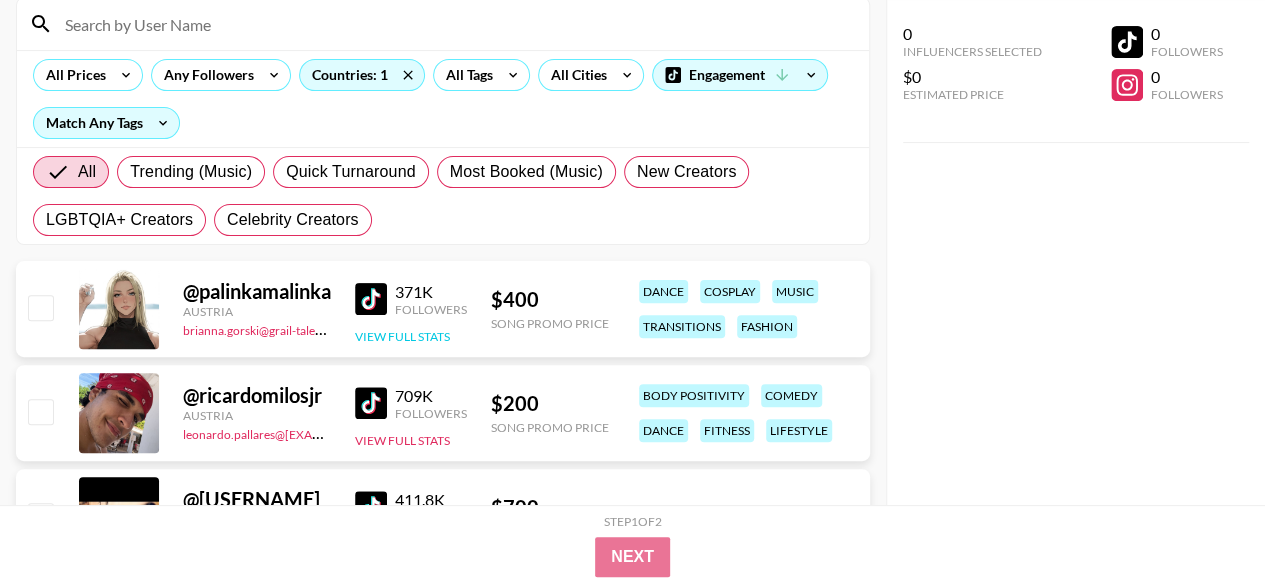 click on "View Full Stats" at bounding box center [402, 336] 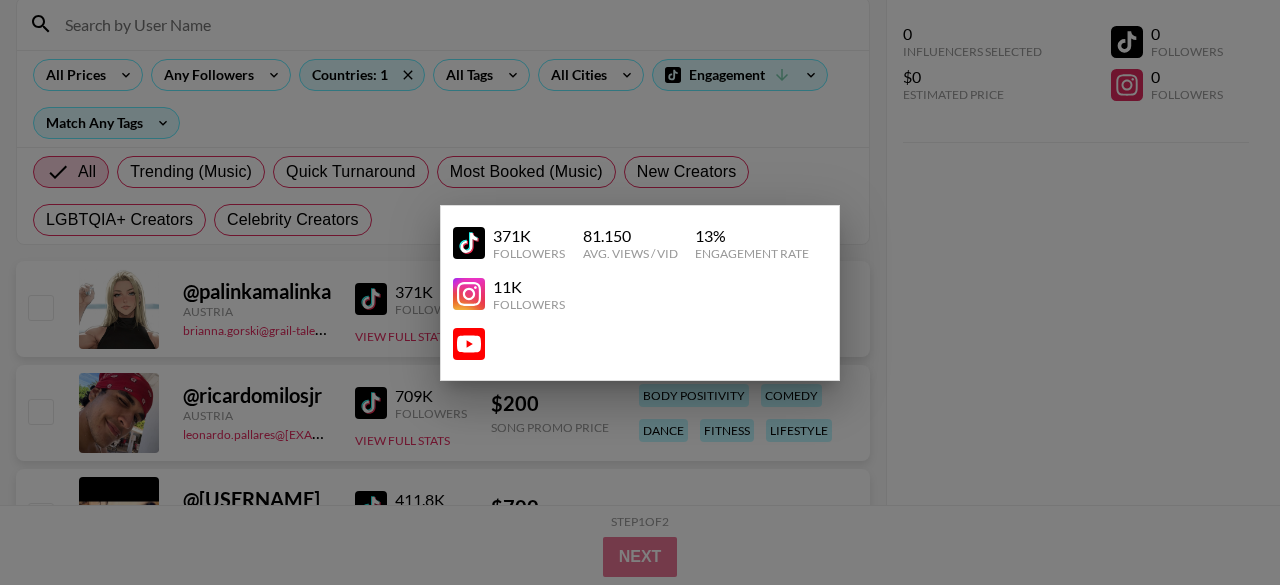 click at bounding box center (640, 292) 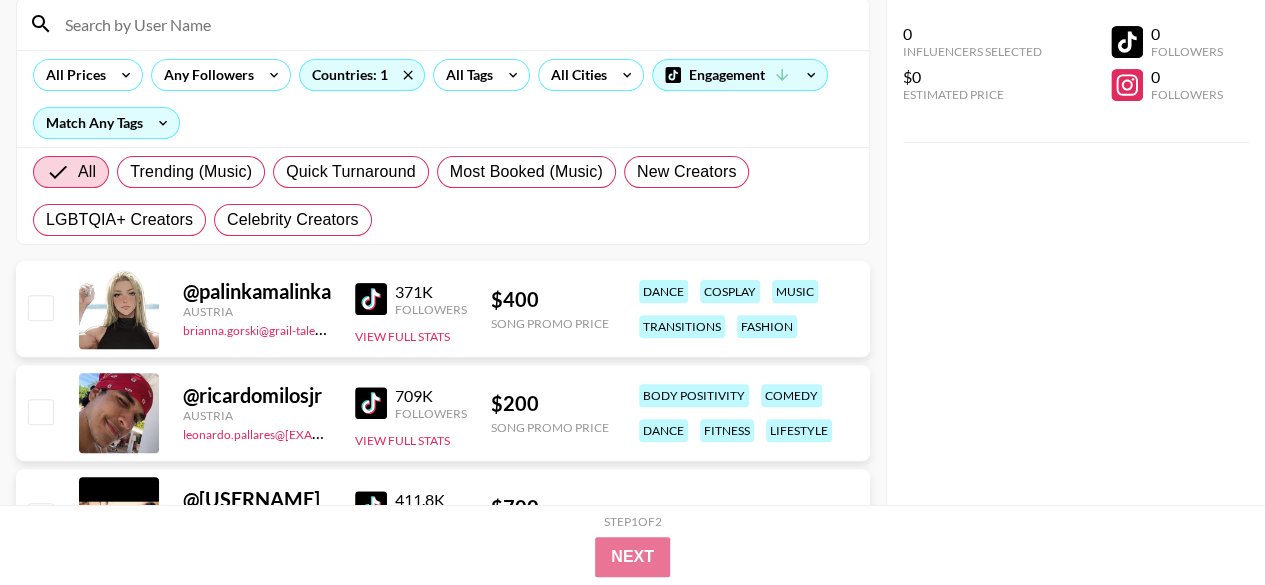click on "@ [USERNAME] Austria brianna.gorski@[EXAMPLE.COM] 371K Followers View Full Stats   $ 400 Song Promo Price dance cosplay music transitions fashion" at bounding box center (443, 309) 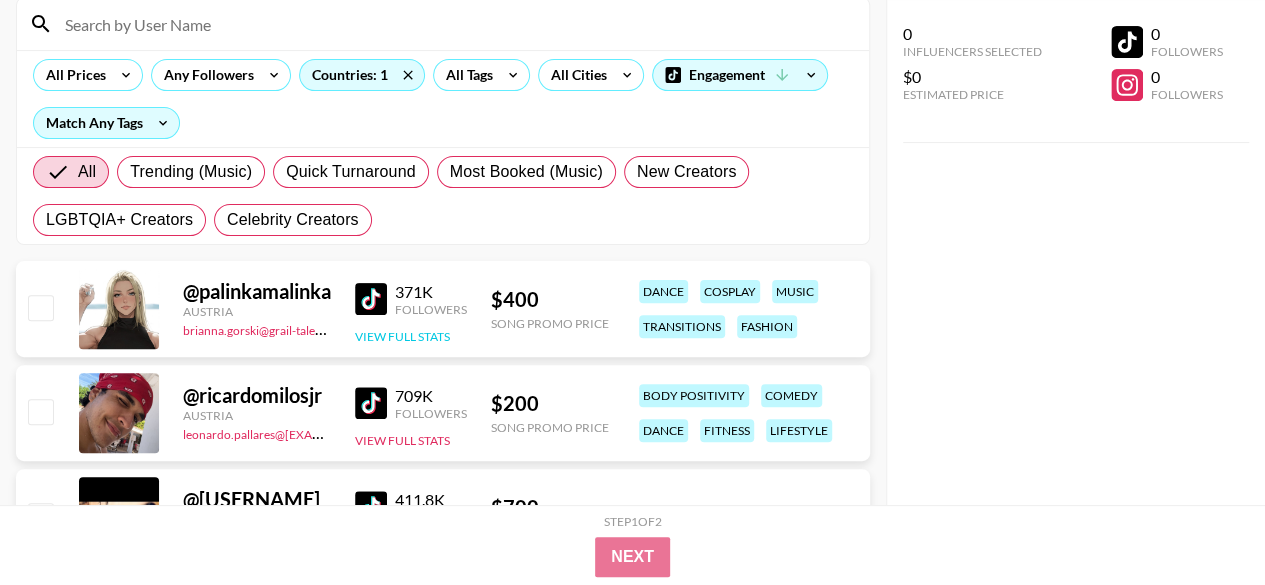click on "View Full Stats" at bounding box center (402, 336) 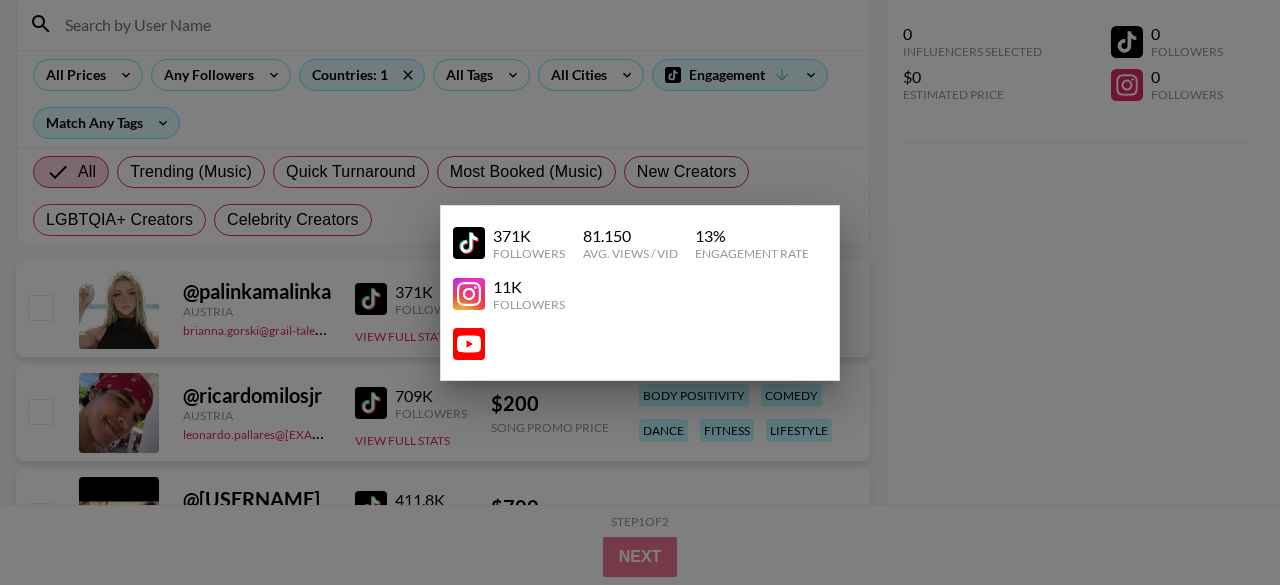click at bounding box center (640, 292) 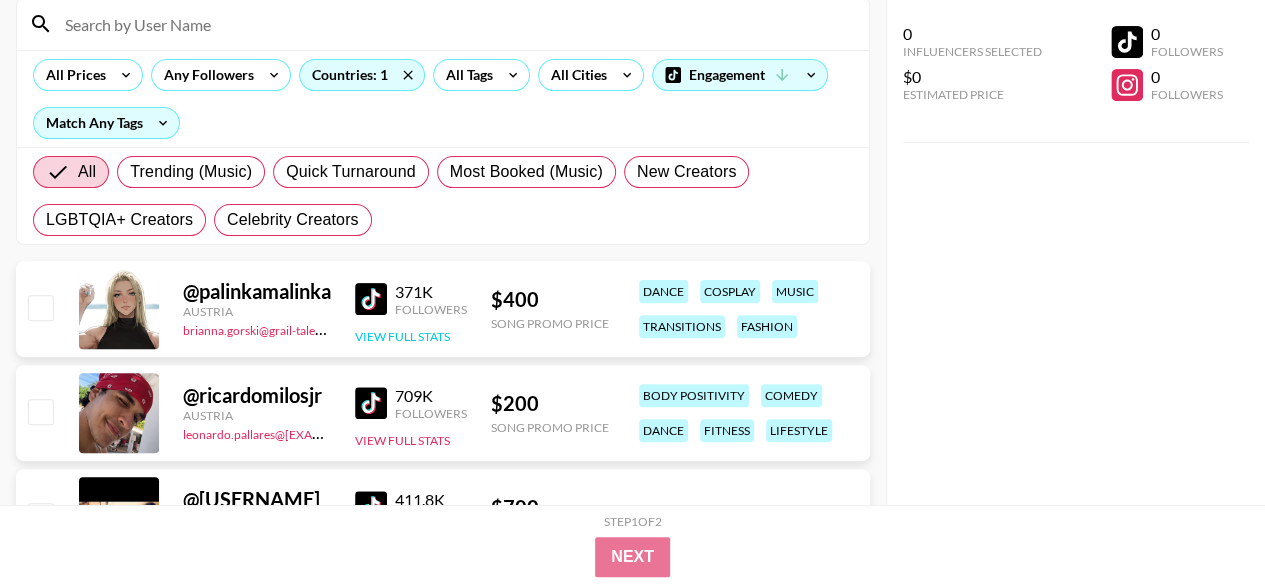 scroll, scrollTop: 302, scrollLeft: 0, axis: vertical 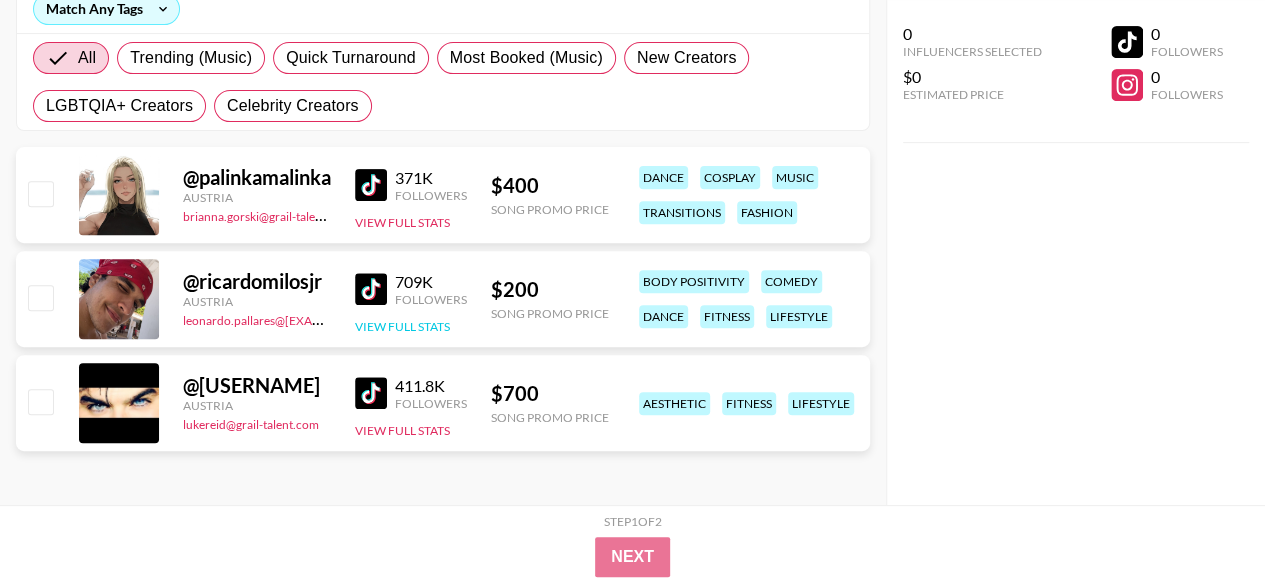 click on "View Full Stats" at bounding box center (402, 326) 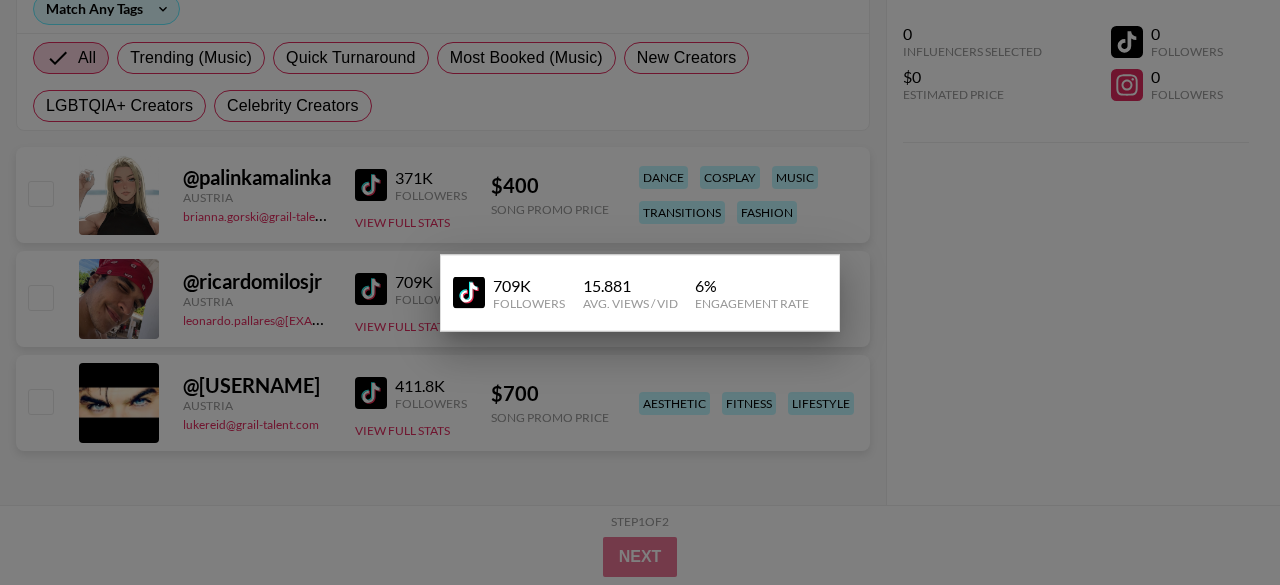 click at bounding box center (640, 292) 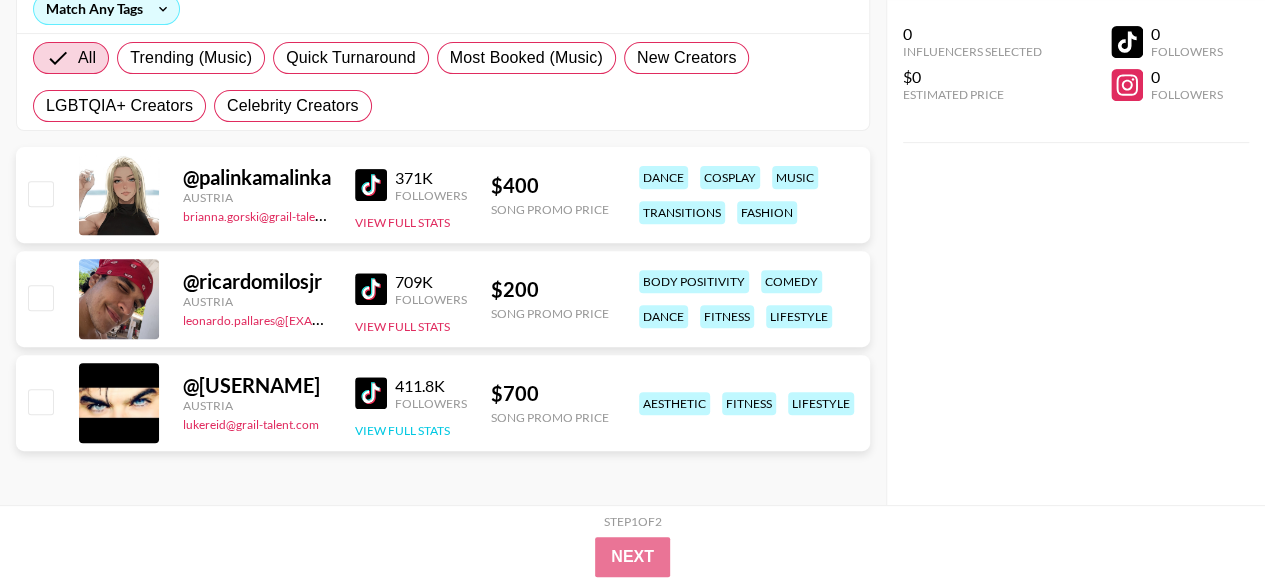 click on "View Full Stats" at bounding box center (402, 430) 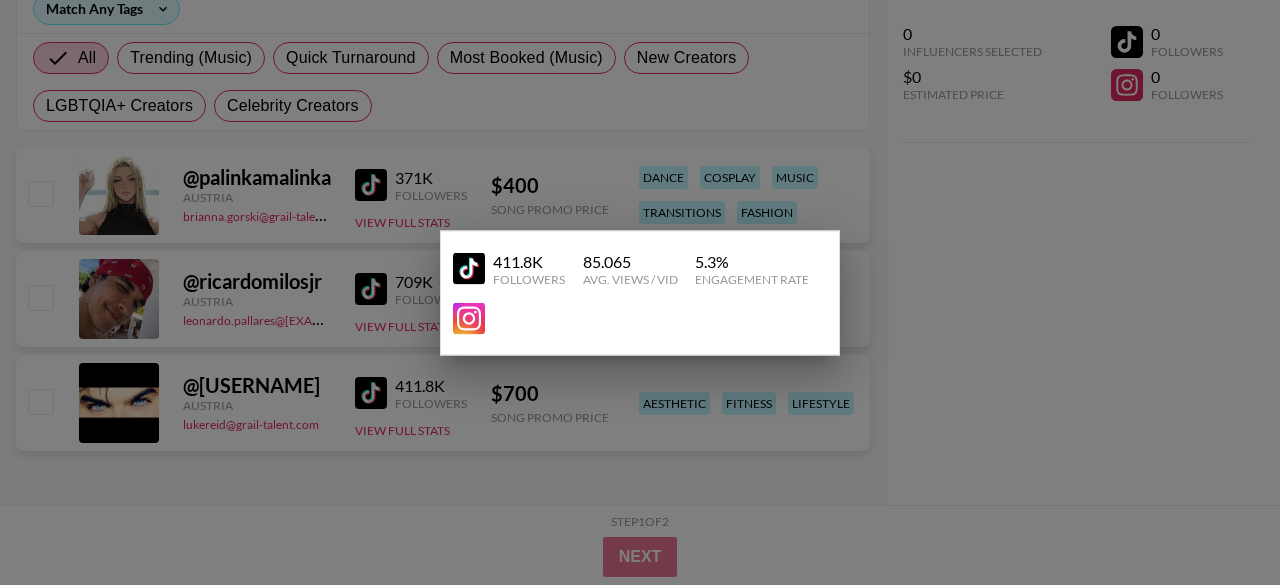 click at bounding box center [640, 292] 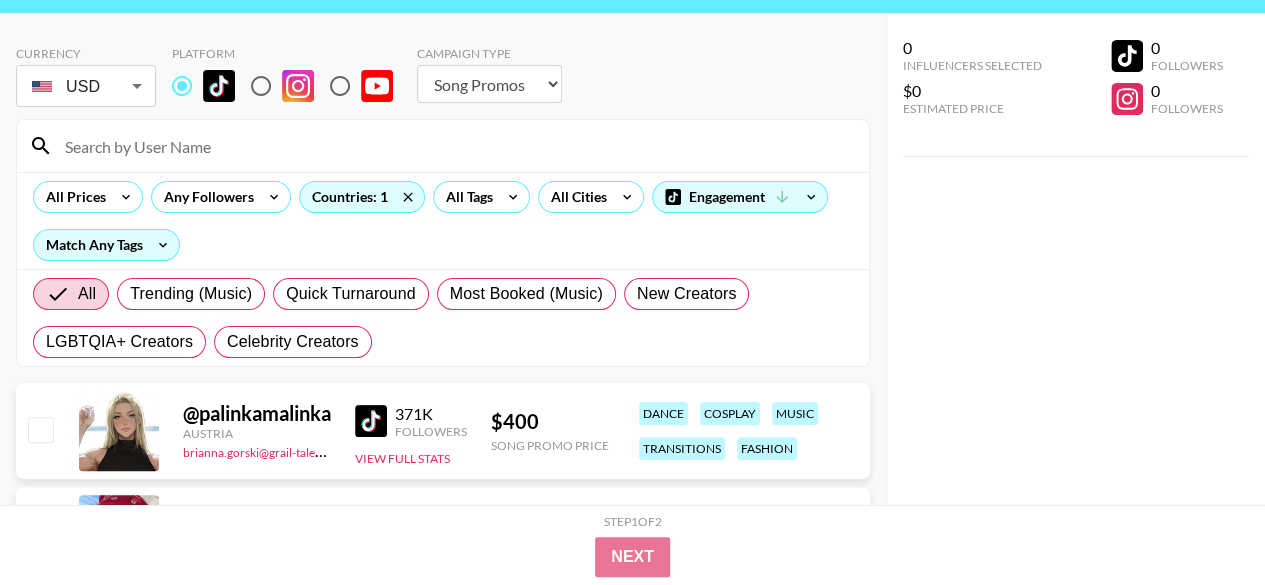 scroll, scrollTop: 0, scrollLeft: 0, axis: both 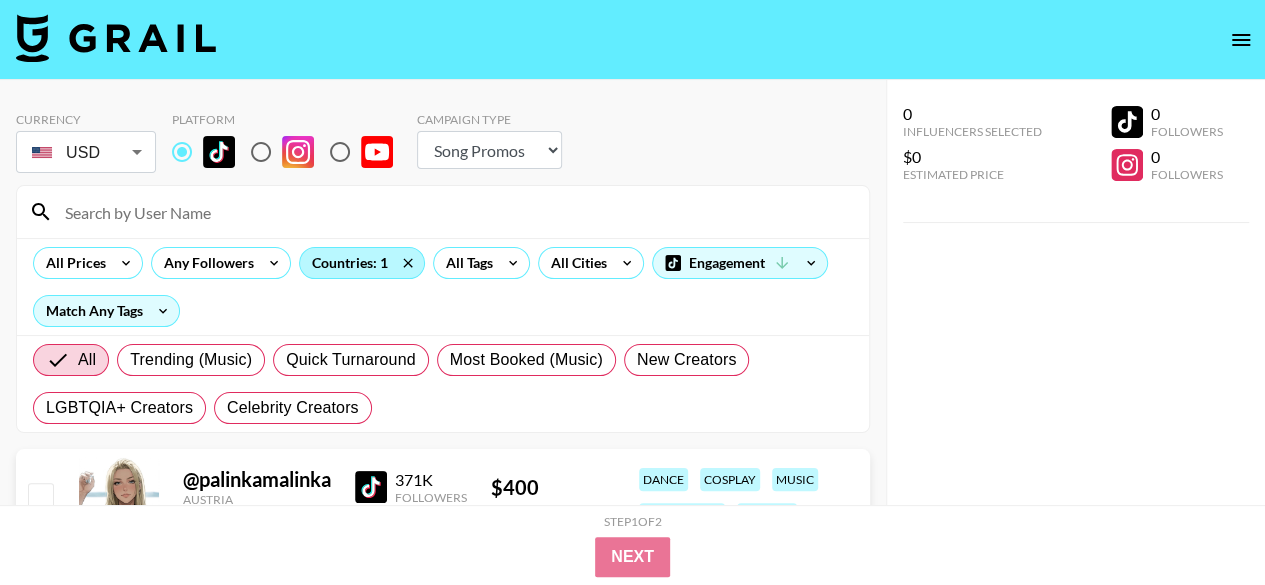 click on "Countries: 1" at bounding box center (362, 263) 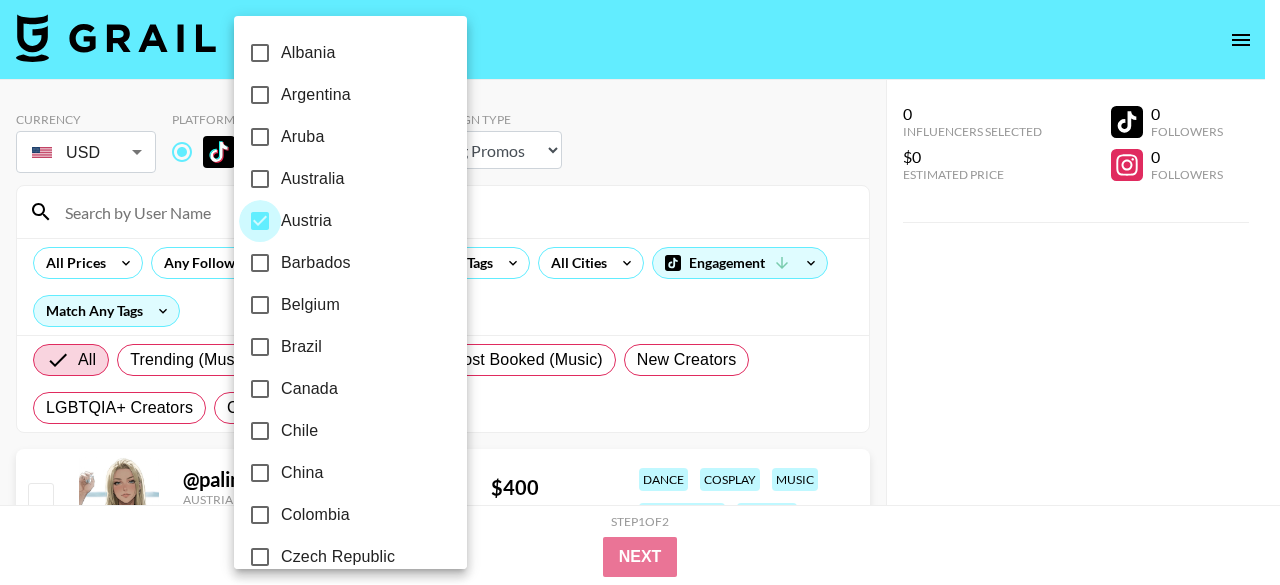 click on "Austria" at bounding box center (260, 221) 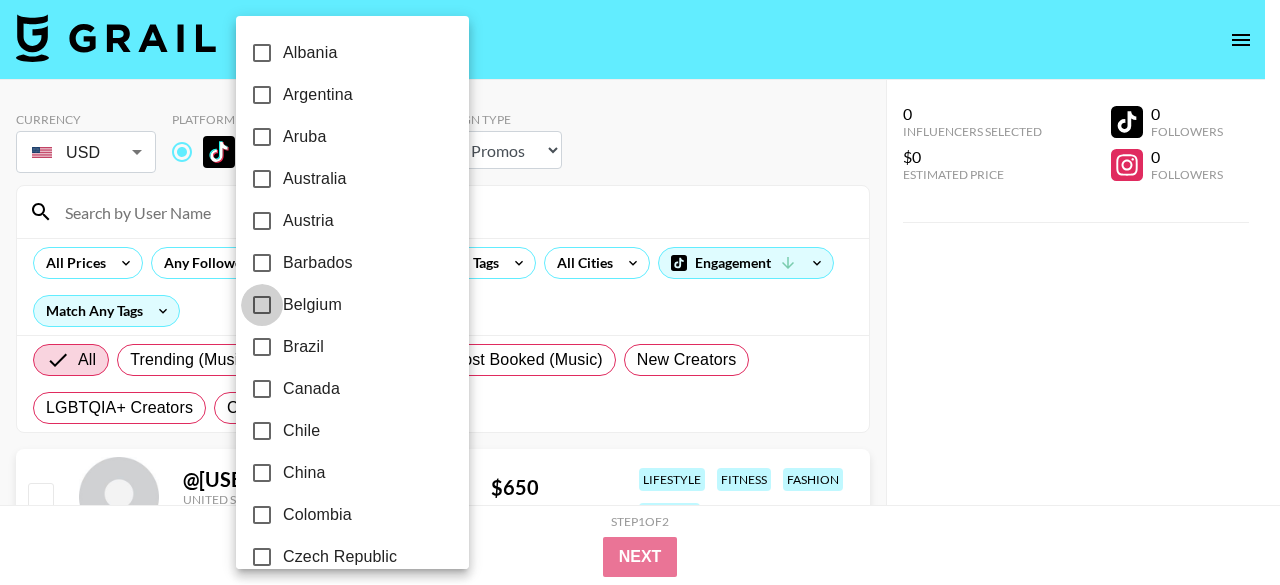 click on "Belgium" at bounding box center (262, 305) 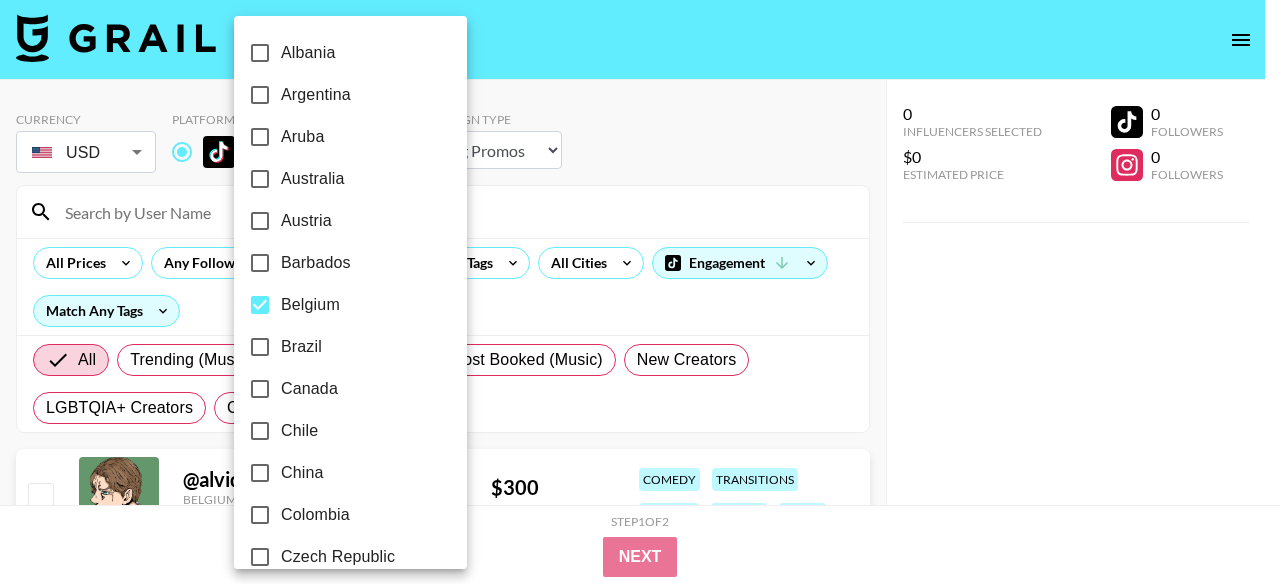 click at bounding box center [640, 292] 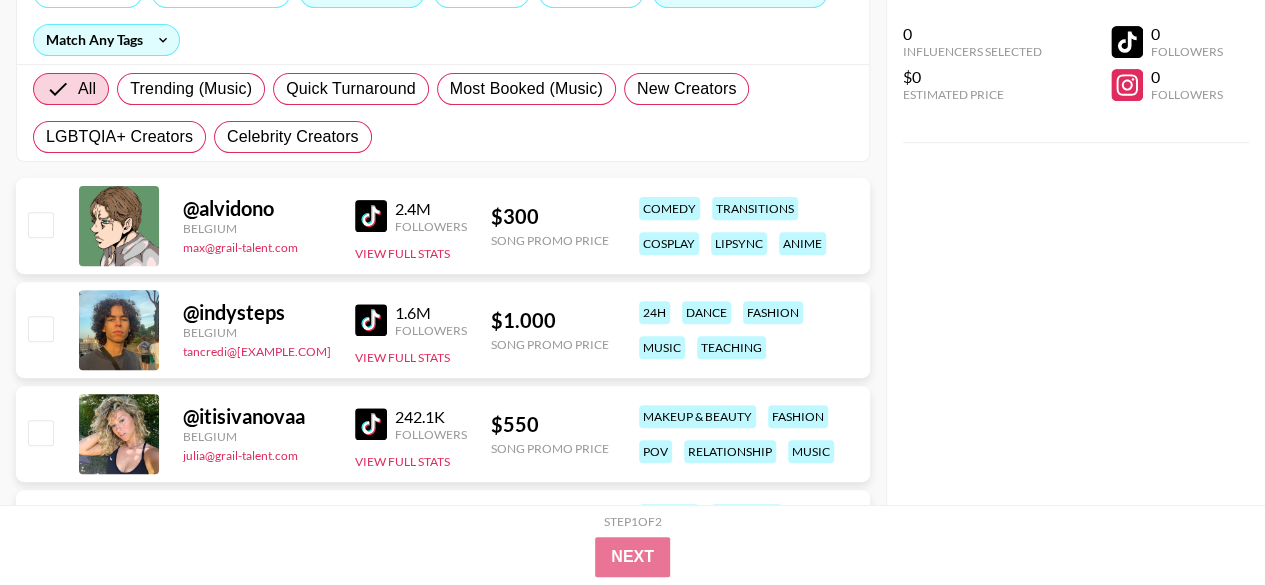 scroll, scrollTop: 272, scrollLeft: 0, axis: vertical 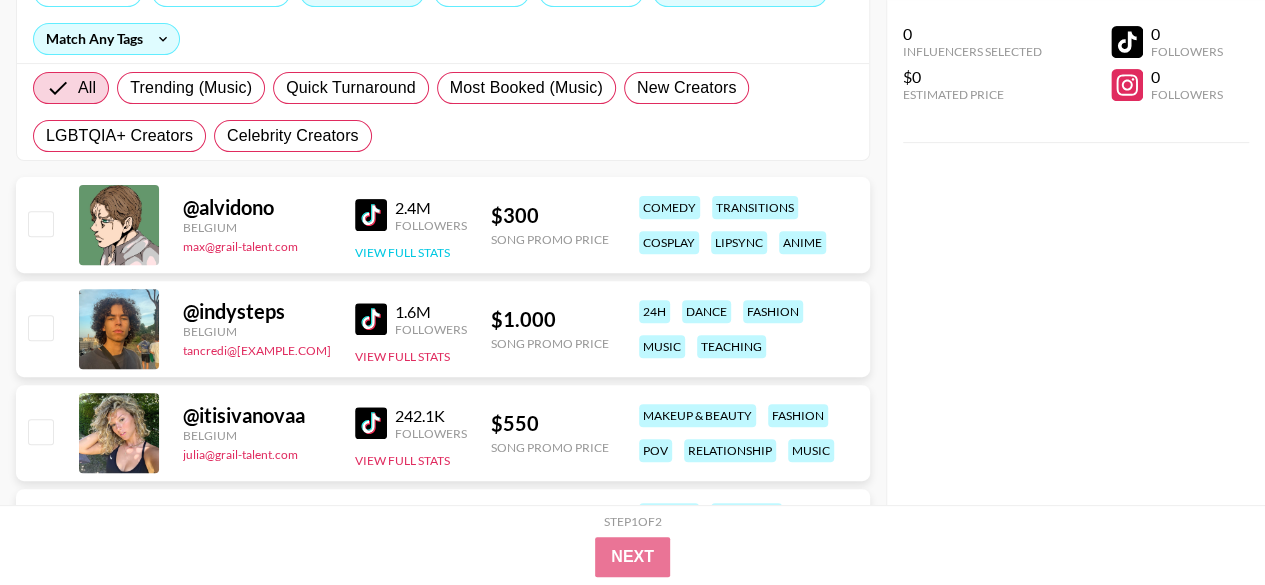 click on "View Full Stats" at bounding box center (402, 252) 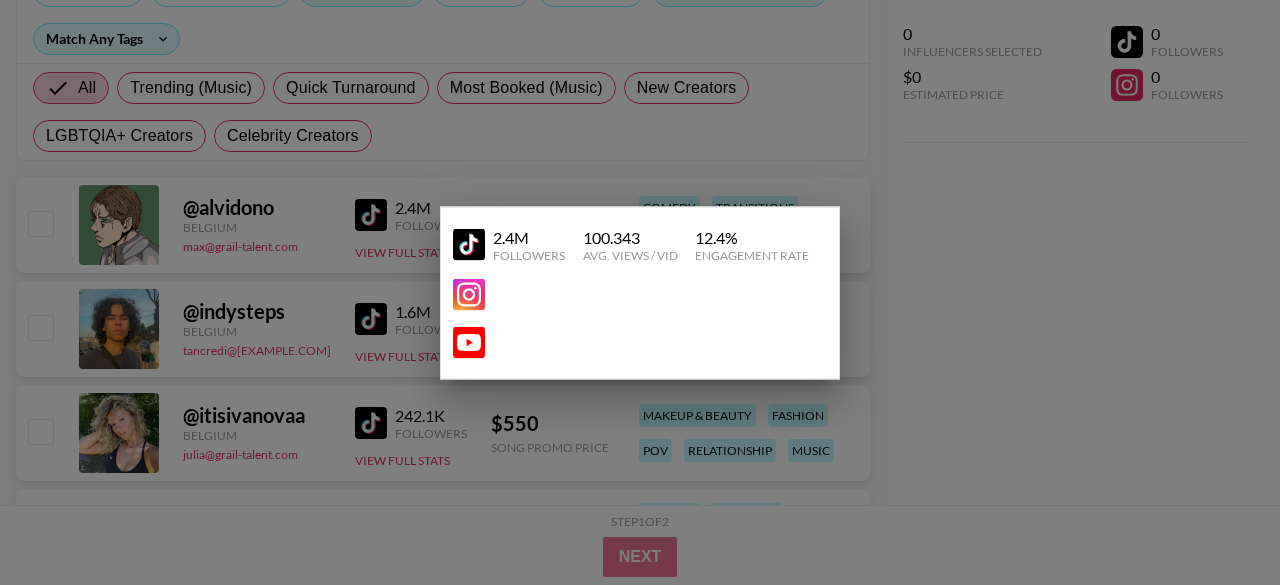 drag, startPoint x: 390, startPoint y: 218, endPoint x: 376, endPoint y: 218, distance: 14 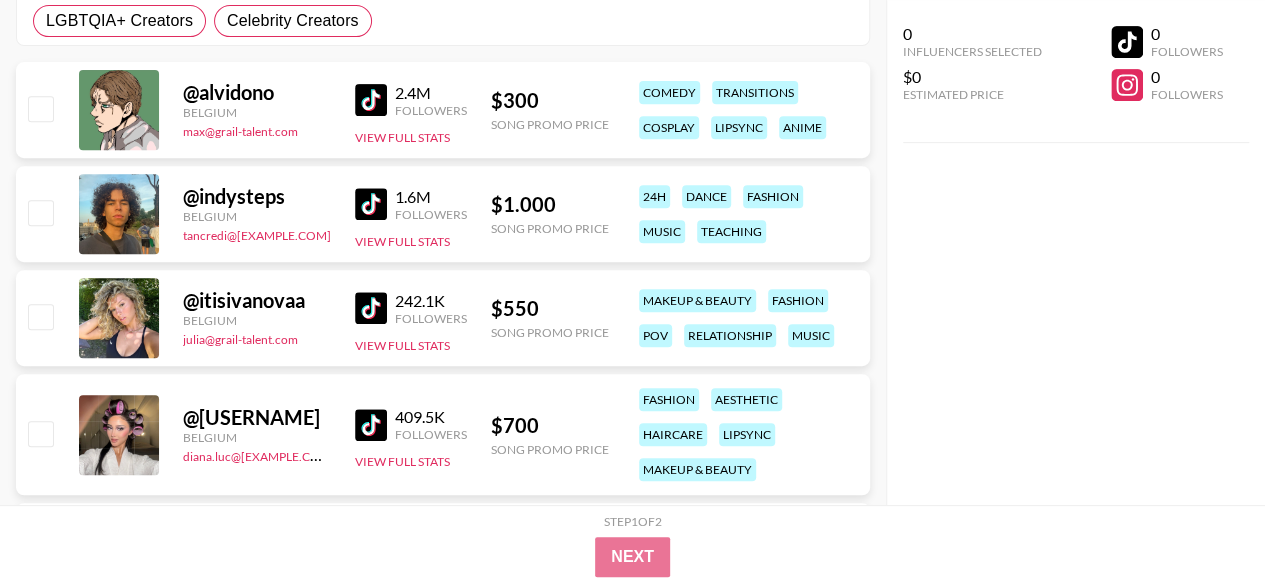 scroll, scrollTop: 388, scrollLeft: 0, axis: vertical 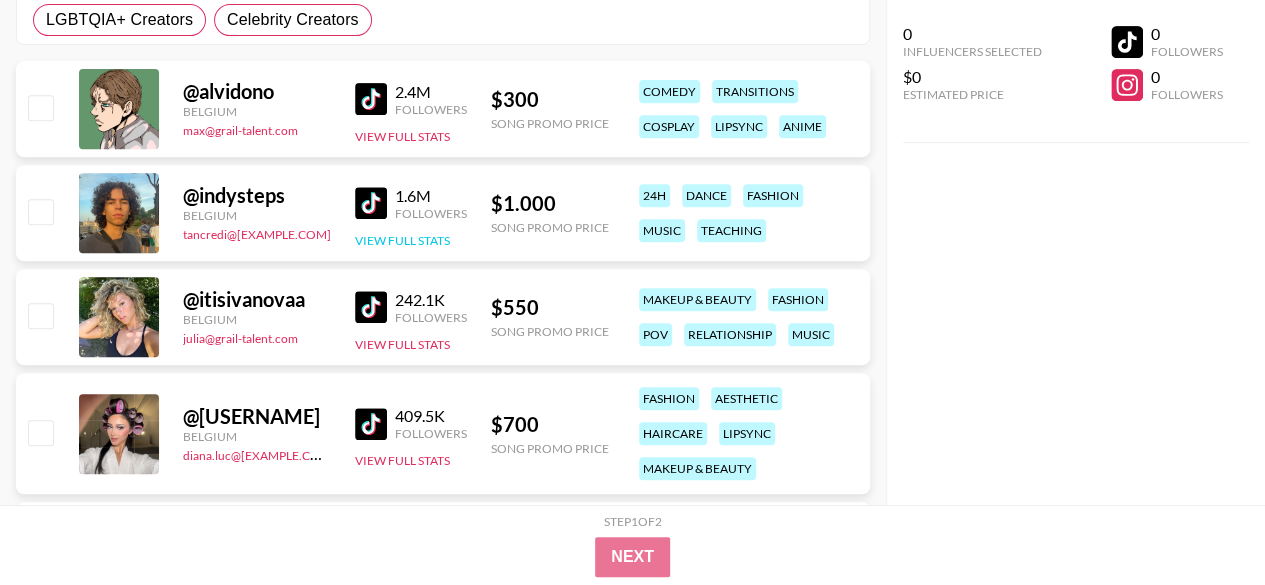 click on "View Full Stats" at bounding box center (402, 240) 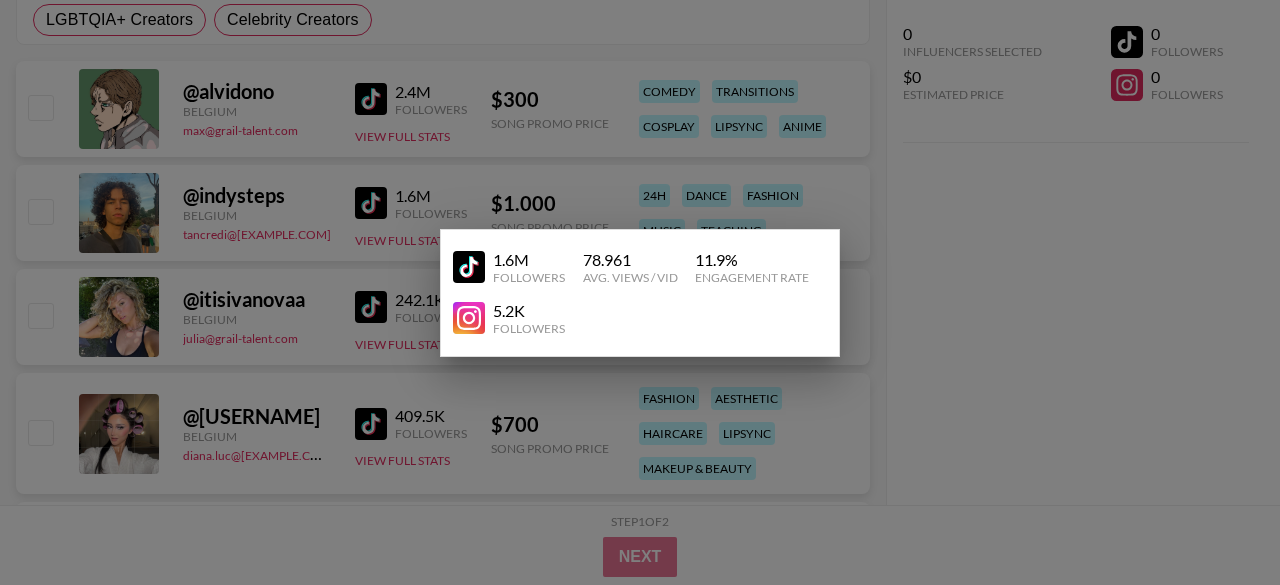 click at bounding box center (640, 292) 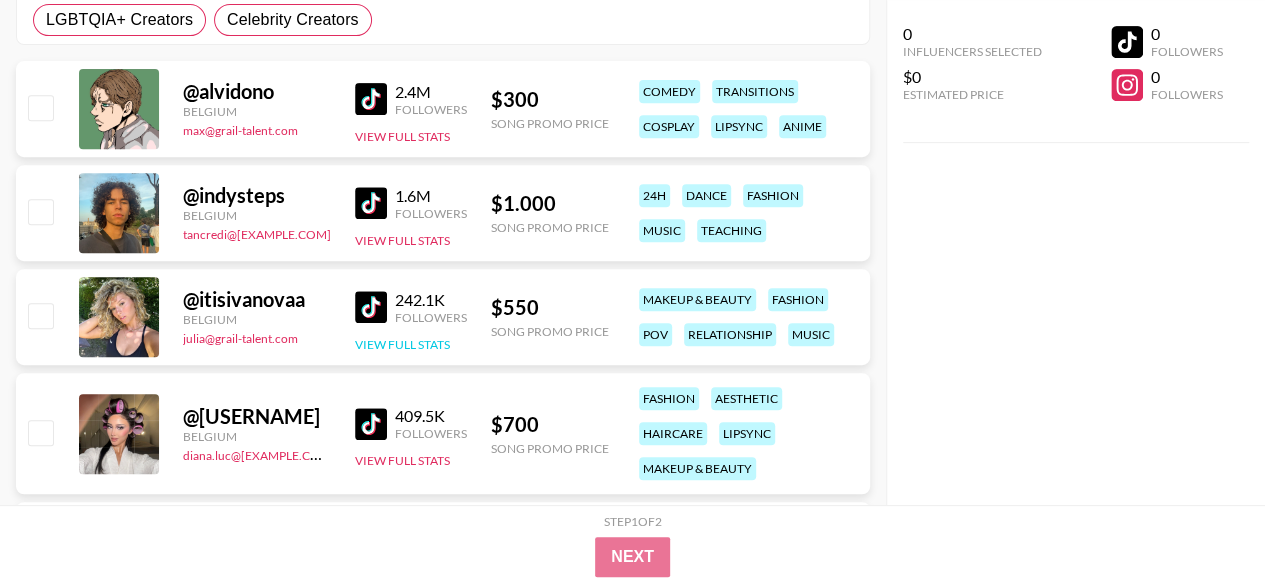 click on "View Full Stats" at bounding box center (402, 344) 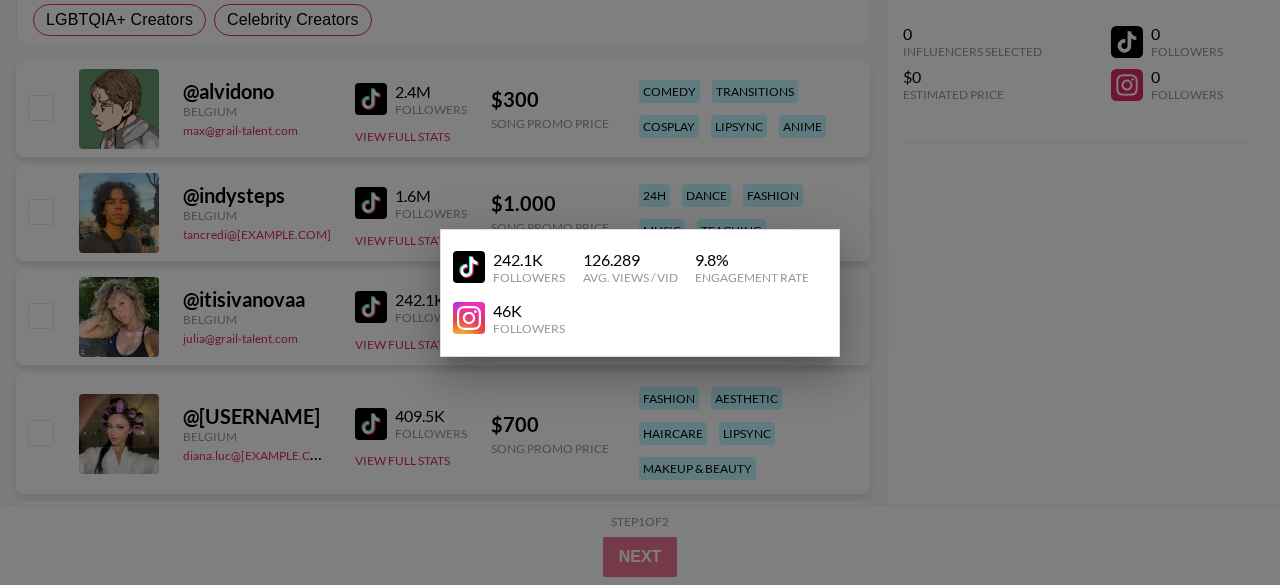 click at bounding box center (640, 292) 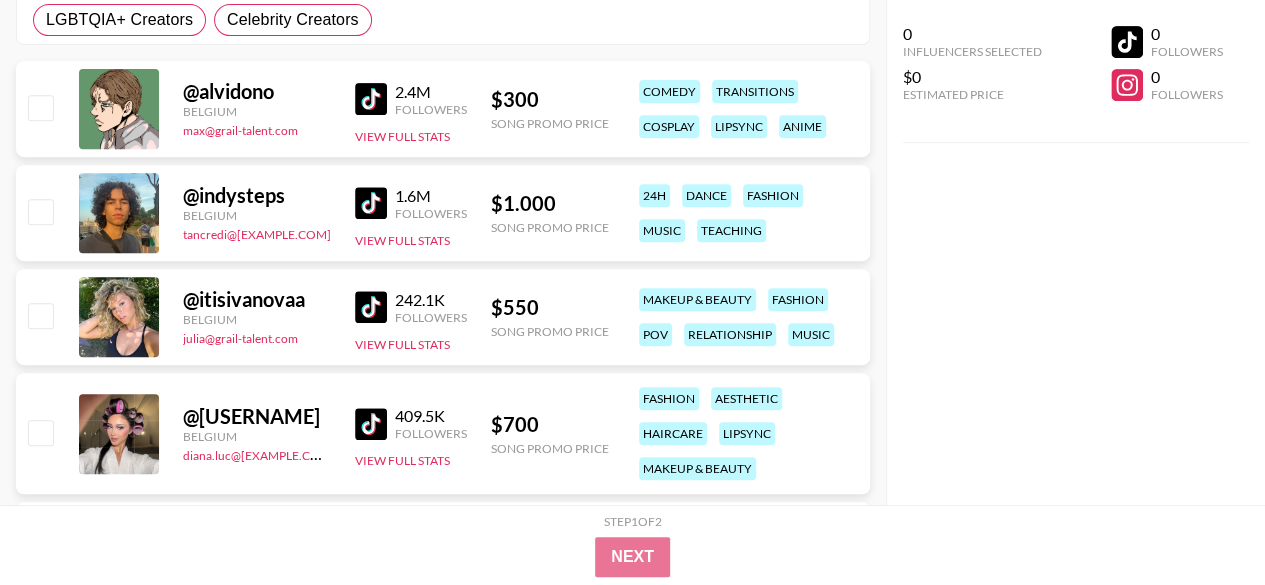 click at bounding box center (371, 307) 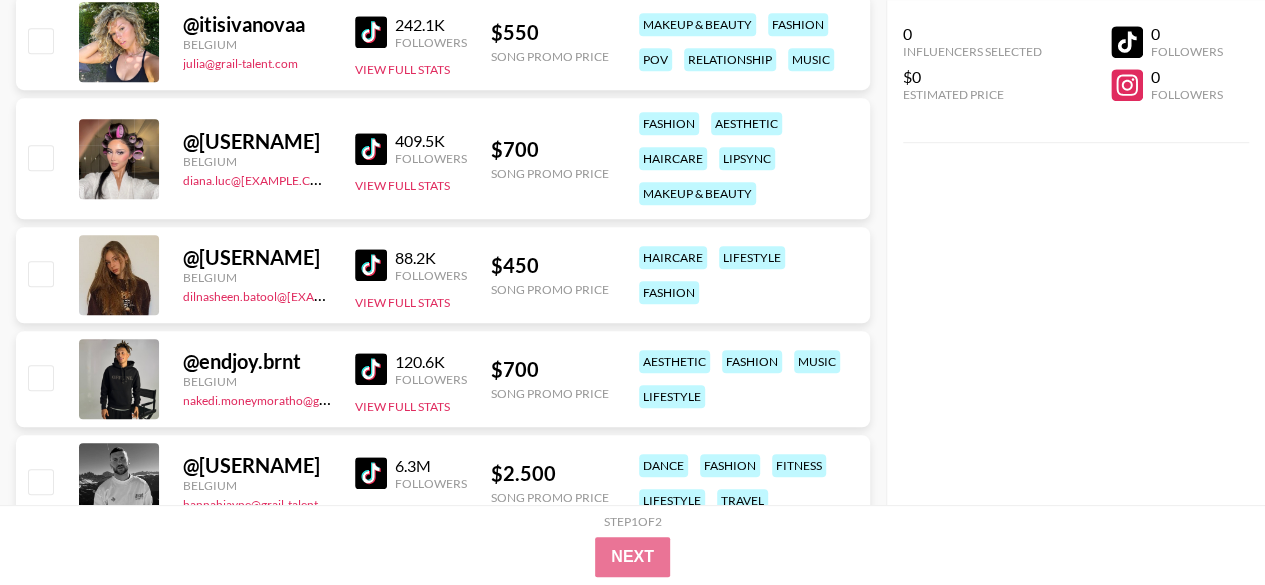 scroll, scrollTop: 664, scrollLeft: 0, axis: vertical 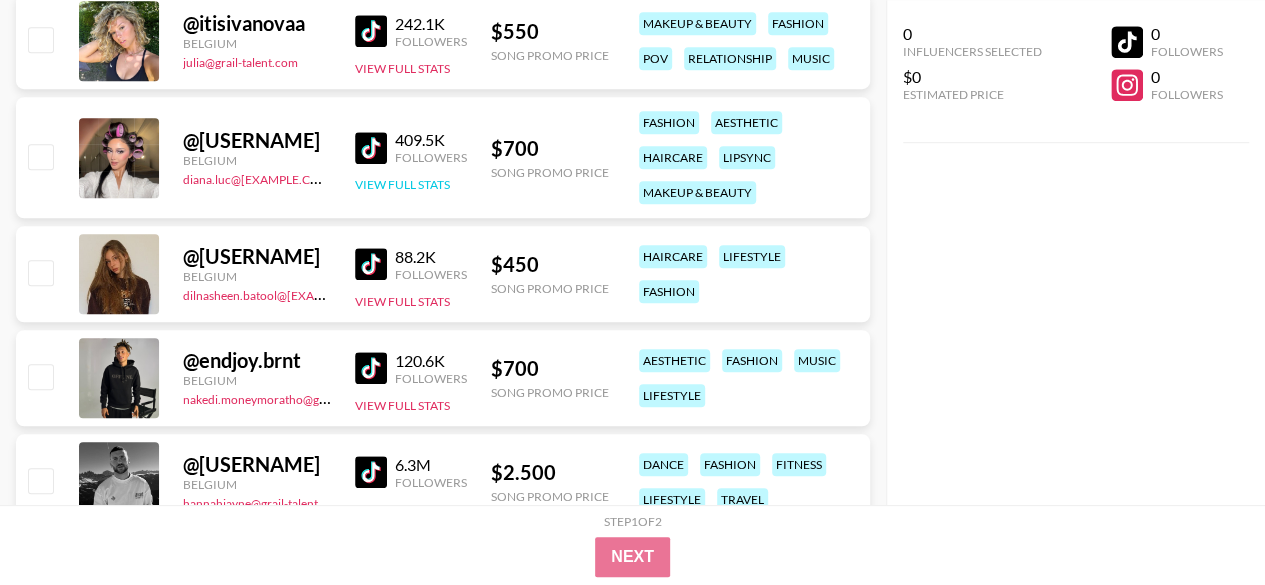 click on "View Full Stats" at bounding box center [402, 184] 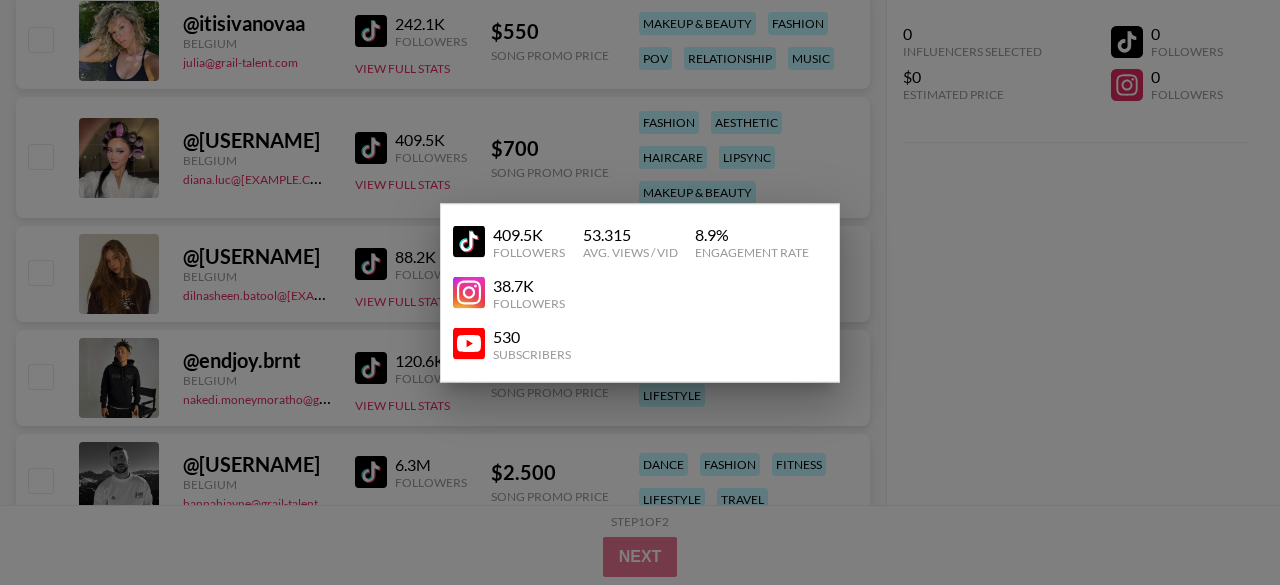 click at bounding box center (640, 292) 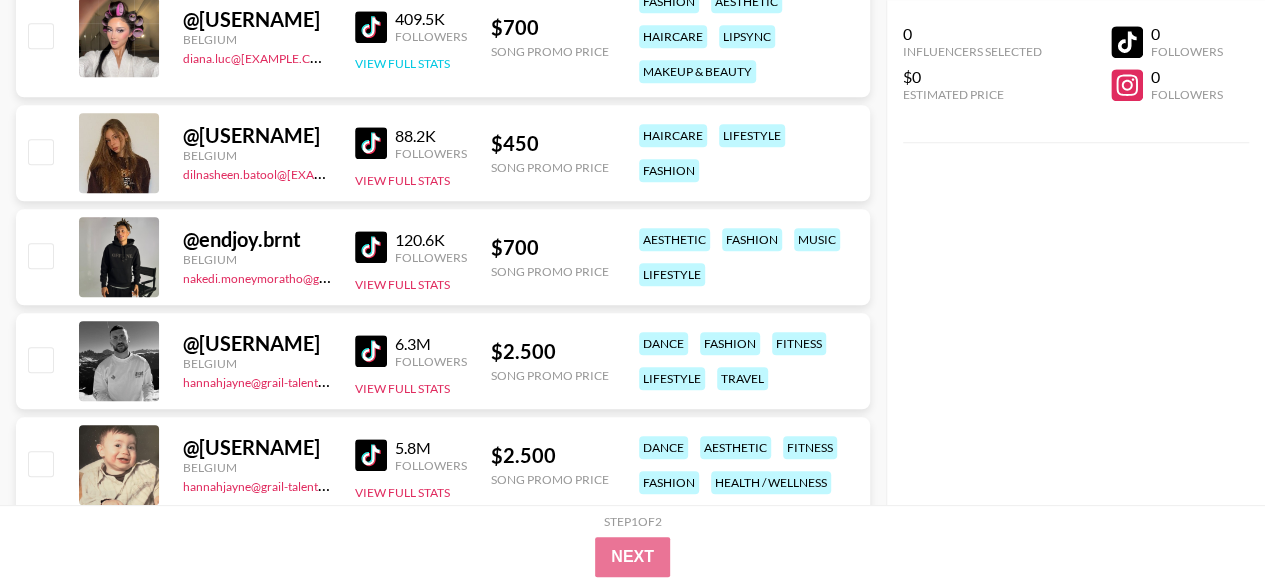 scroll, scrollTop: 951, scrollLeft: 0, axis: vertical 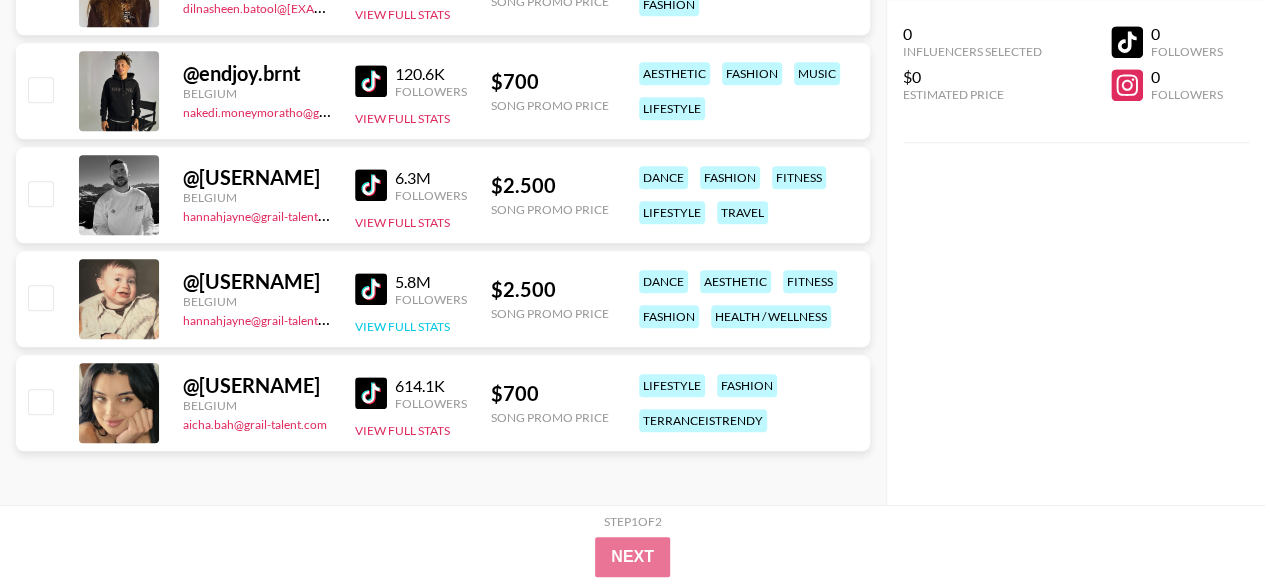click on "View Full Stats" at bounding box center (402, 326) 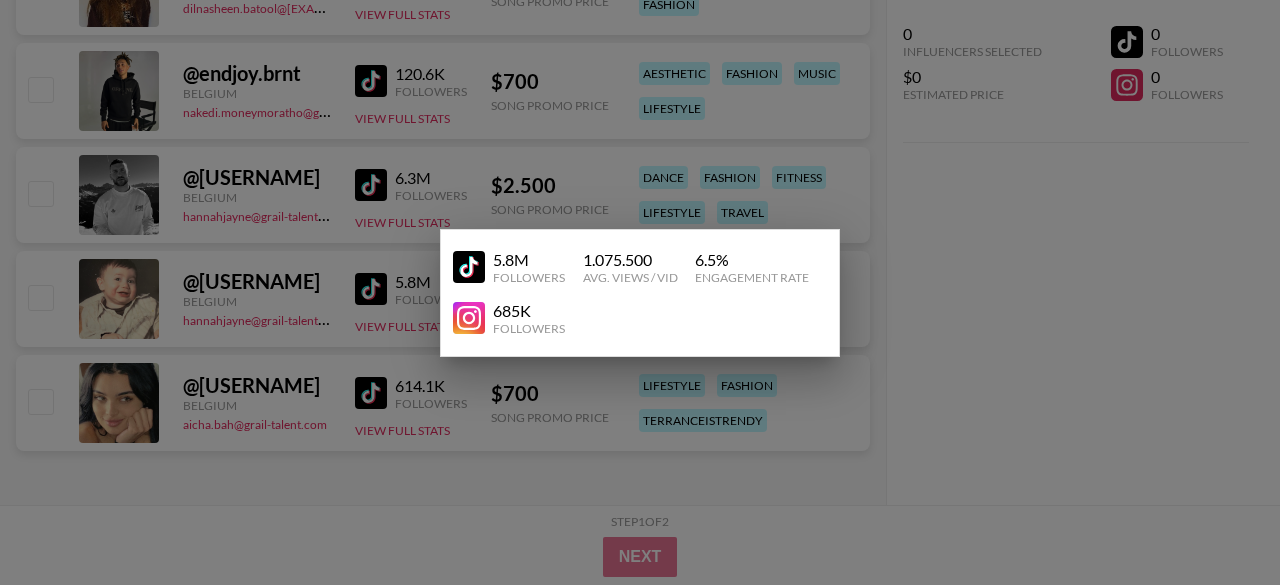 click at bounding box center [640, 292] 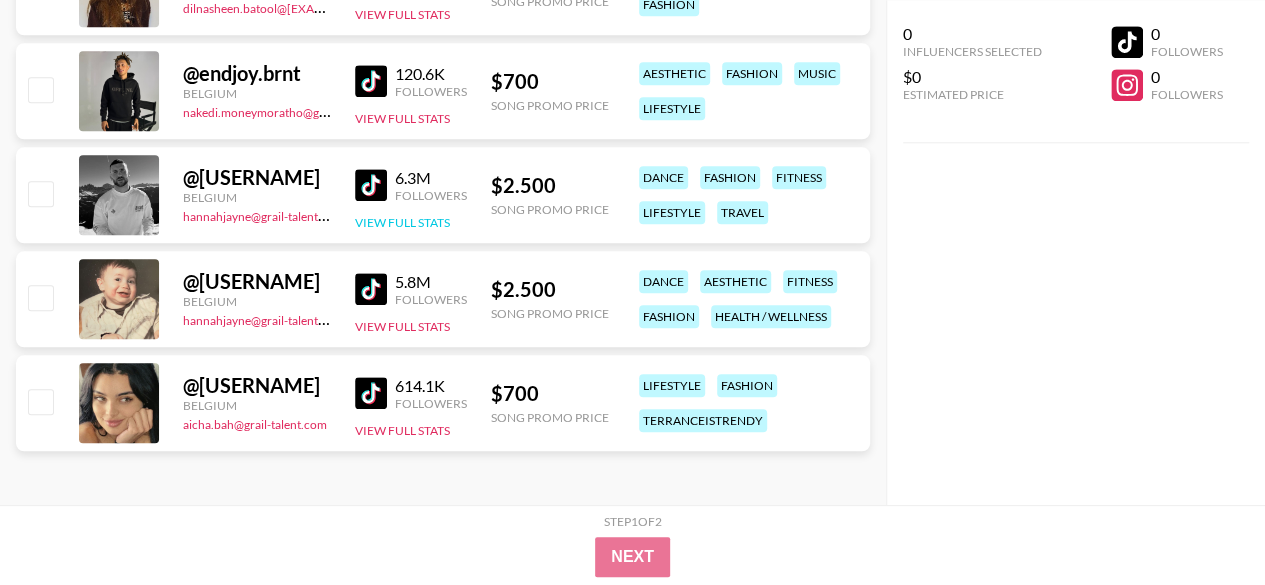 click on "View Full Stats" at bounding box center (402, 222) 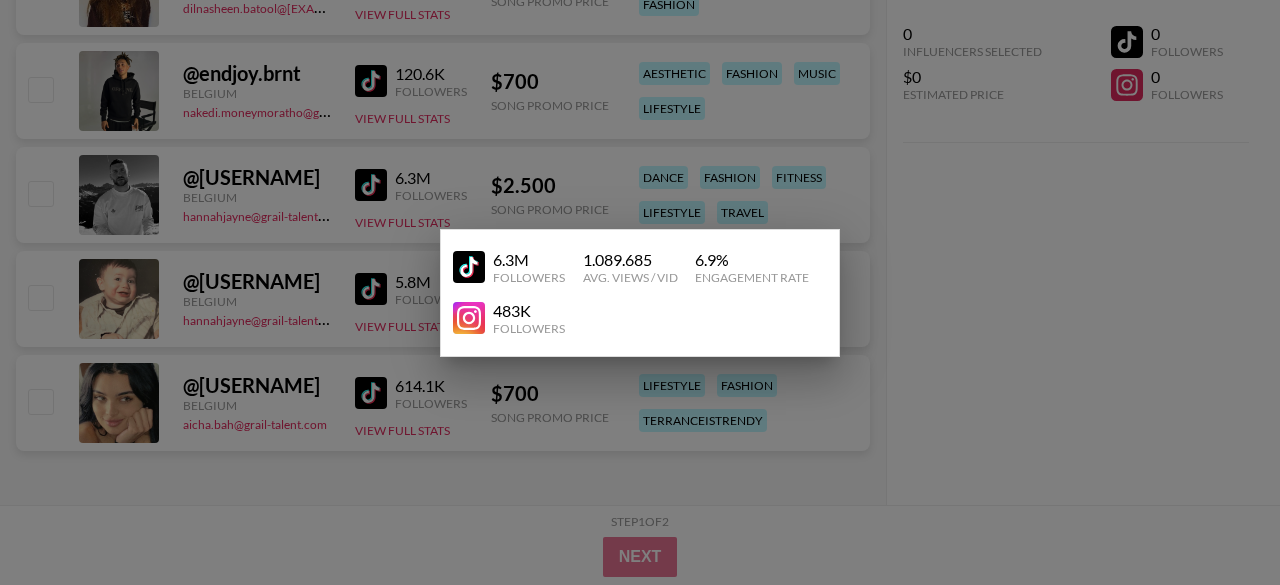 click at bounding box center [640, 292] 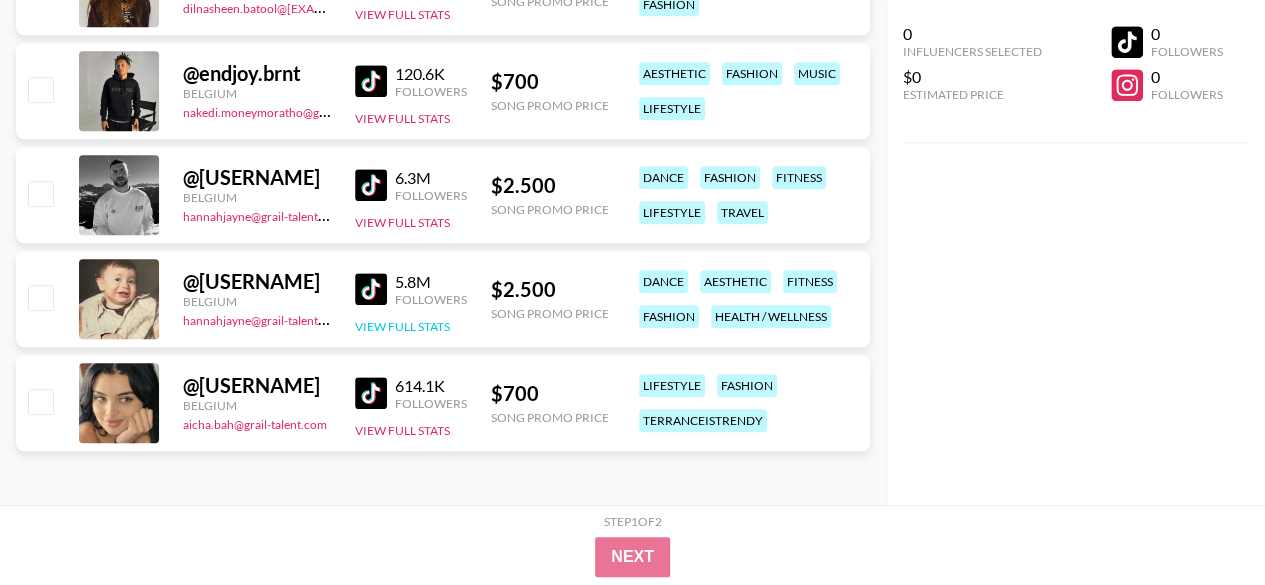 click on "View Full Stats" at bounding box center (402, 326) 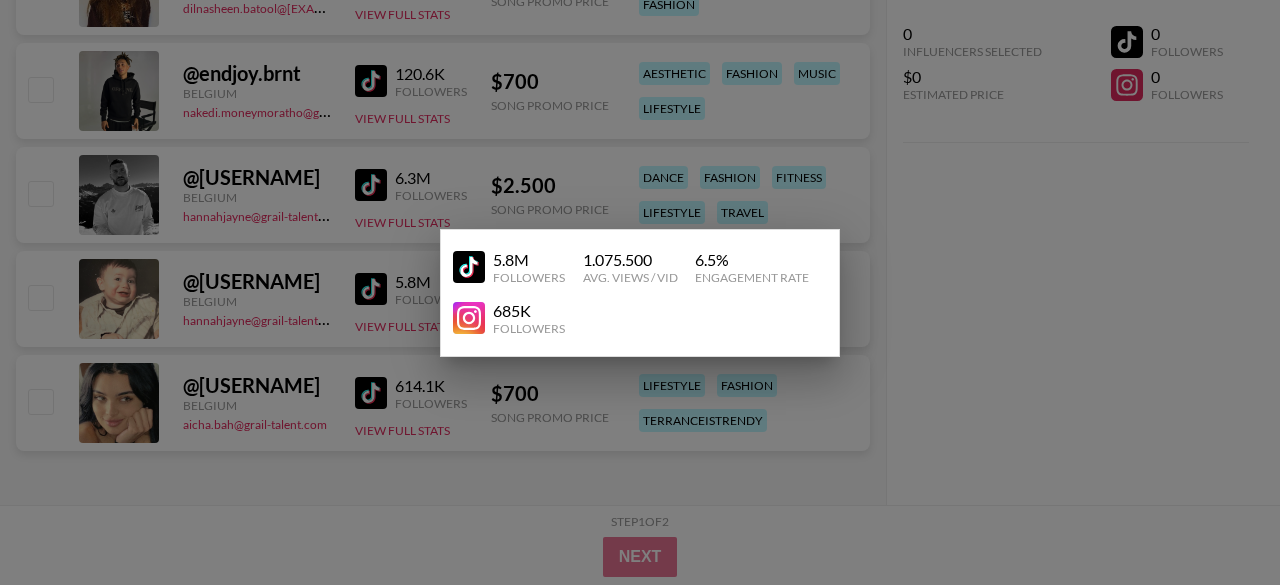click at bounding box center [640, 292] 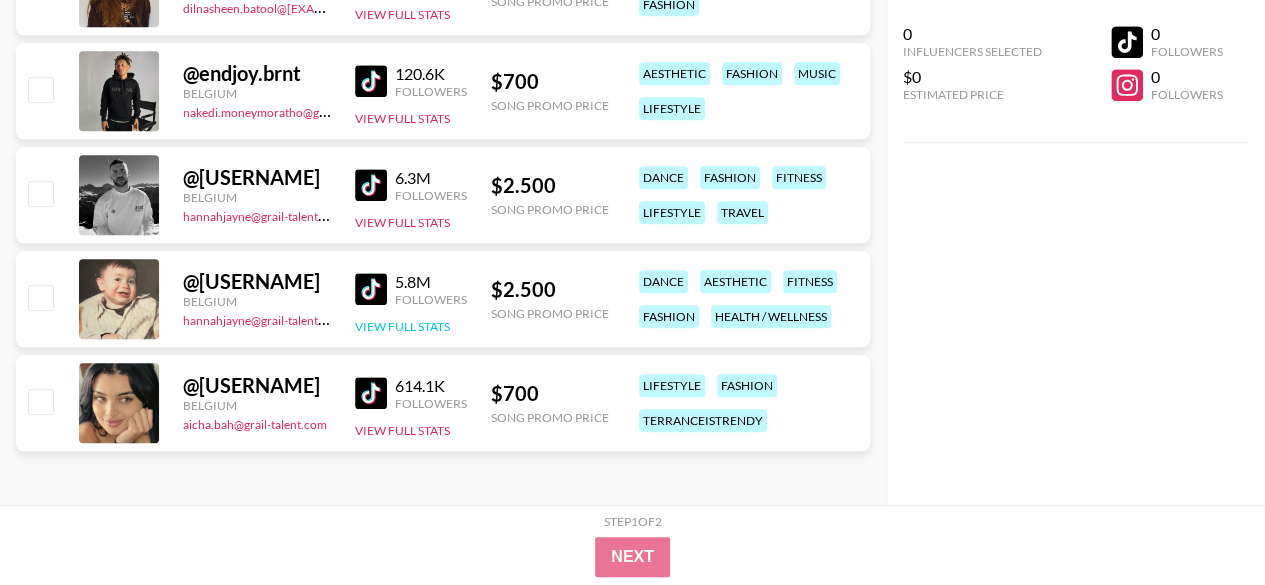 click on "View Full Stats" at bounding box center [402, 326] 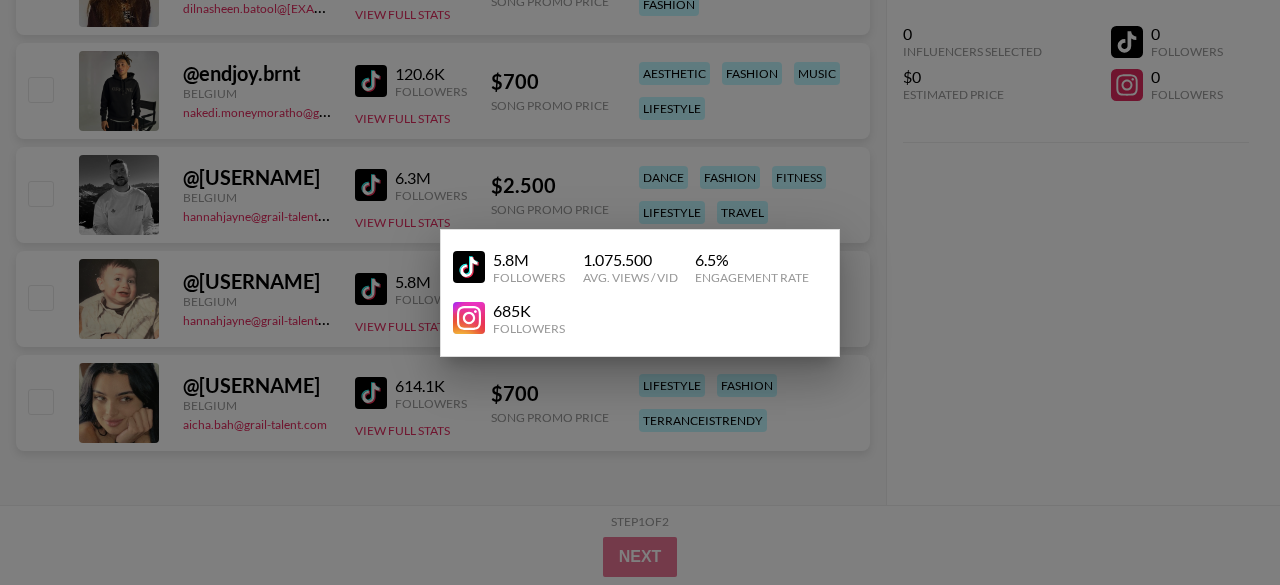 click at bounding box center [469, 318] 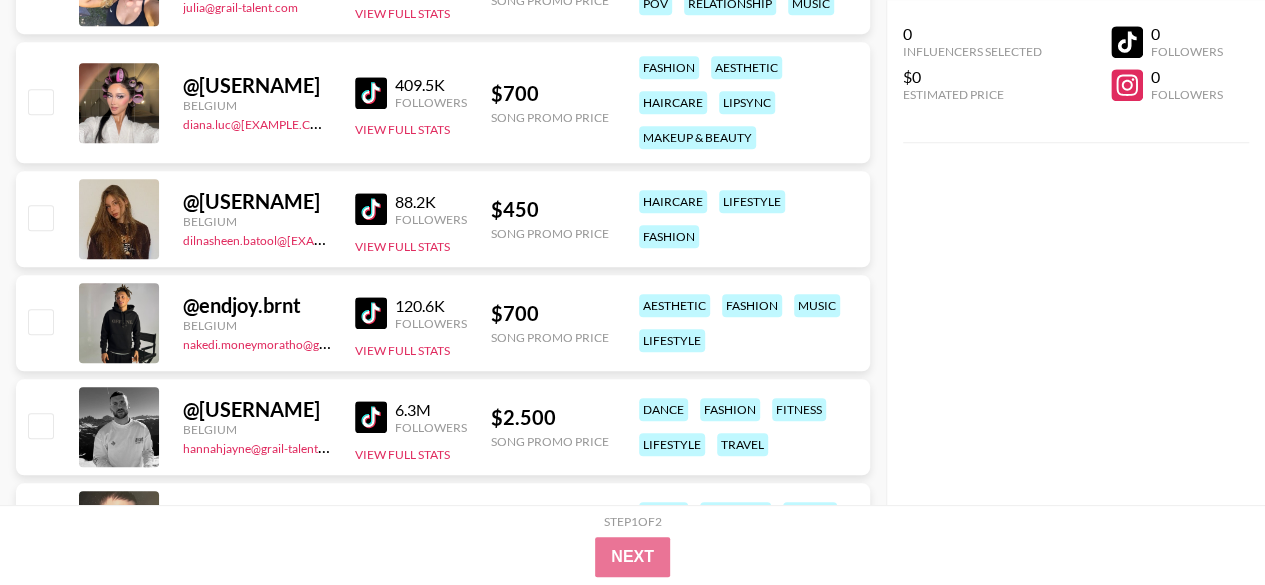 scroll, scrollTop: 708, scrollLeft: 0, axis: vertical 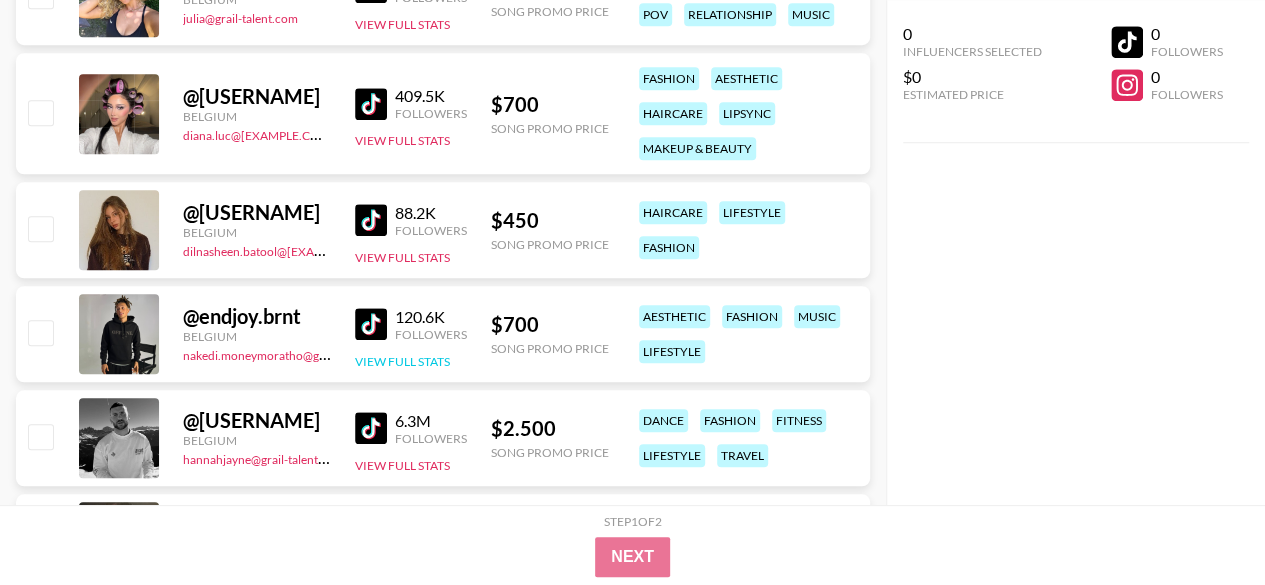 click on "View Full Stats" at bounding box center [402, 361] 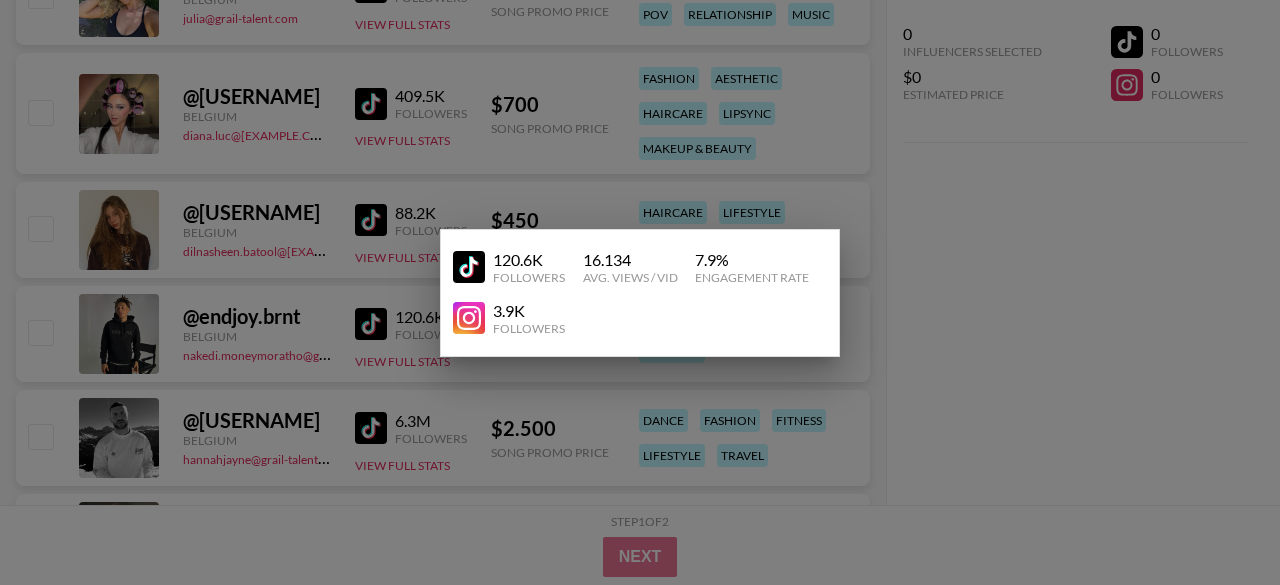 drag, startPoint x: 381, startPoint y: 315, endPoint x: 349, endPoint y: 314, distance: 32.01562 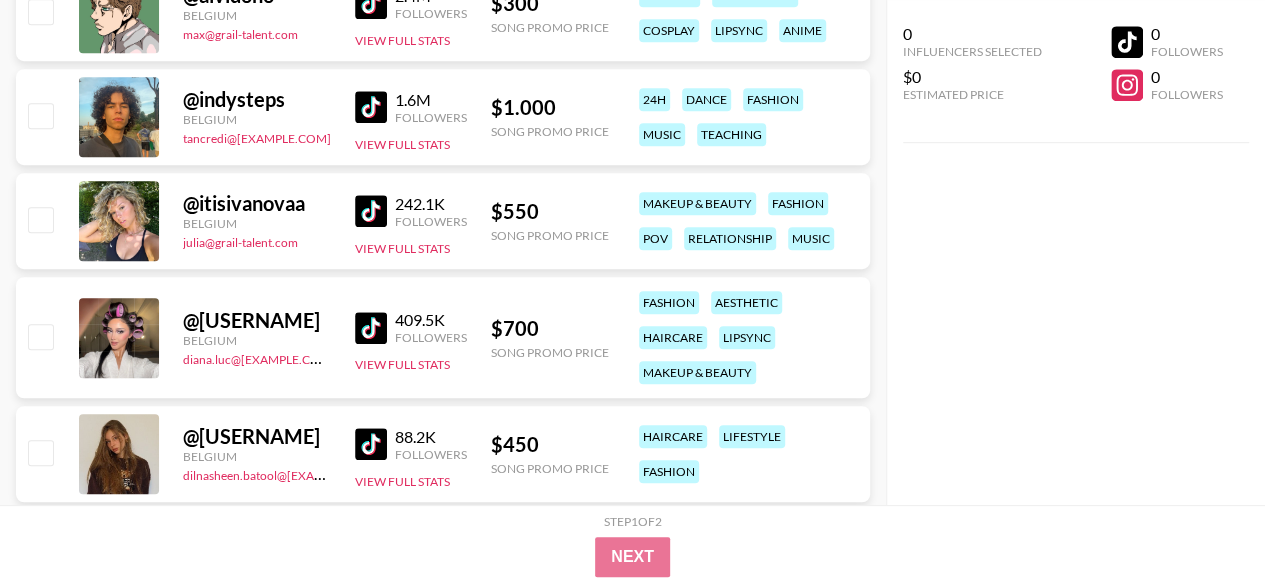 scroll, scrollTop: 476, scrollLeft: 0, axis: vertical 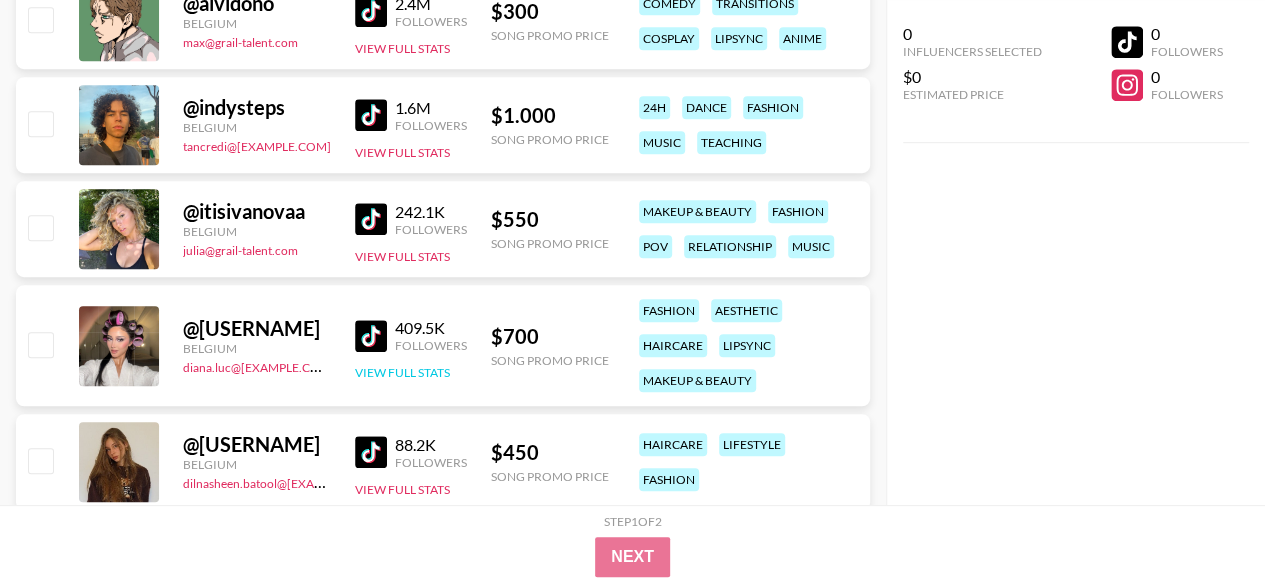 click on "View Full Stats" at bounding box center (402, 372) 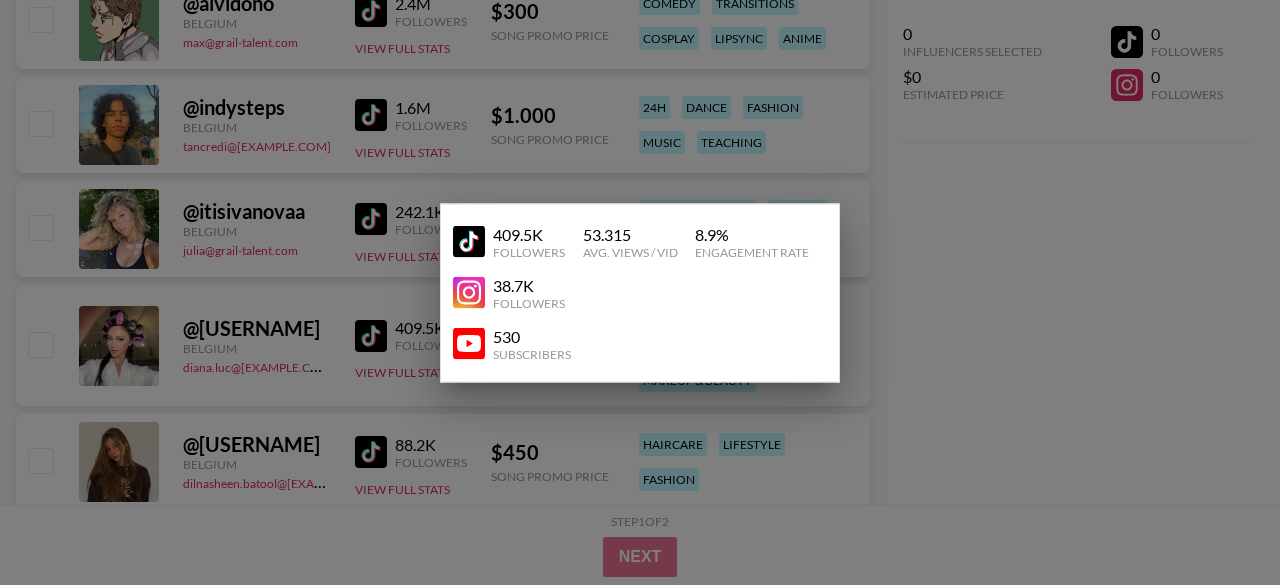 click at bounding box center (640, 292) 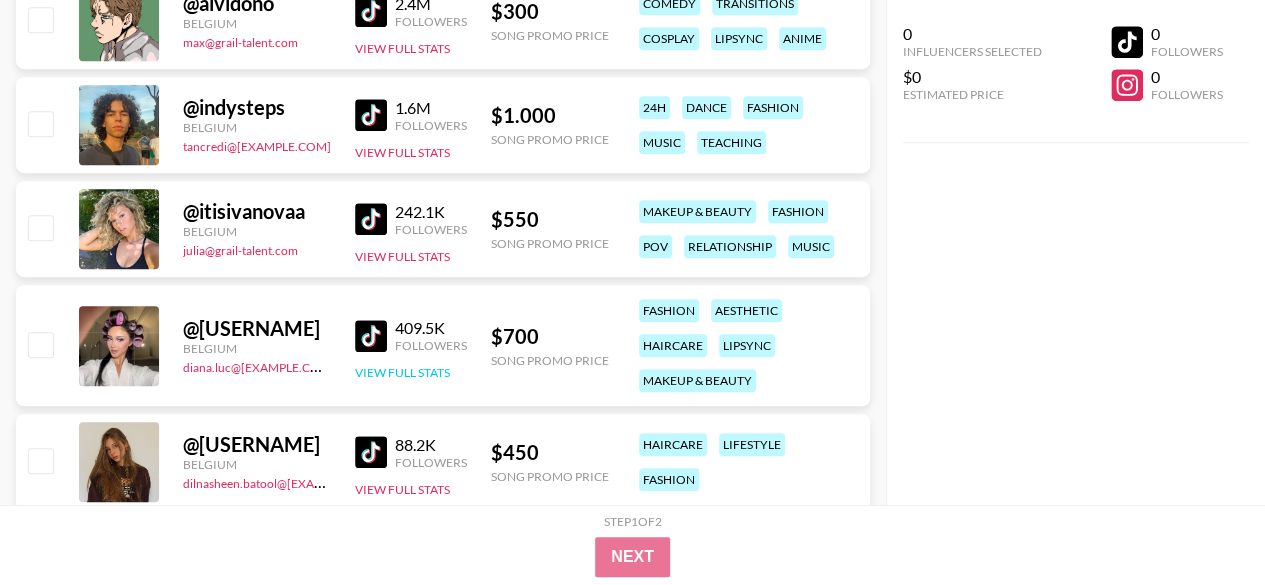 click on "View Full Stats" at bounding box center (402, 372) 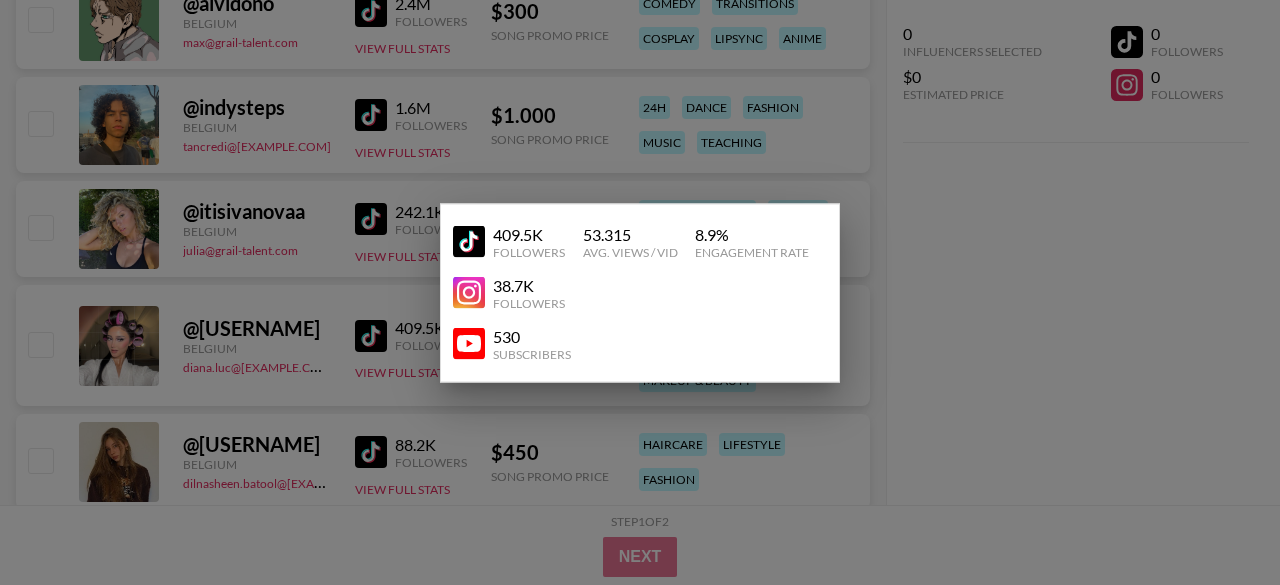 click at bounding box center [640, 292] 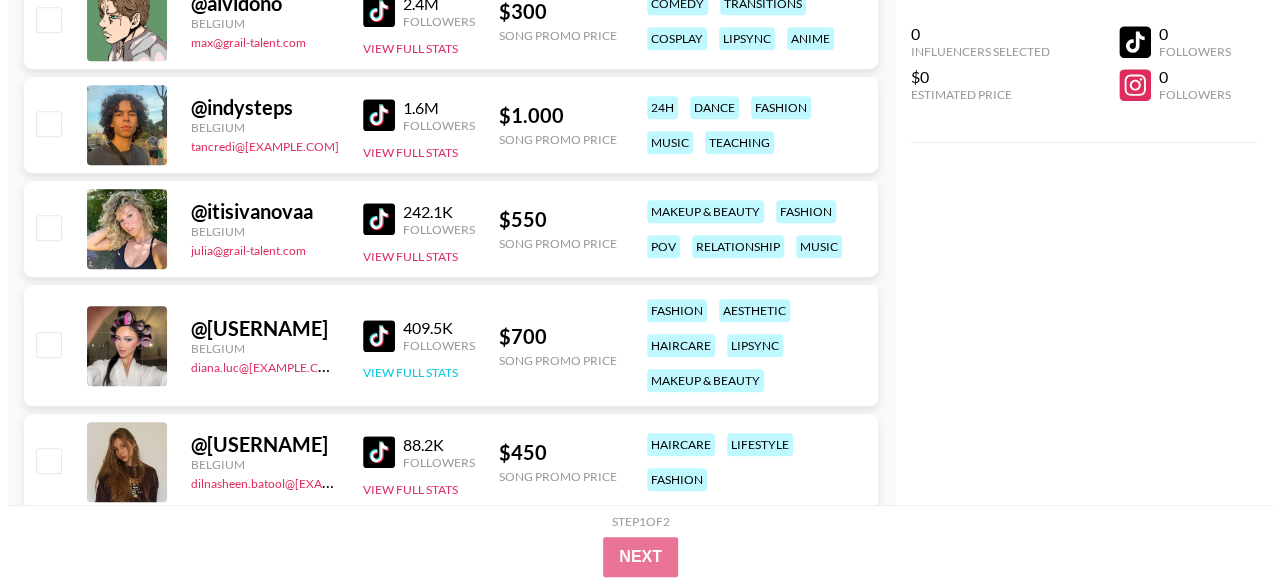 scroll, scrollTop: 0, scrollLeft: 0, axis: both 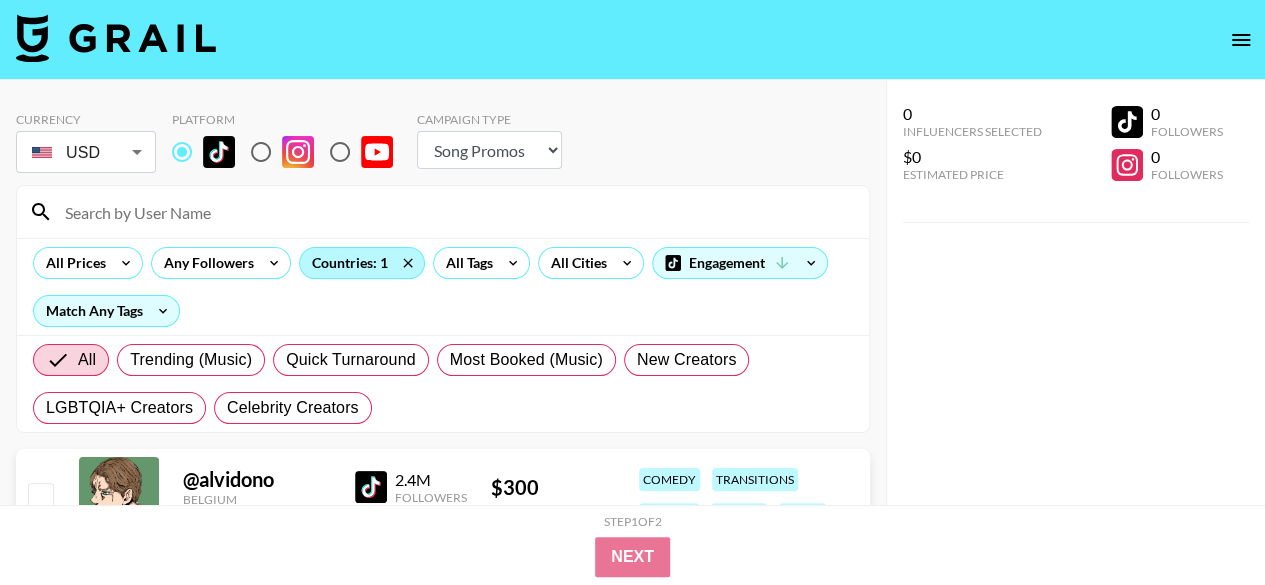 click on "Countries: 1" at bounding box center (362, 263) 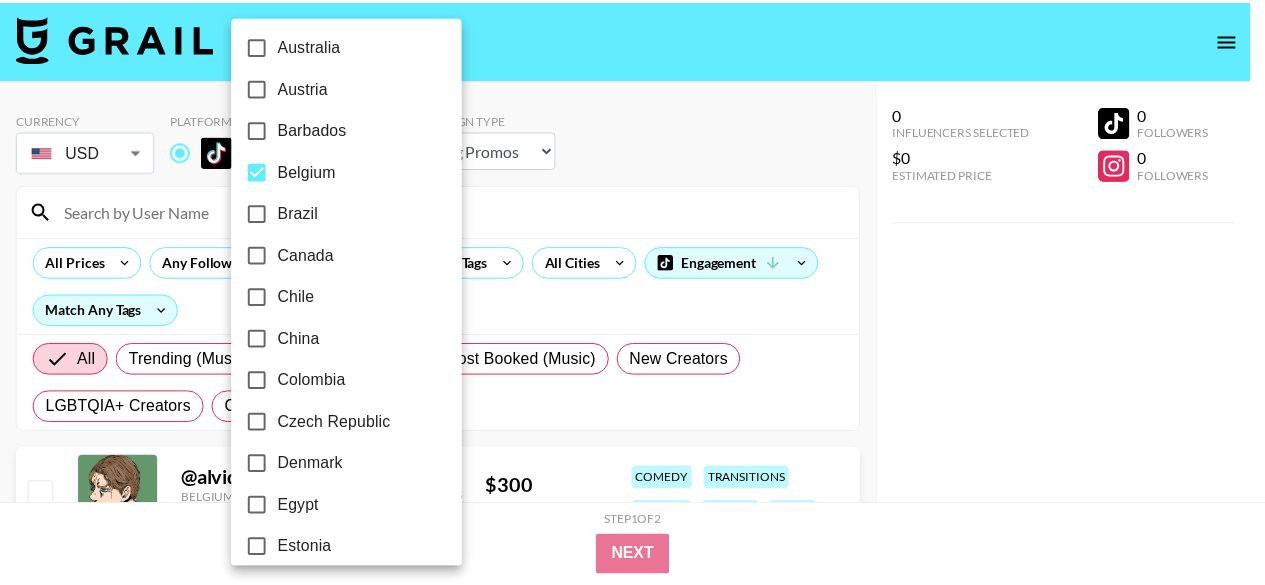 scroll, scrollTop: 157, scrollLeft: 0, axis: vertical 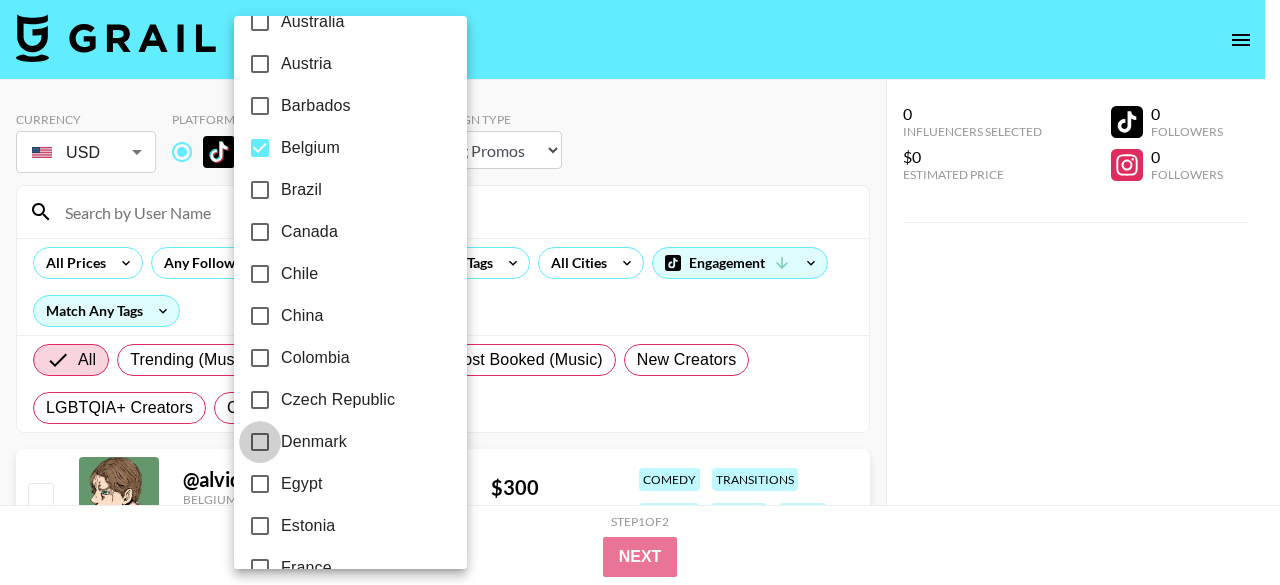click on "Denmark" at bounding box center (260, 442) 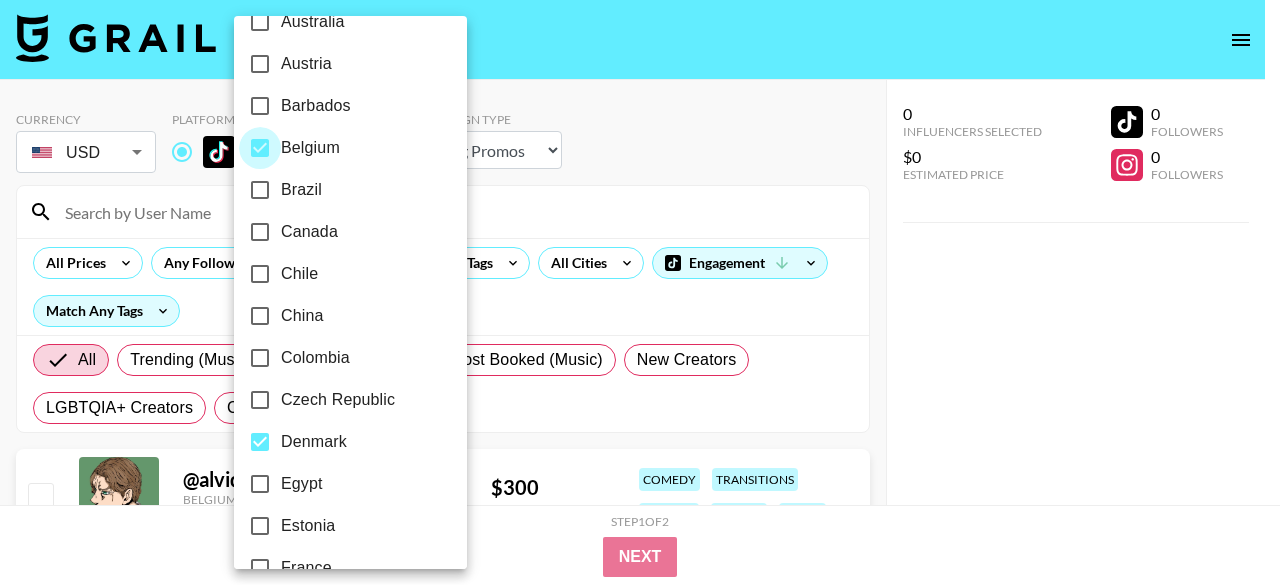 click on "Belgium" at bounding box center [260, 148] 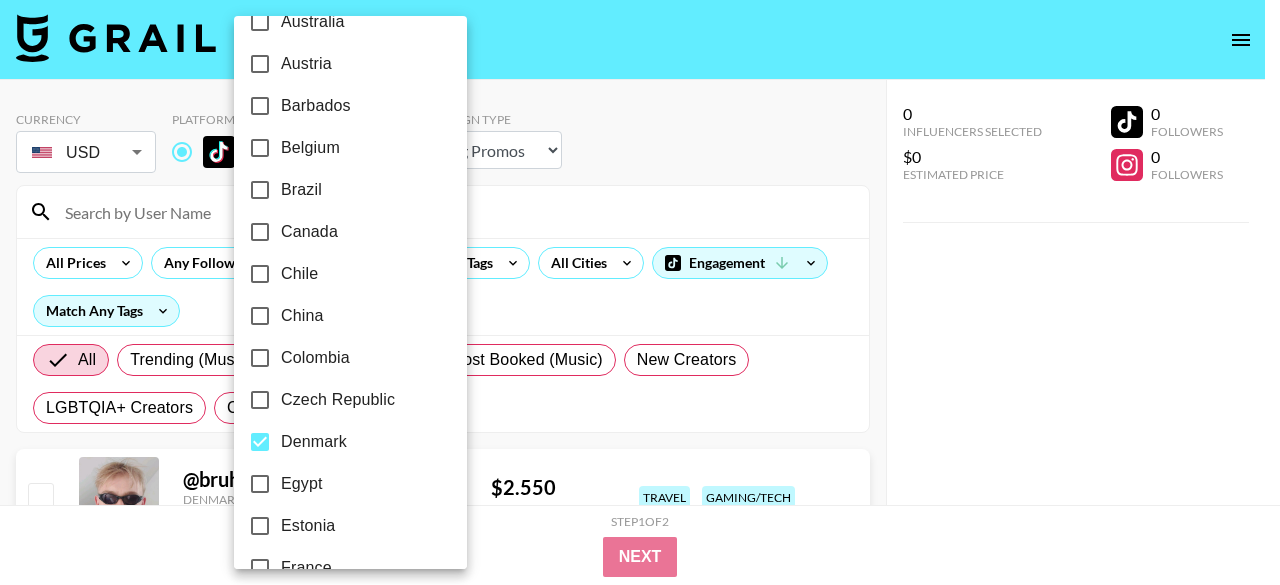click at bounding box center (640, 292) 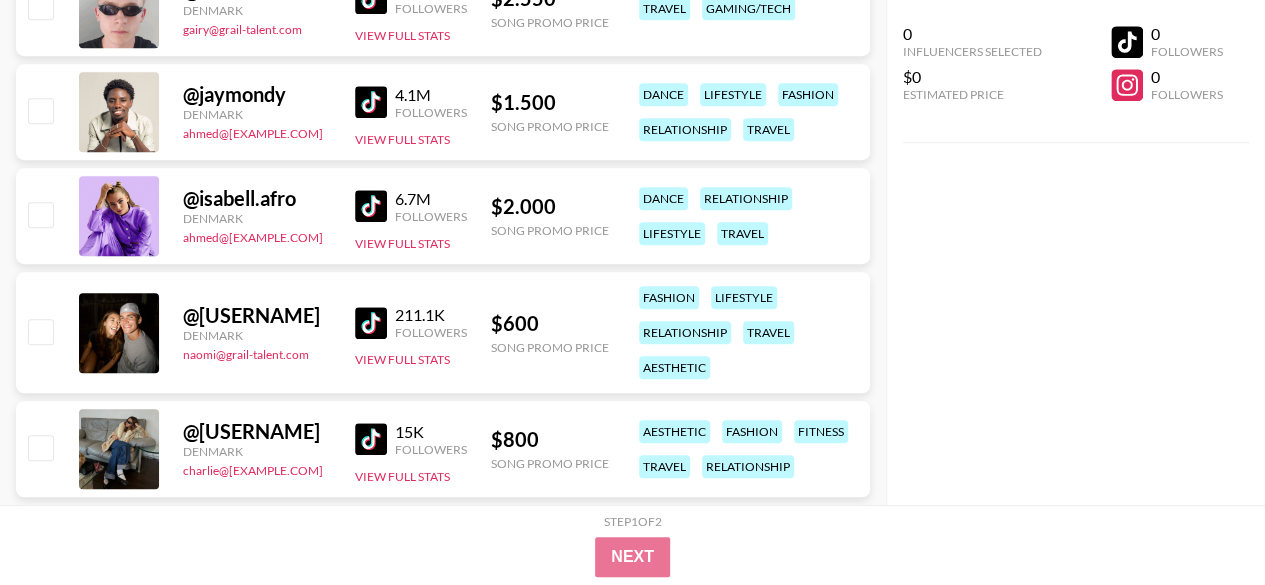 scroll, scrollTop: 535, scrollLeft: 0, axis: vertical 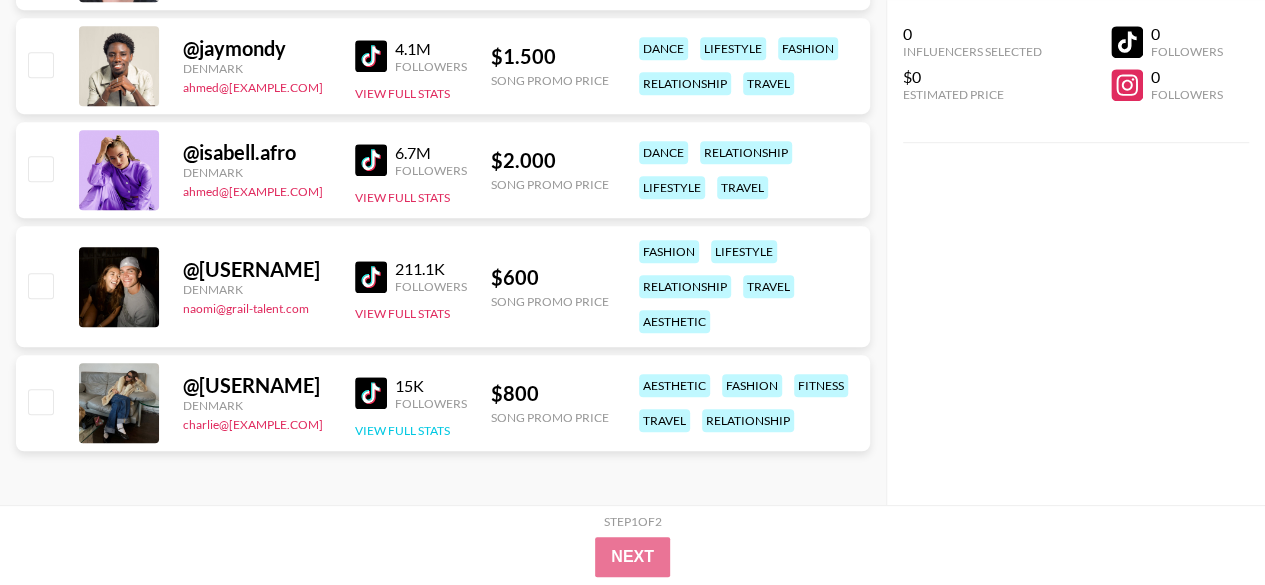 click on "View Full Stats" at bounding box center (402, 430) 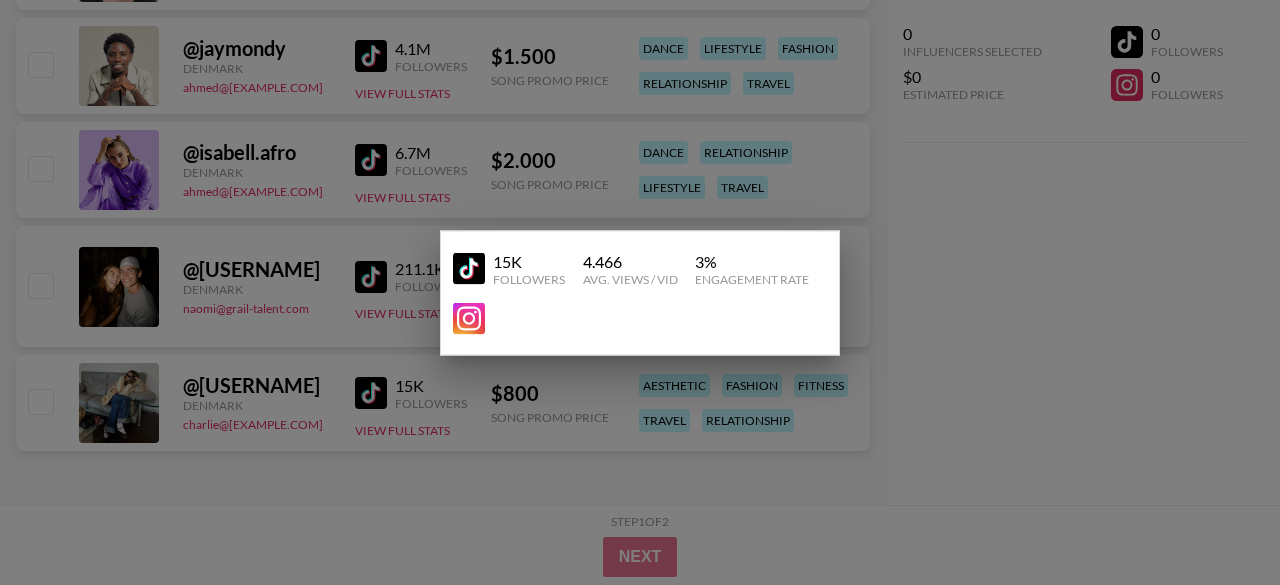 click at bounding box center [640, 292] 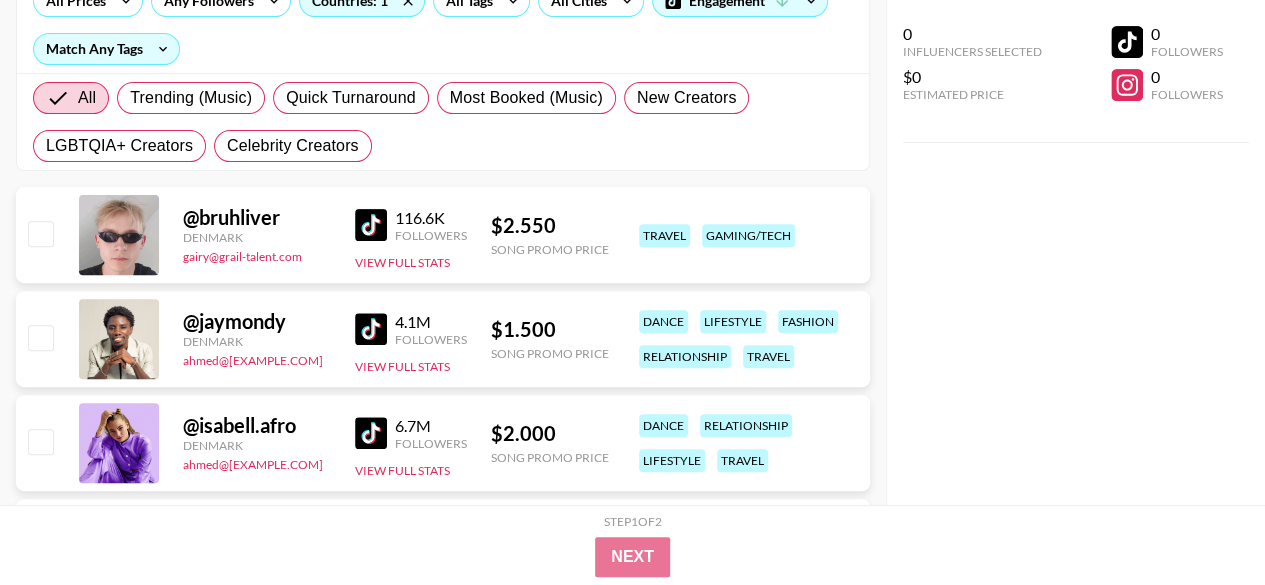 scroll, scrollTop: 253, scrollLeft: 0, axis: vertical 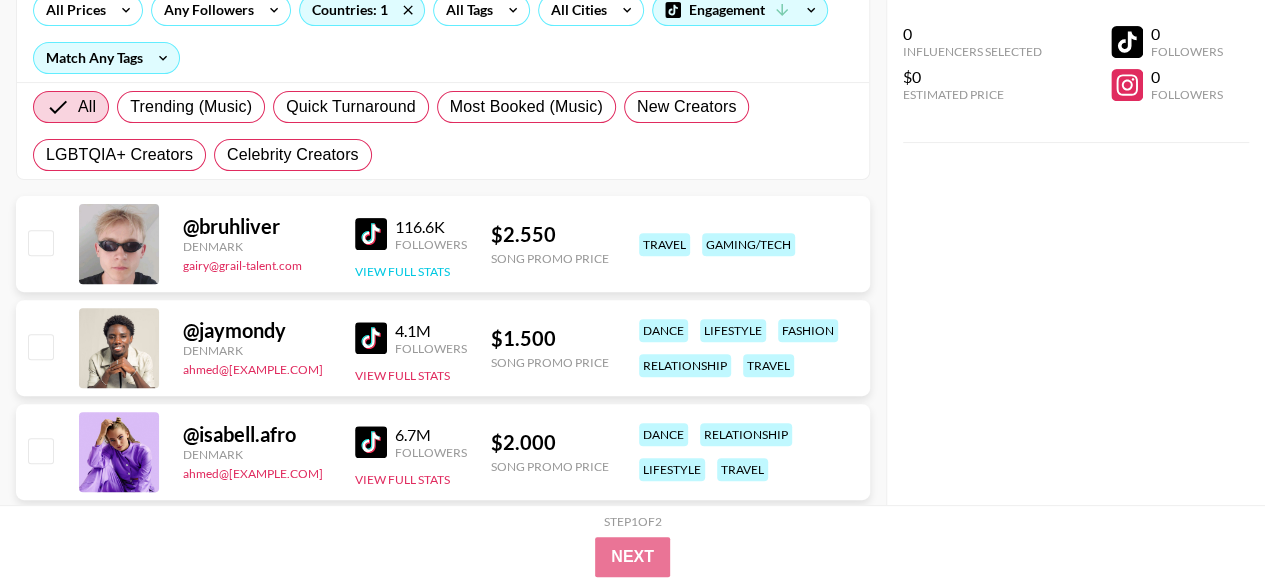 click on "View Full Stats" at bounding box center (402, 271) 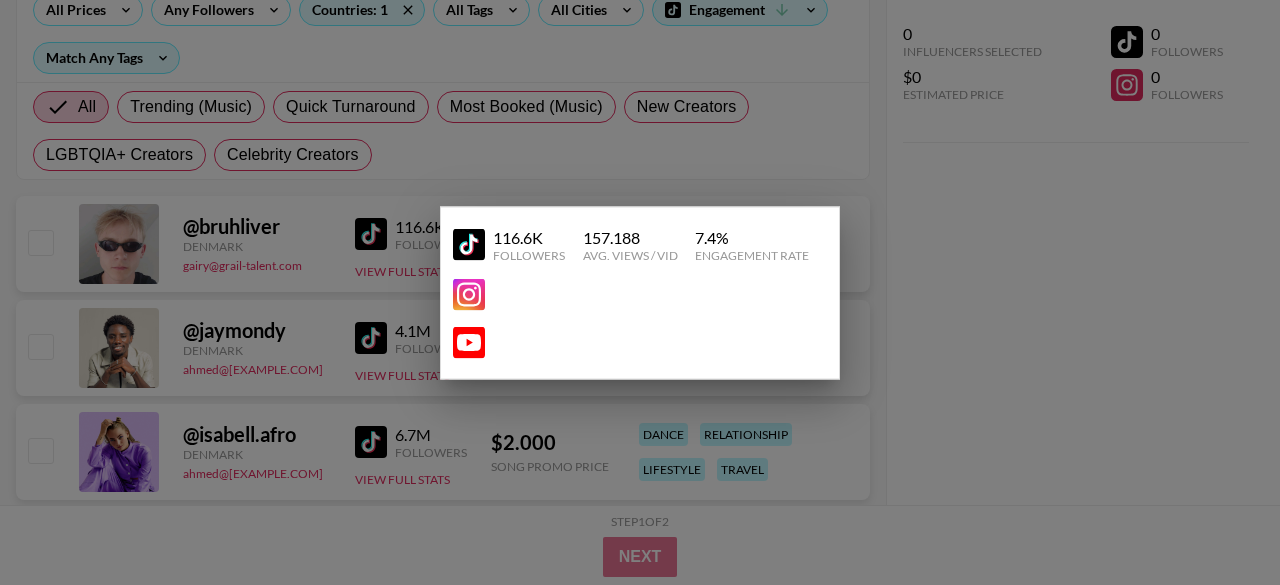 click at bounding box center (640, 292) 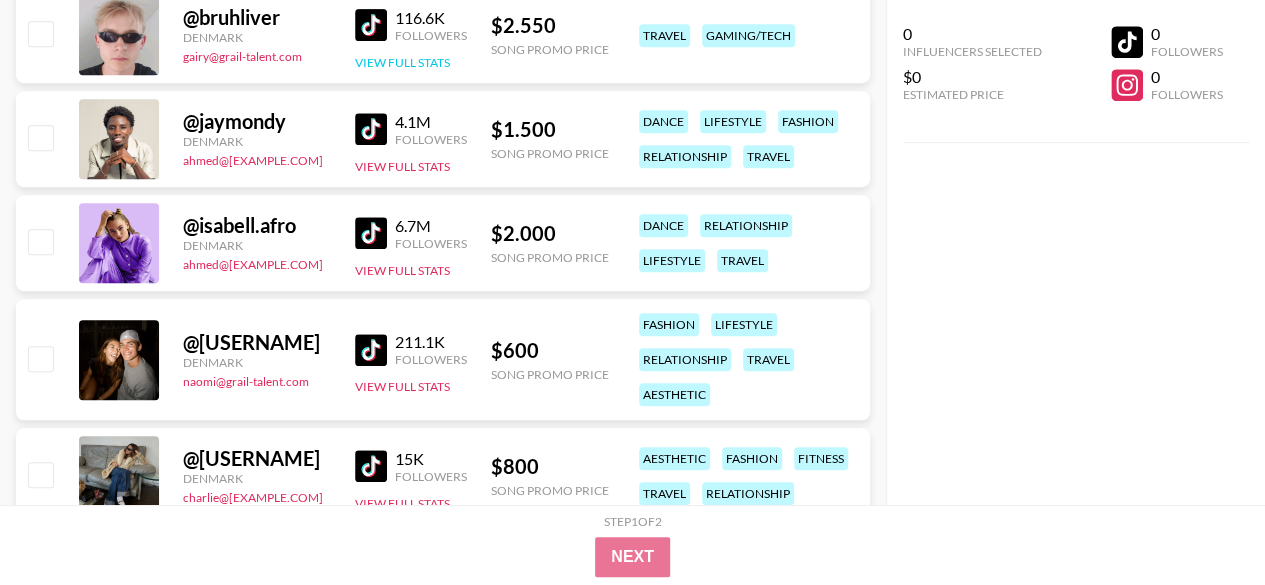 scroll, scrollTop: 467, scrollLeft: 0, axis: vertical 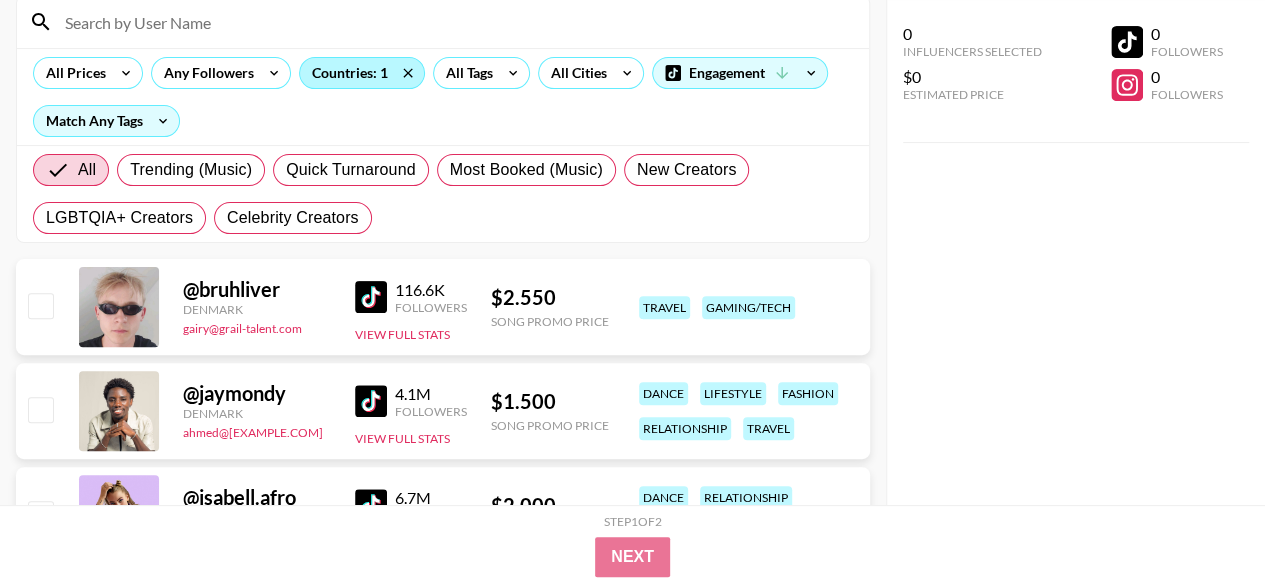 click on "Countries: 1" at bounding box center [362, 73] 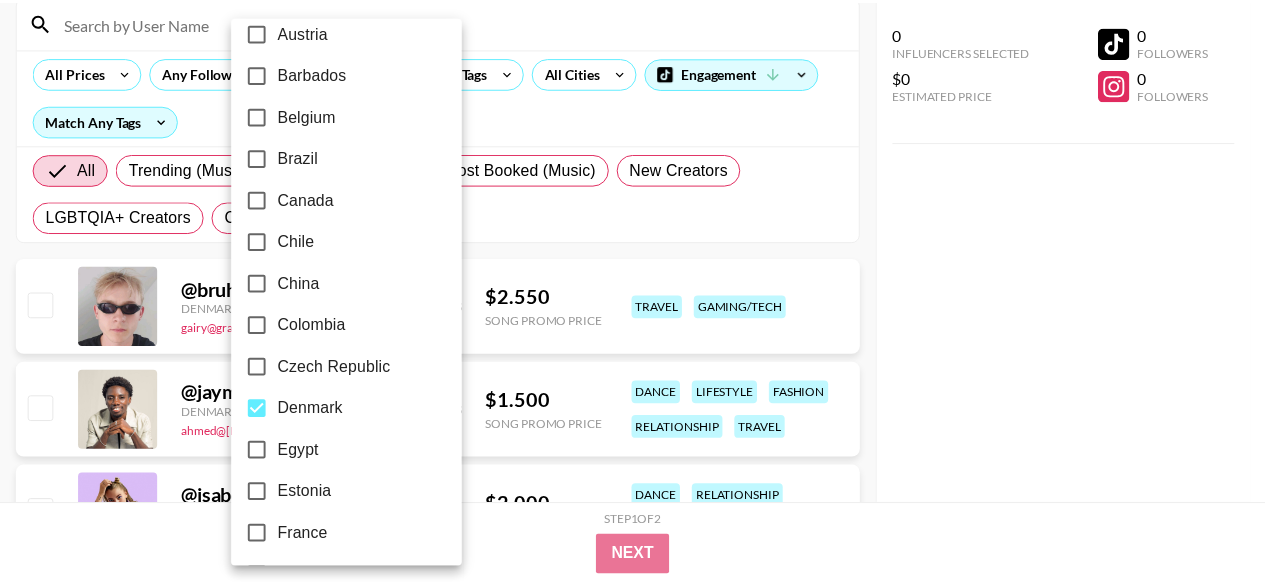 scroll, scrollTop: 240, scrollLeft: 0, axis: vertical 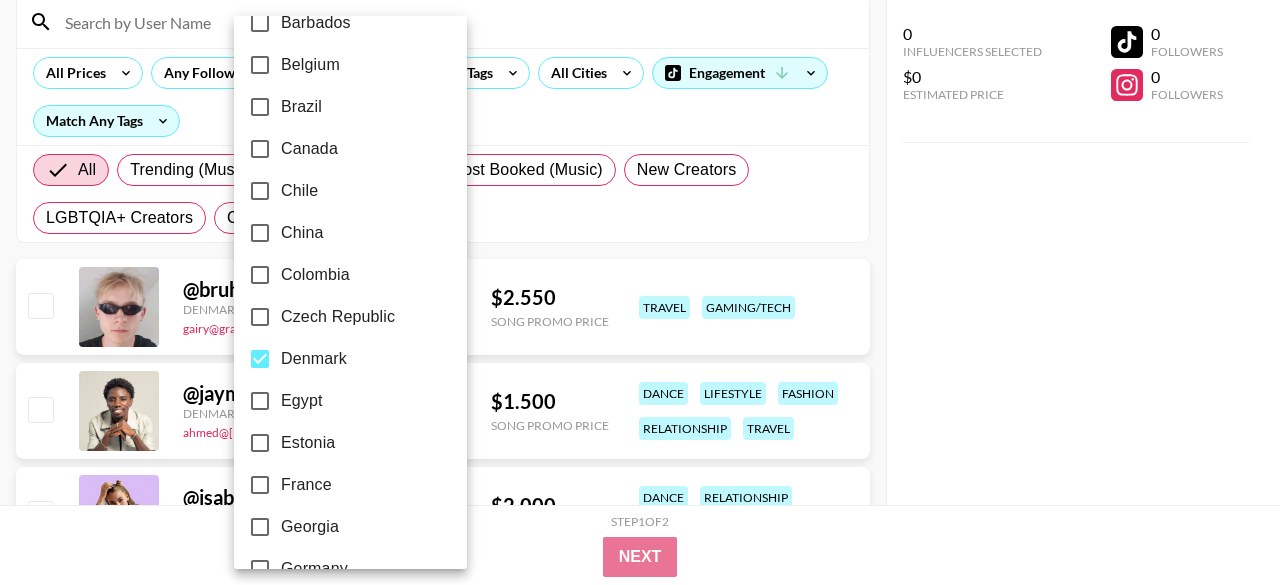 click at bounding box center [640, 292] 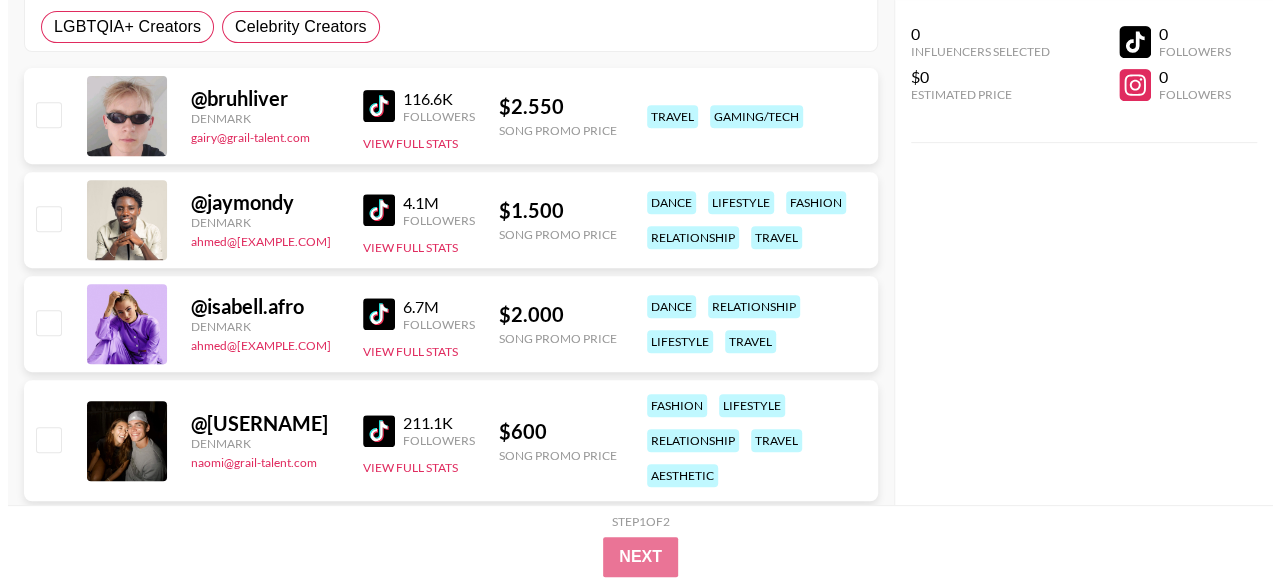 scroll, scrollTop: 0, scrollLeft: 0, axis: both 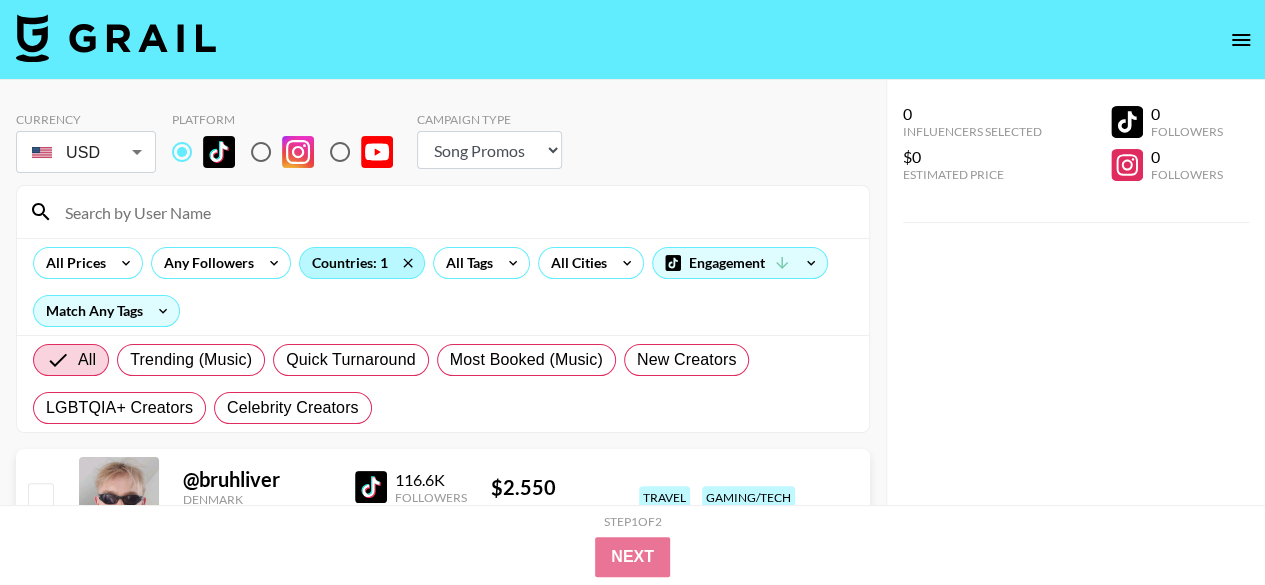 click on "Countries: 1" at bounding box center (362, 263) 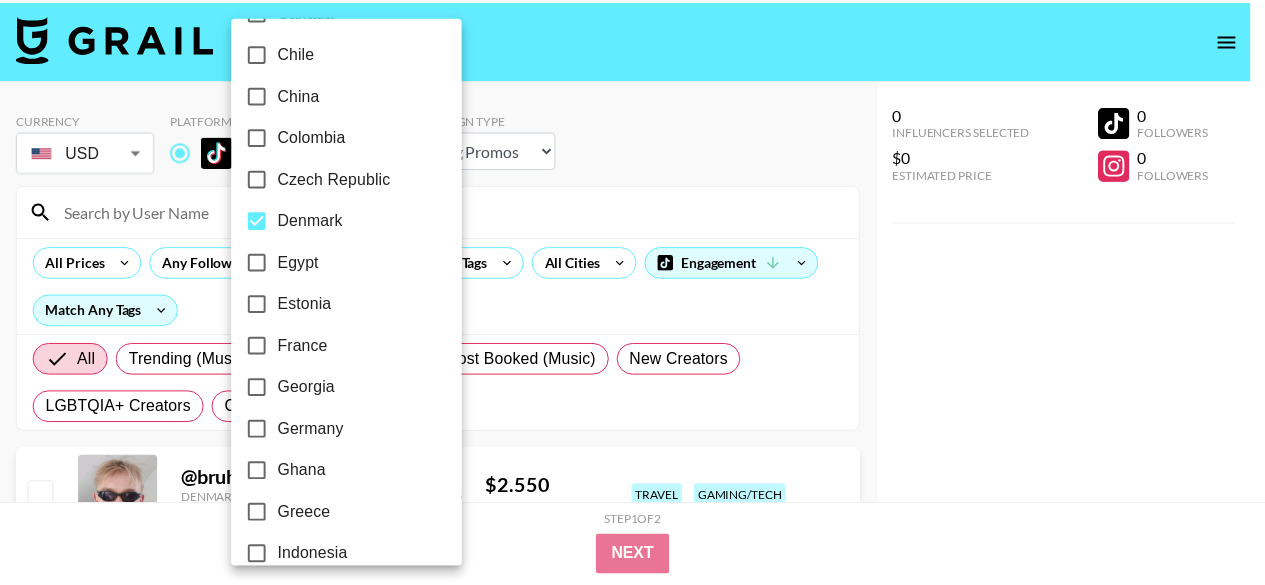 scroll, scrollTop: 382, scrollLeft: 0, axis: vertical 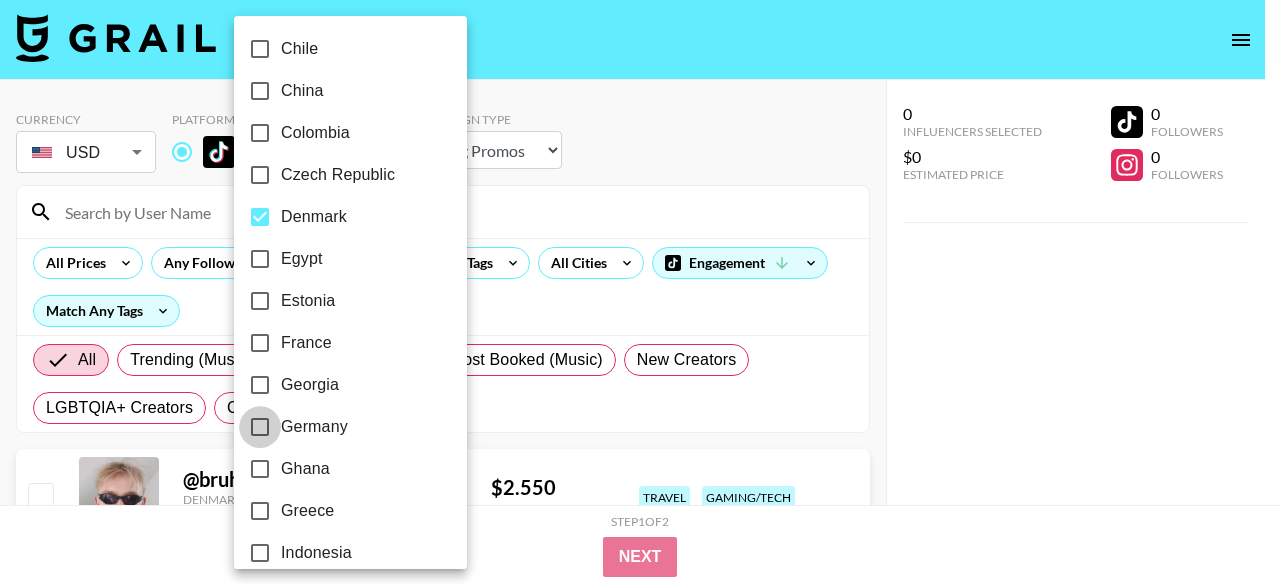 click on "Germany" at bounding box center (260, 427) 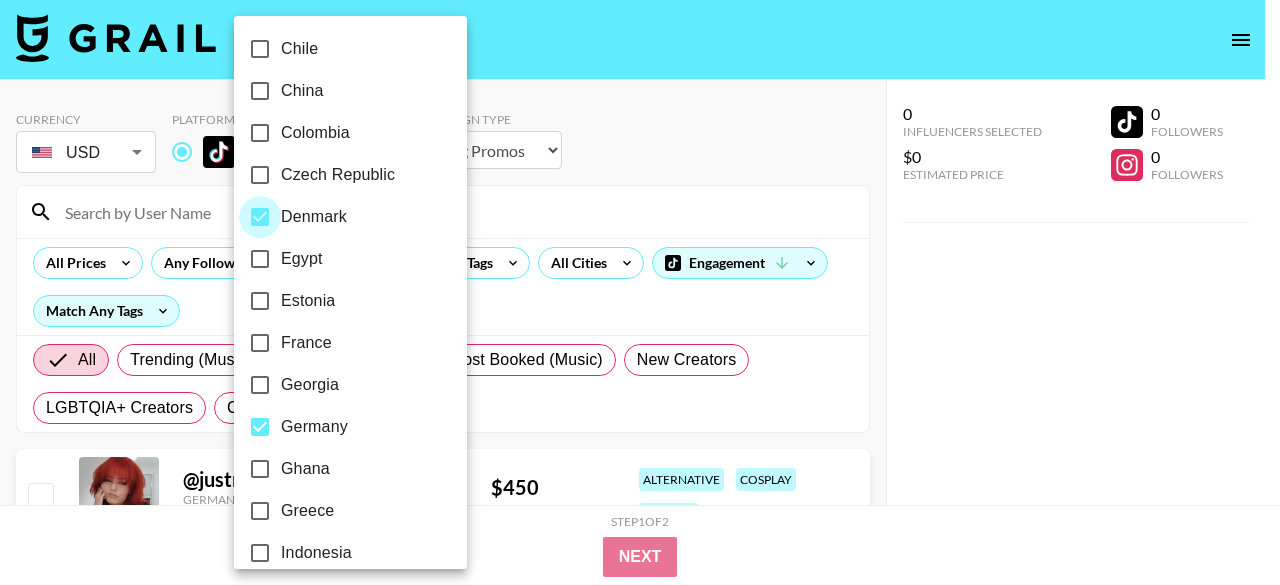 click on "Denmark" at bounding box center [260, 217] 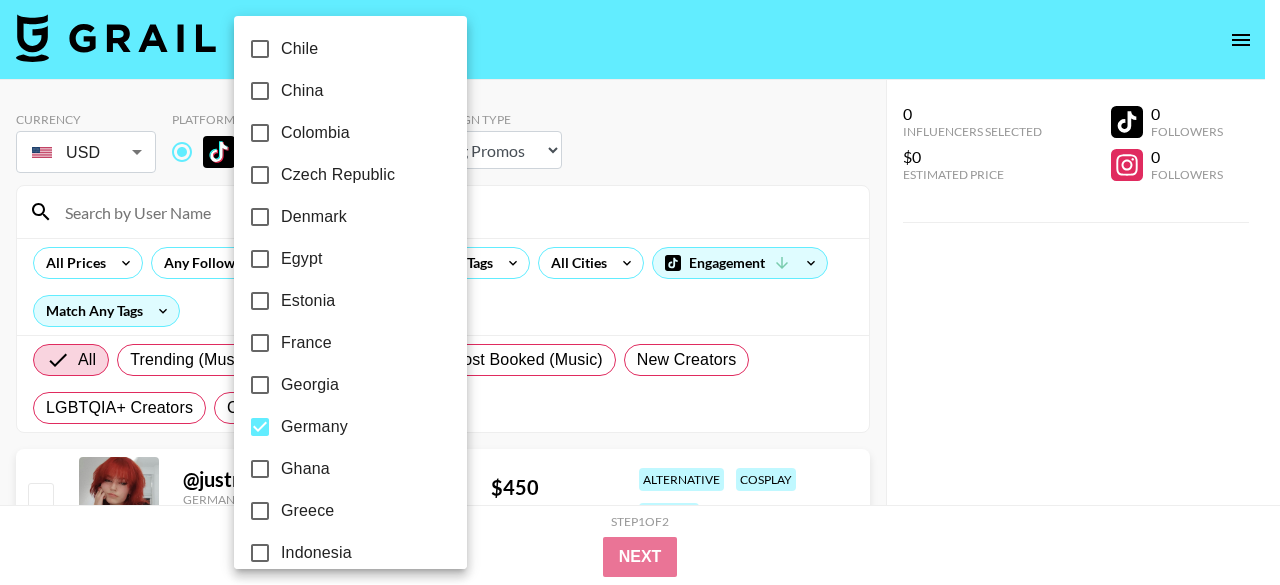 click at bounding box center [640, 292] 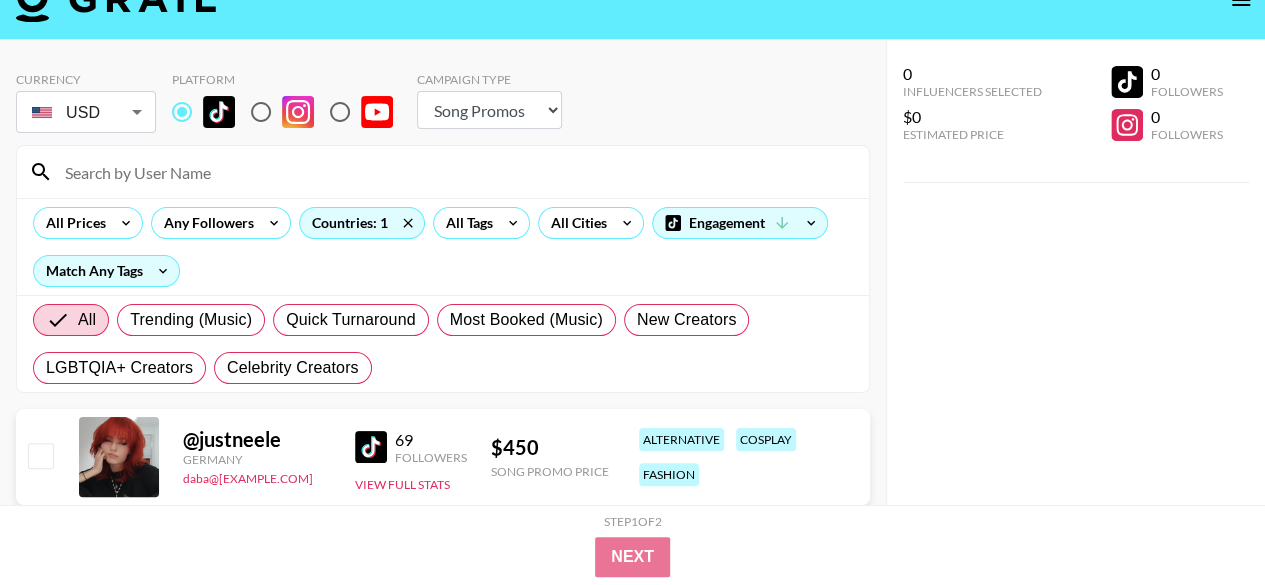 scroll, scrollTop: 226, scrollLeft: 0, axis: vertical 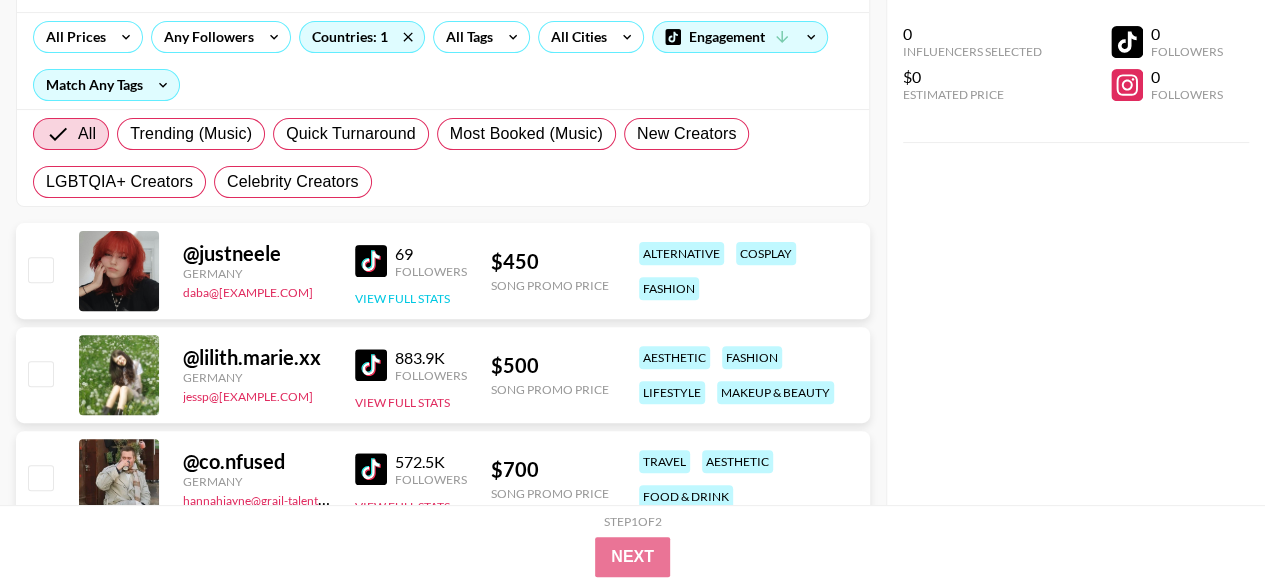 click on "View Full Stats" at bounding box center [402, 298] 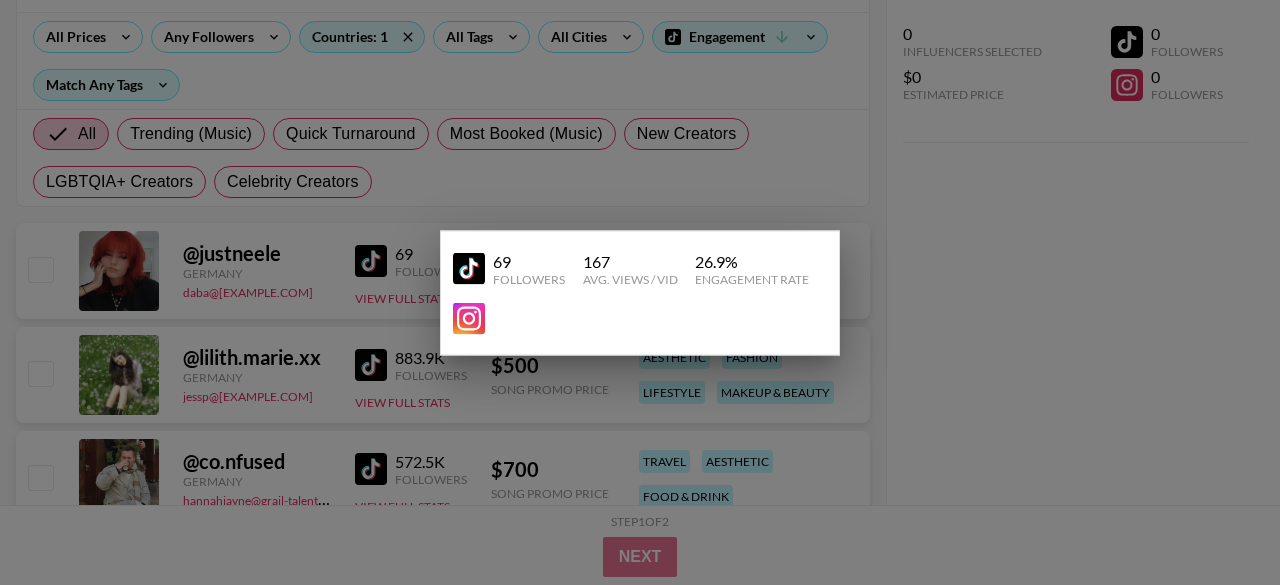 click at bounding box center [640, 292] 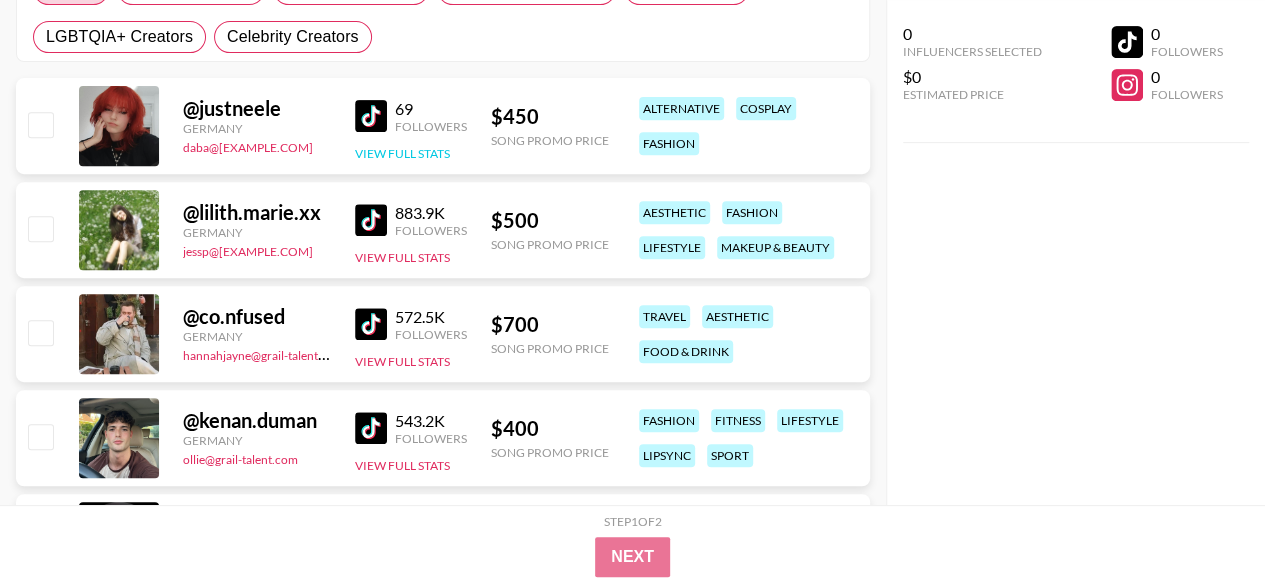 scroll, scrollTop: 378, scrollLeft: 0, axis: vertical 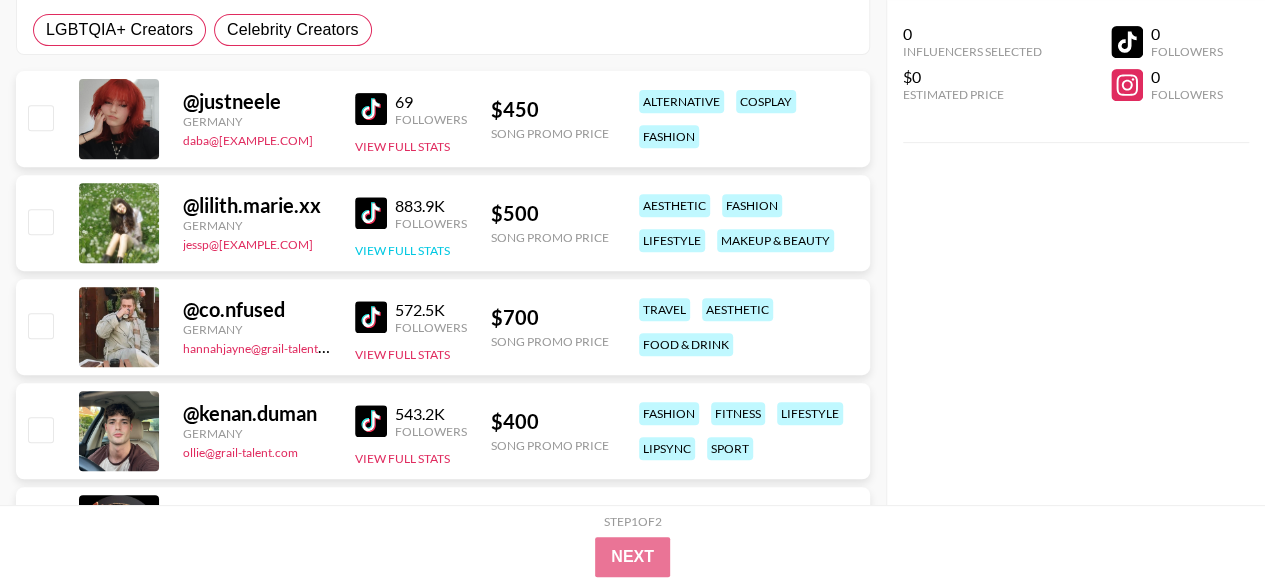 click on "View Full Stats" at bounding box center [402, 250] 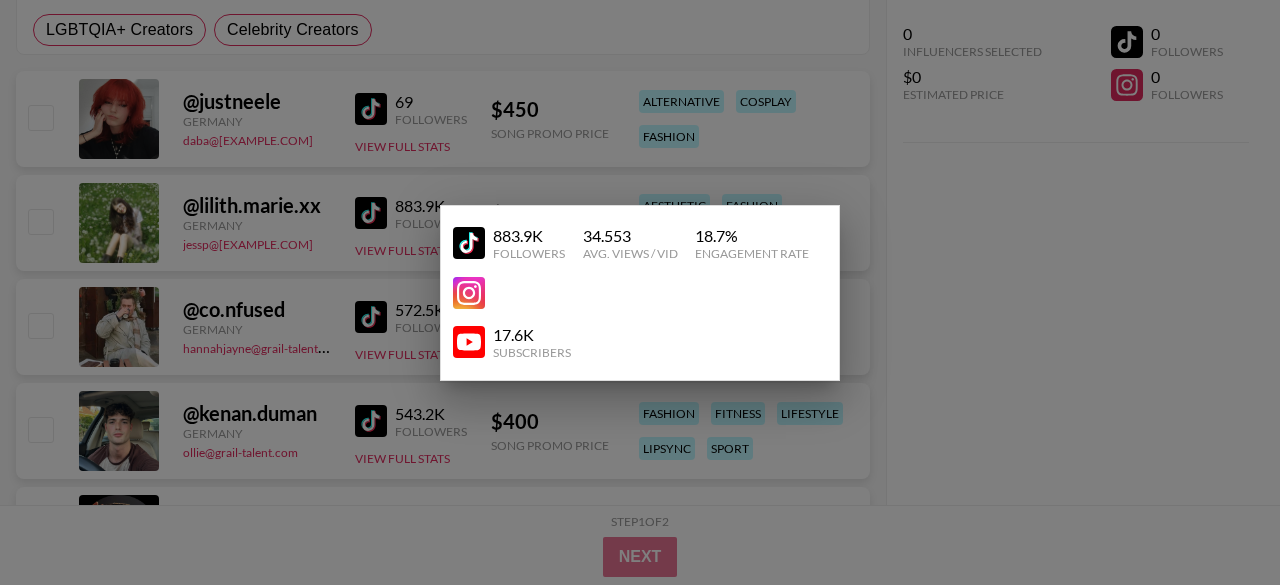 click at bounding box center (640, 292) 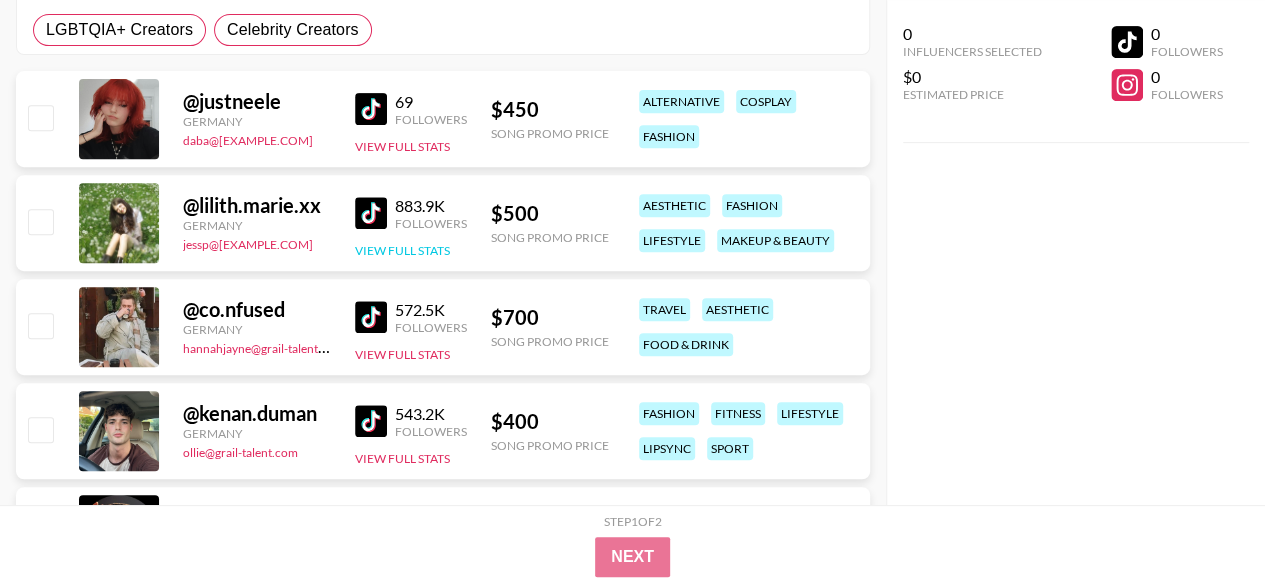click on "View Full Stats" at bounding box center (402, 250) 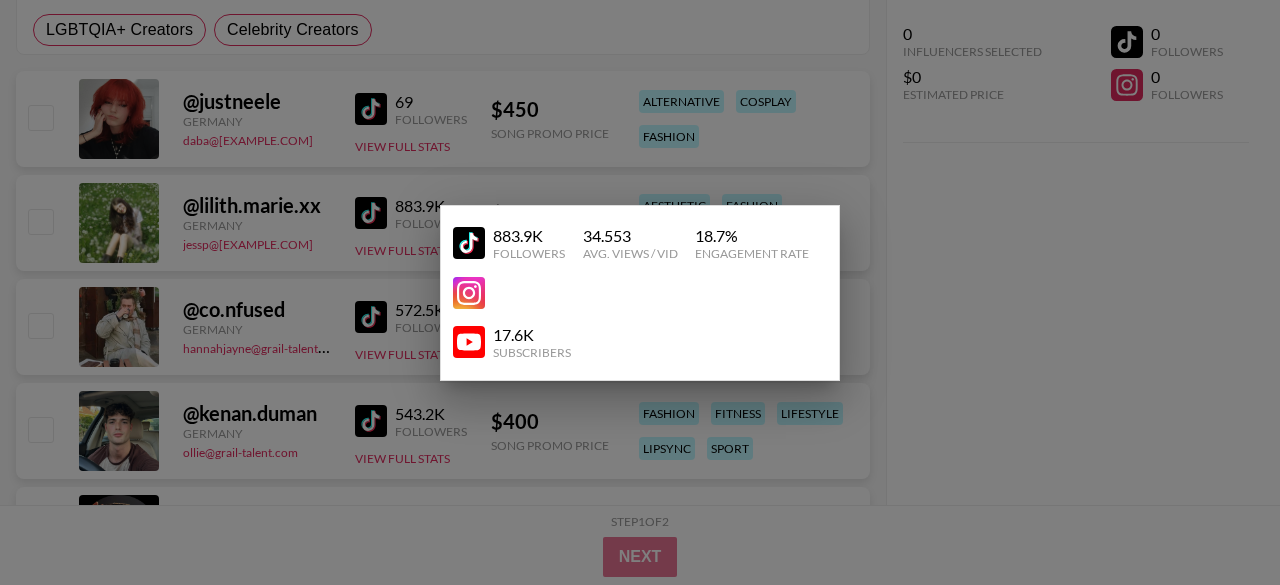 click at bounding box center (640, 292) 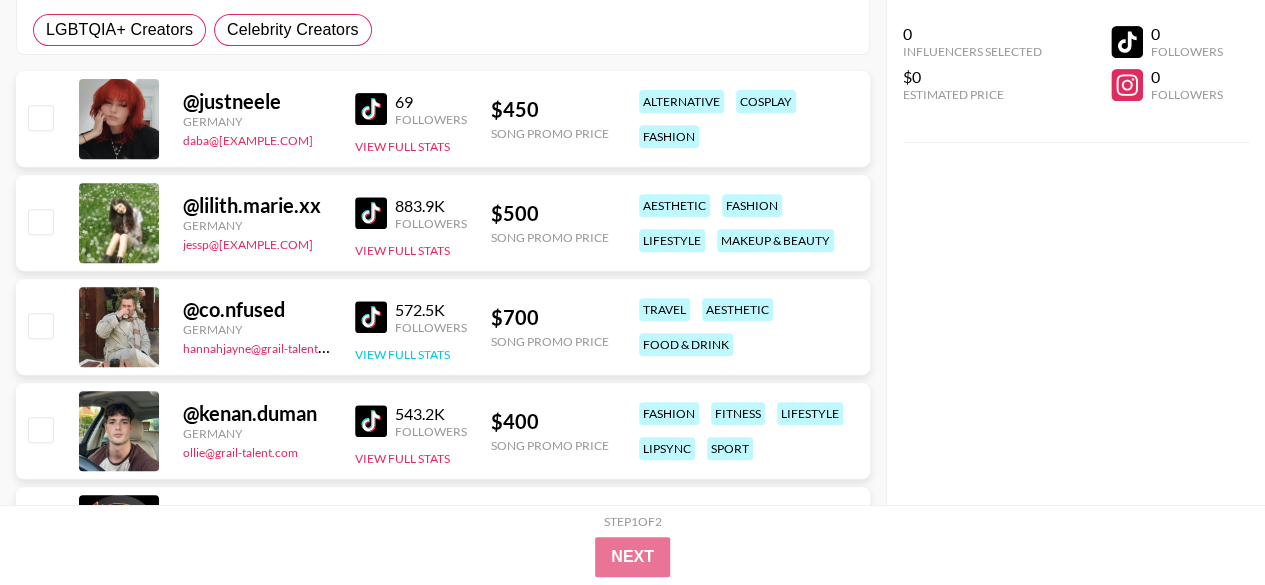 click on "View Full Stats" at bounding box center (402, 354) 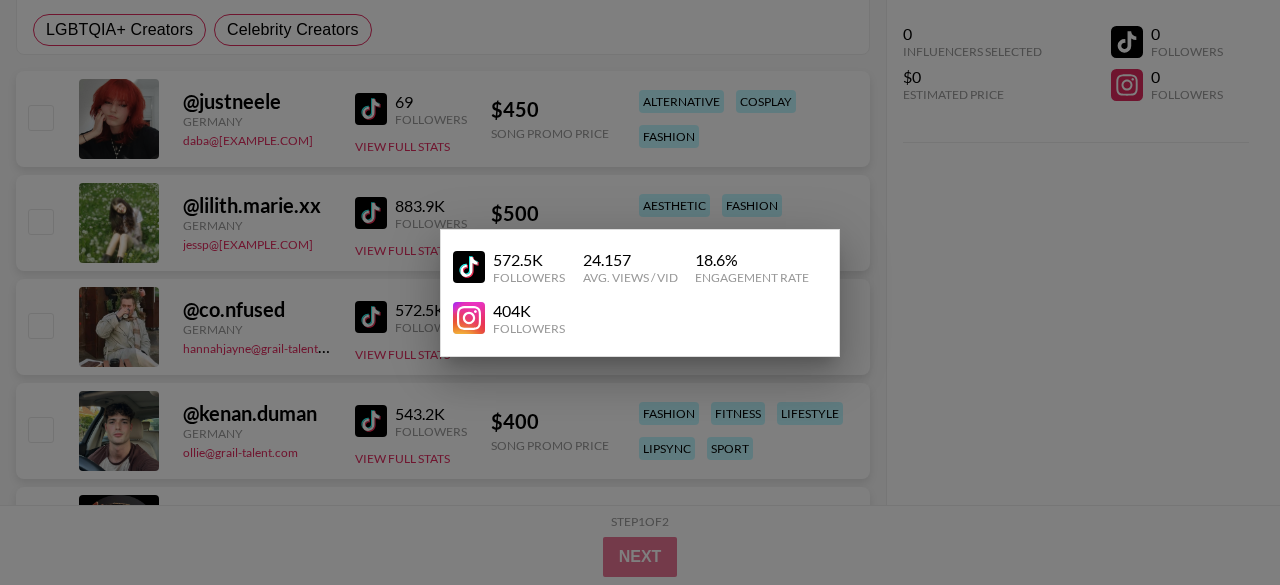 click at bounding box center [640, 292] 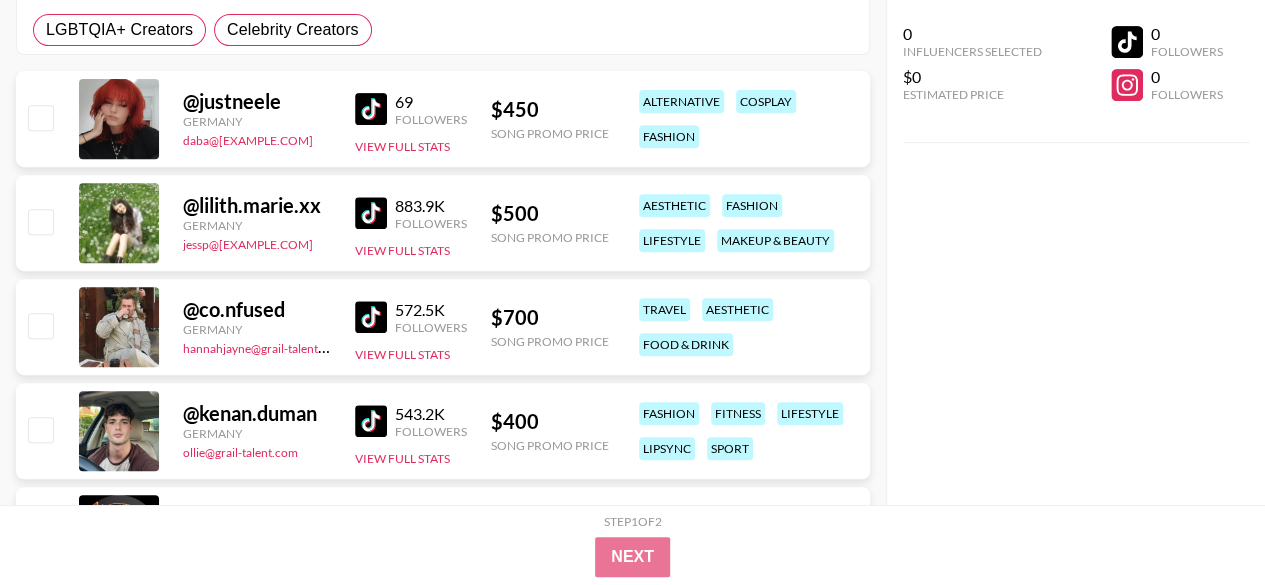 click on "@ [USERNAME] Austria brianna.gorski@[EXAMPLE.COM] 371K Followers View Full Stats   $ 700 Song Promo Price travel aesthetic food & drink" at bounding box center (443, 327) 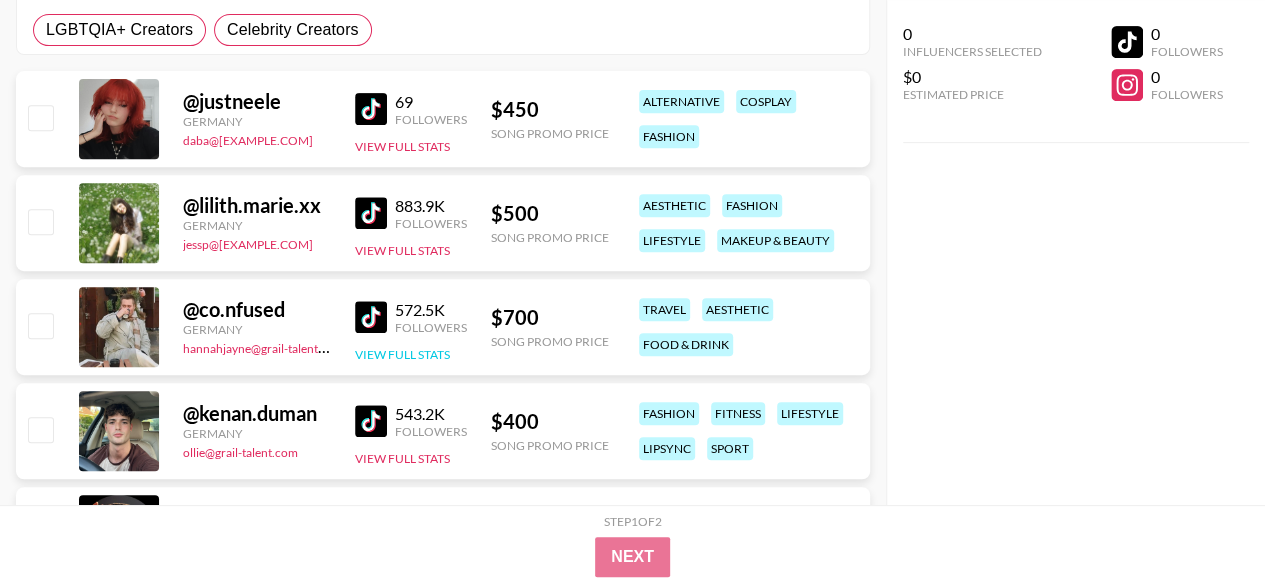 click on "View Full Stats" at bounding box center (402, 354) 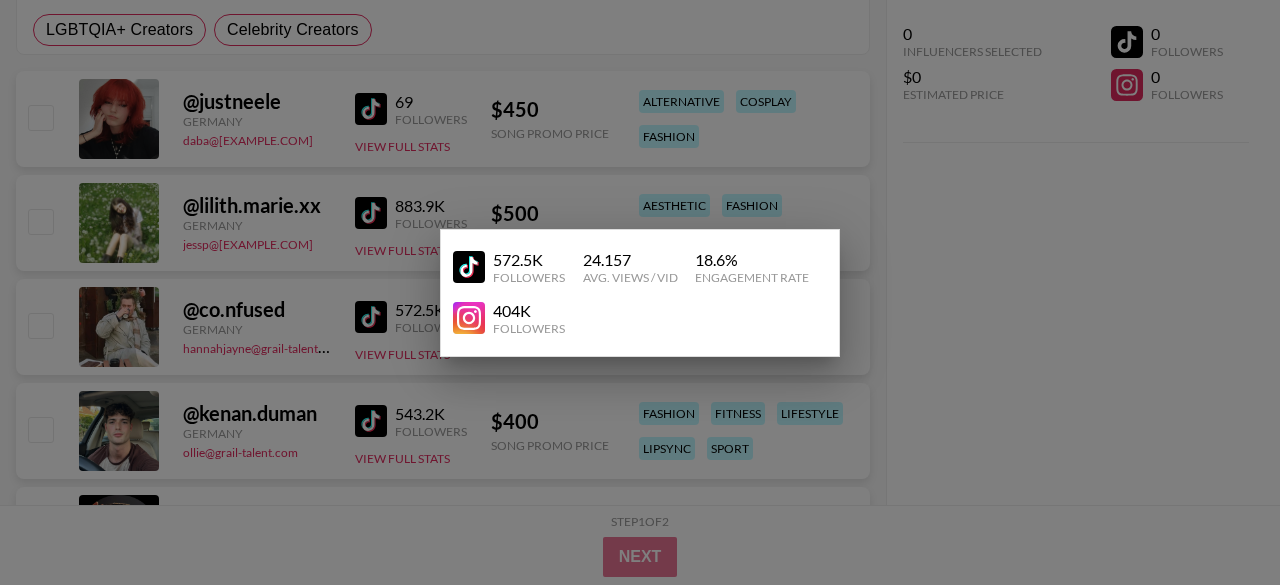 click at bounding box center [640, 292] 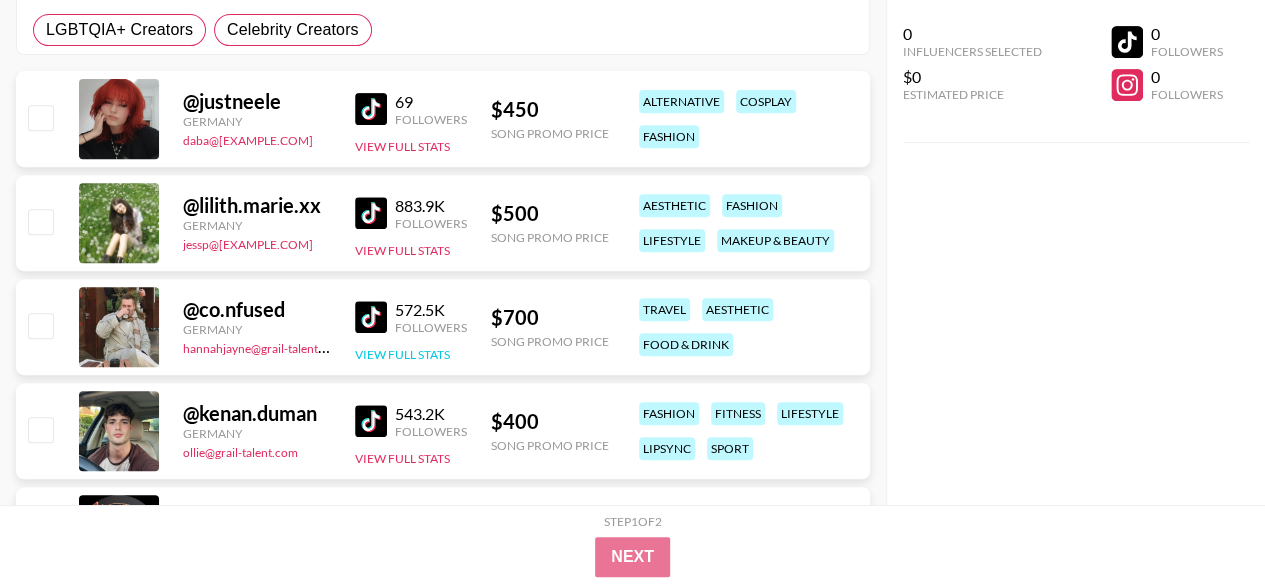 scroll, scrollTop: 439, scrollLeft: 0, axis: vertical 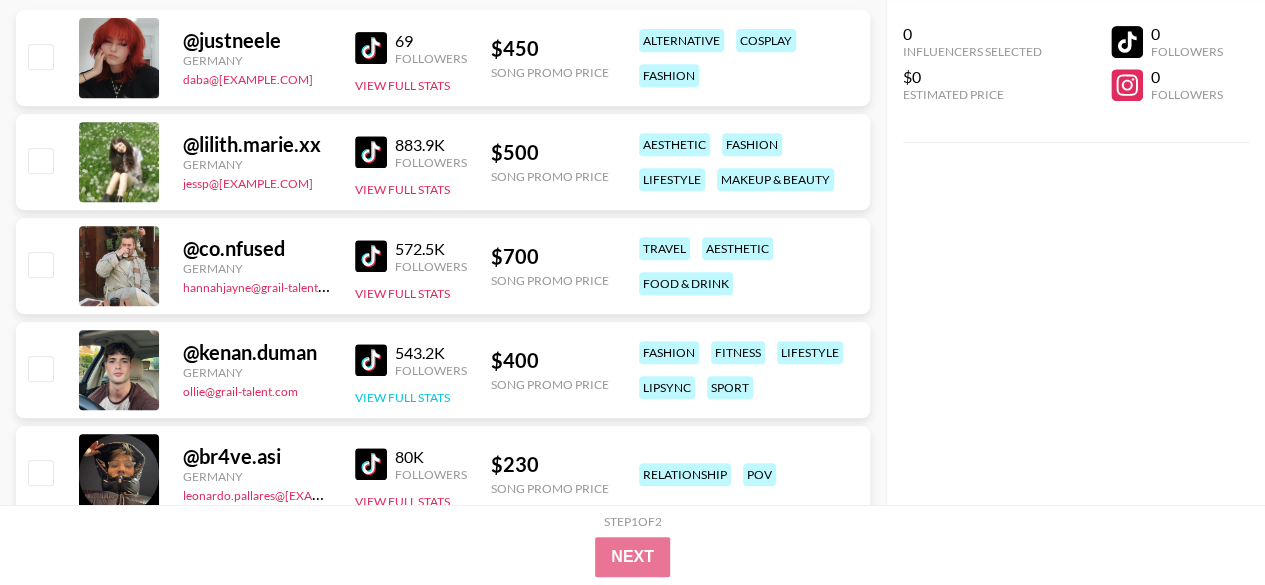 click on "View Full Stats" at bounding box center [402, 397] 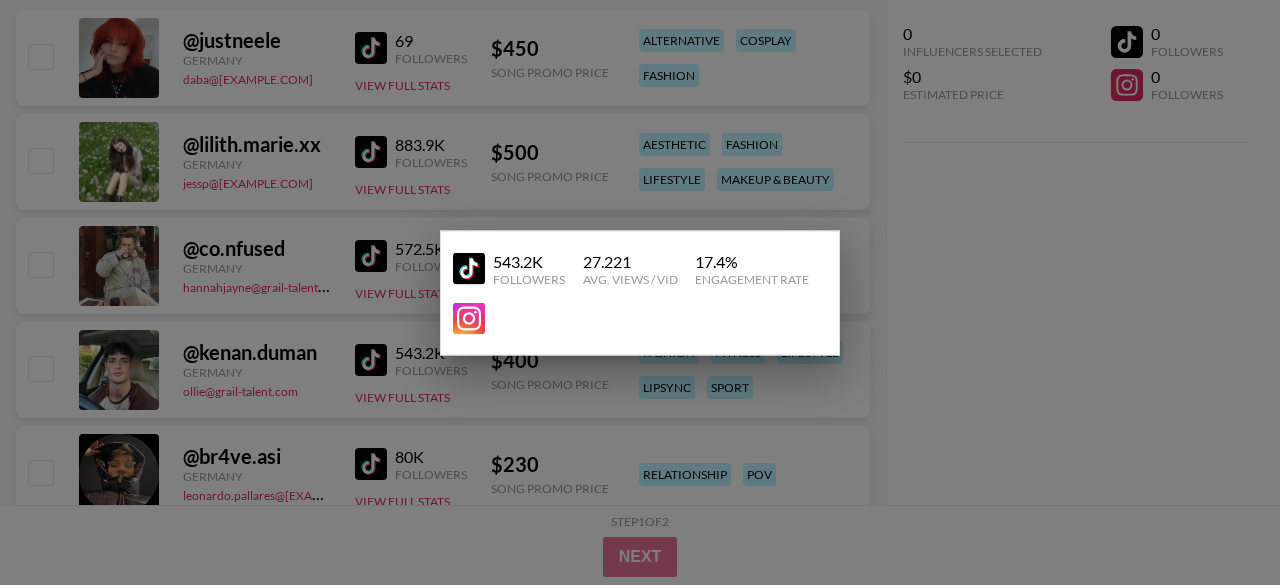 click at bounding box center [640, 292] 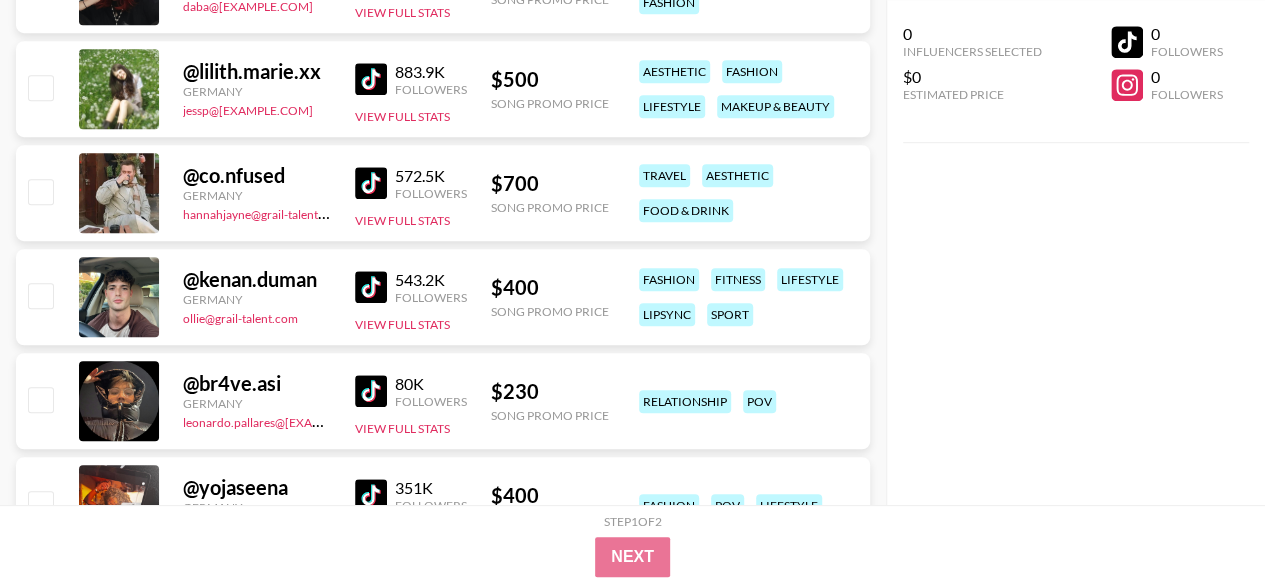 scroll, scrollTop: 513, scrollLeft: 0, axis: vertical 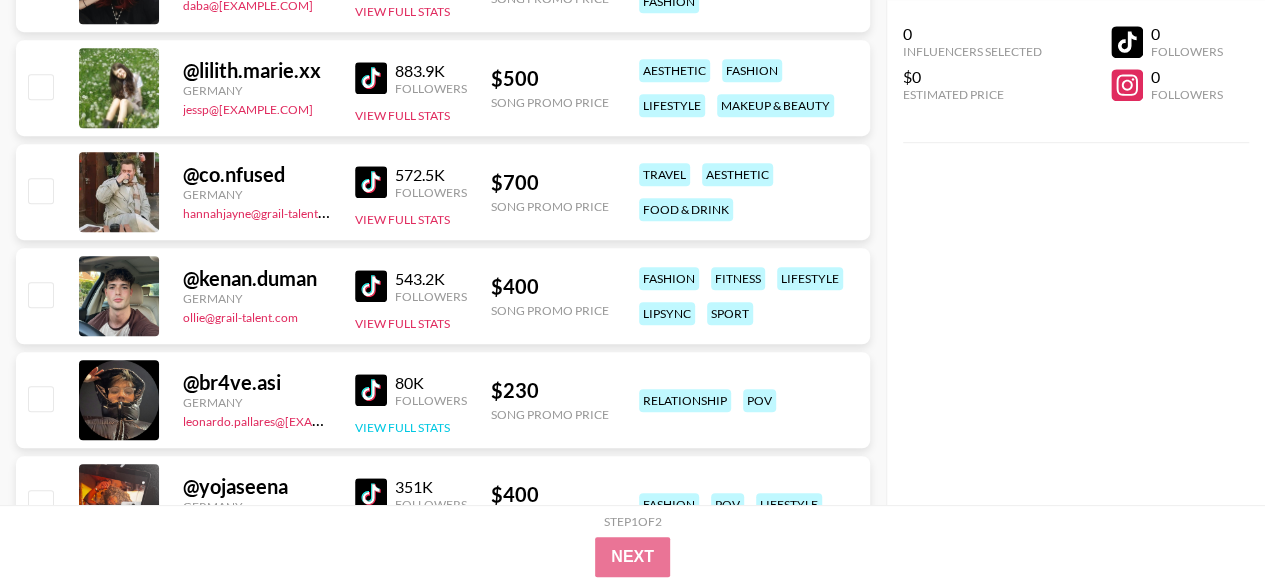 click on "View Full Stats" at bounding box center (402, 427) 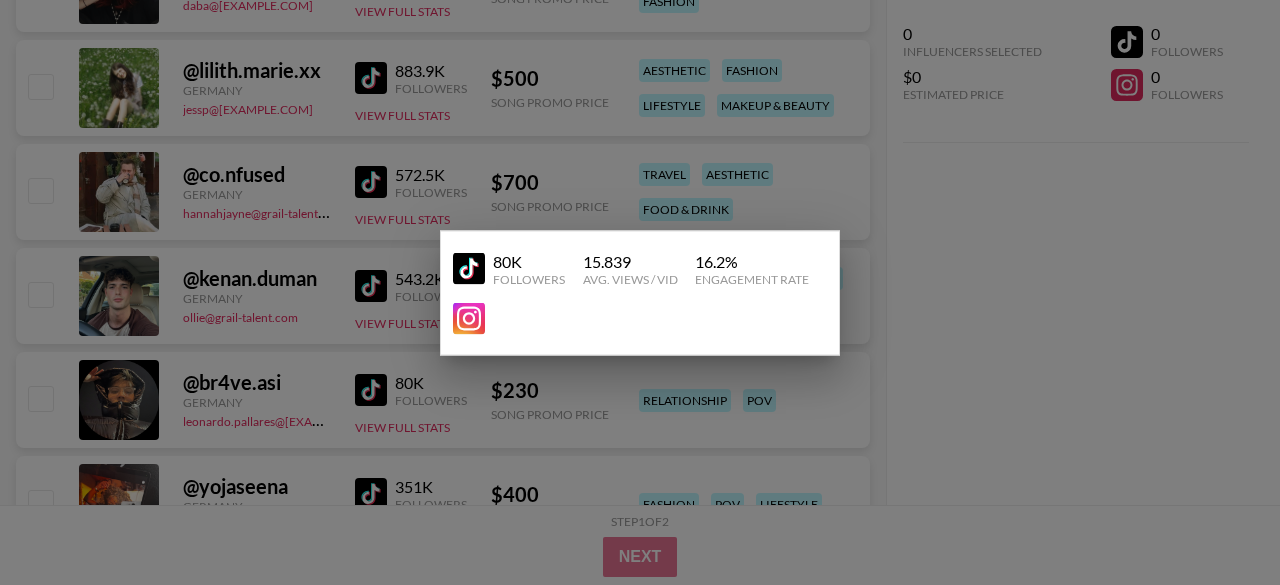 drag, startPoint x: 376, startPoint y: 395, endPoint x: 359, endPoint y: 398, distance: 17.262676 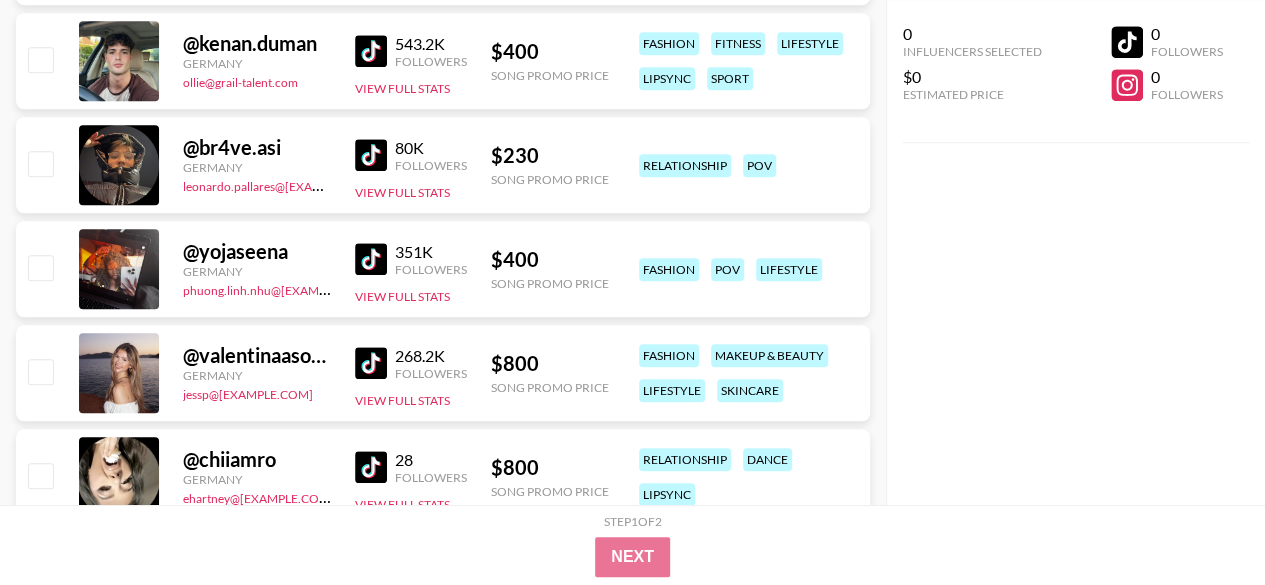scroll, scrollTop: 747, scrollLeft: 0, axis: vertical 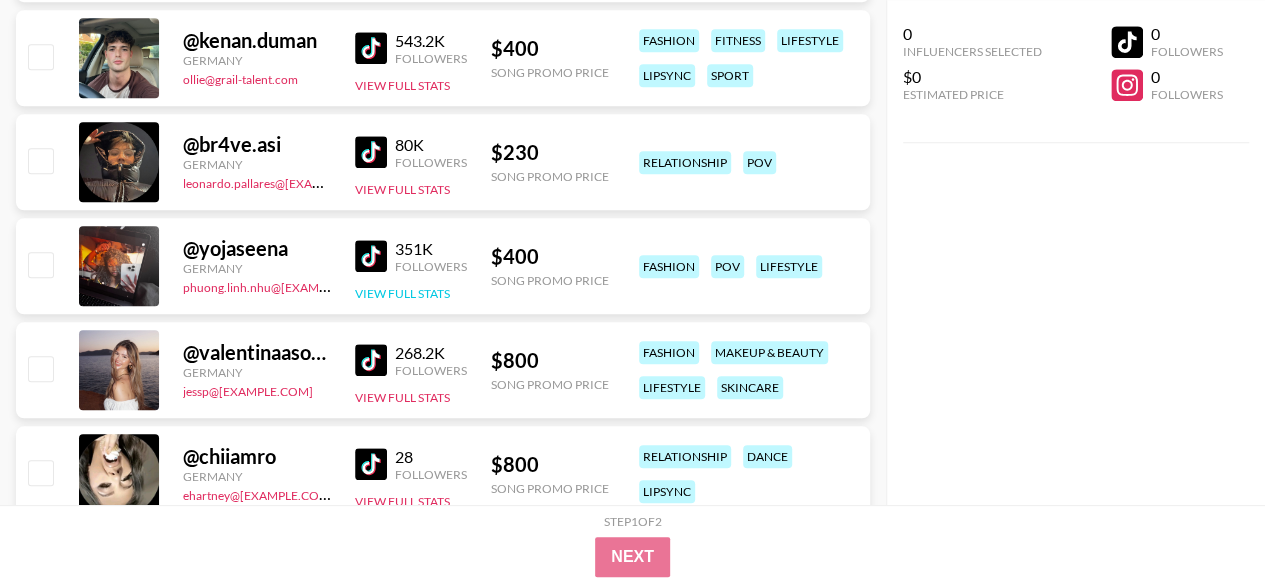 click on "View Full Stats" at bounding box center [402, 293] 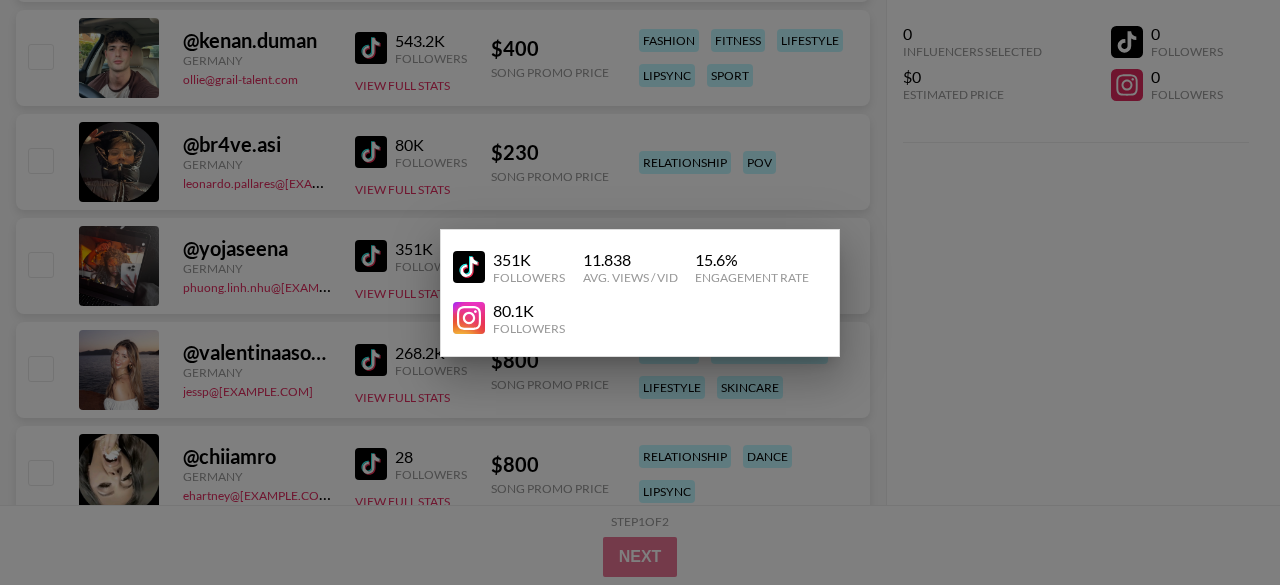 drag, startPoint x: 381, startPoint y: 258, endPoint x: 358, endPoint y: 258, distance: 23 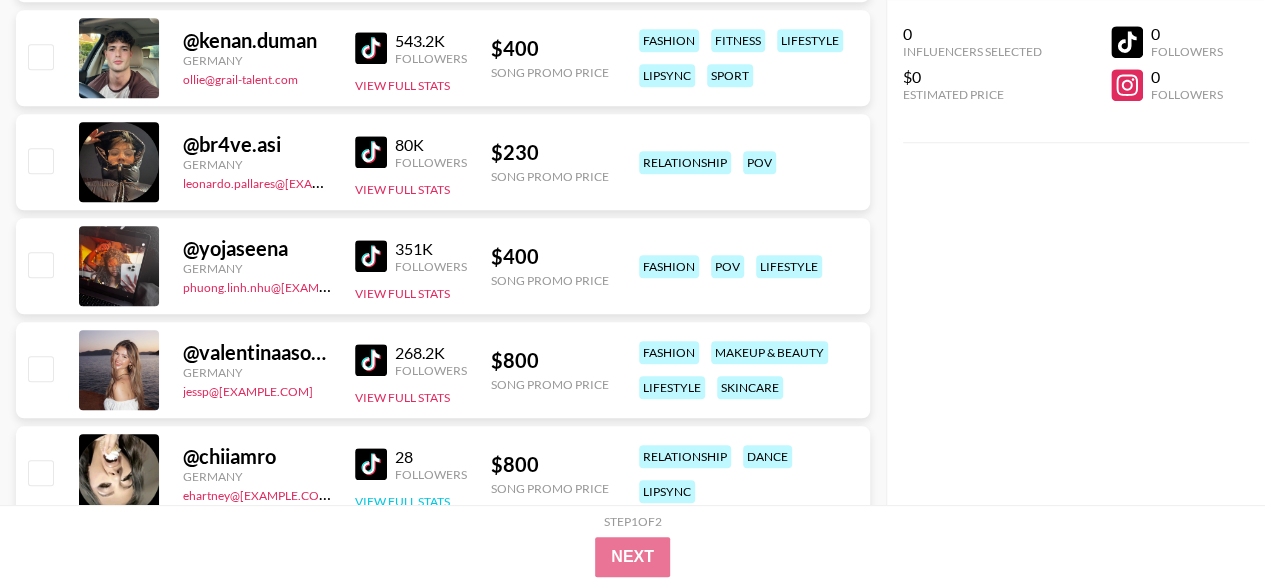 scroll, scrollTop: 773, scrollLeft: 0, axis: vertical 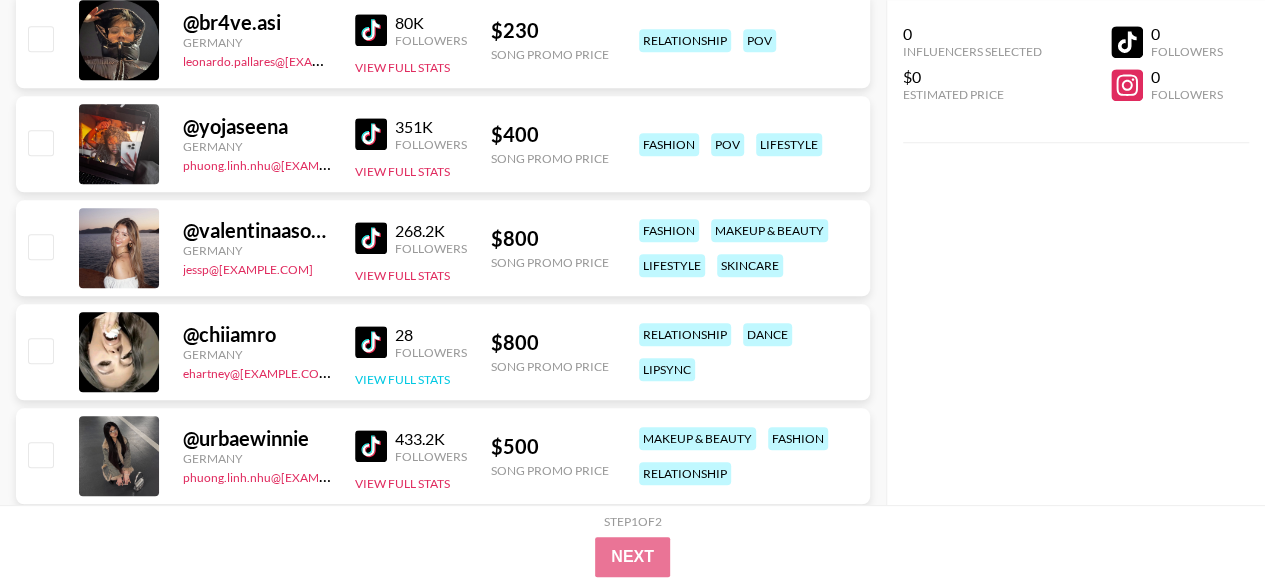 click on "View Full Stats" at bounding box center [402, 379] 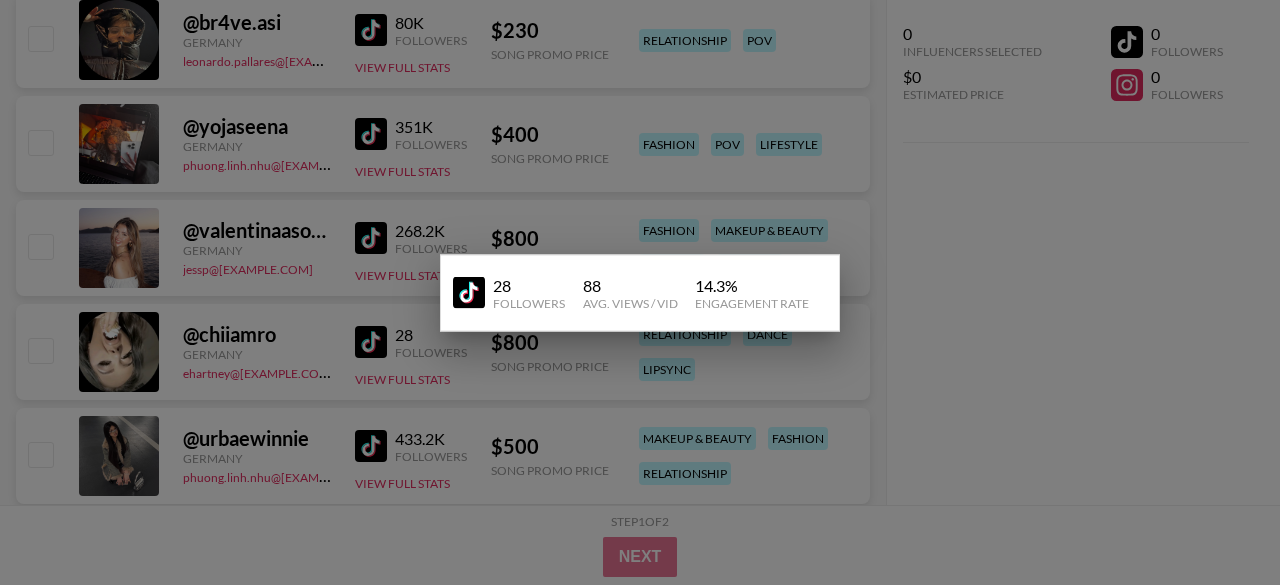 drag, startPoint x: 381, startPoint y: 333, endPoint x: 372, endPoint y: 339, distance: 10.816654 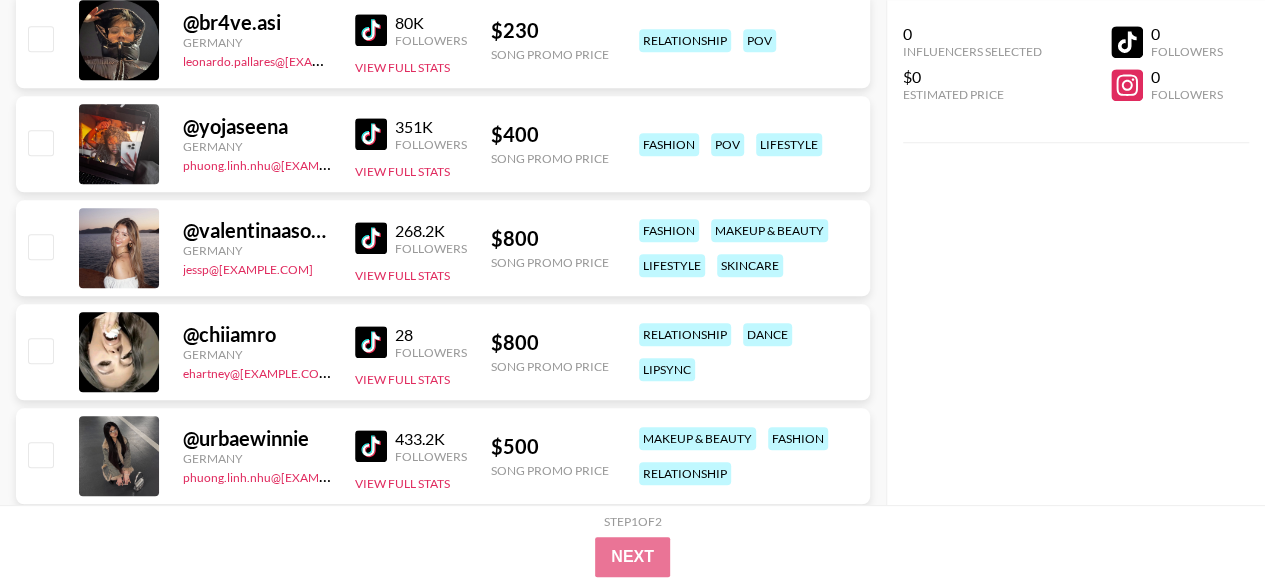 scroll, scrollTop: 1007, scrollLeft: 0, axis: vertical 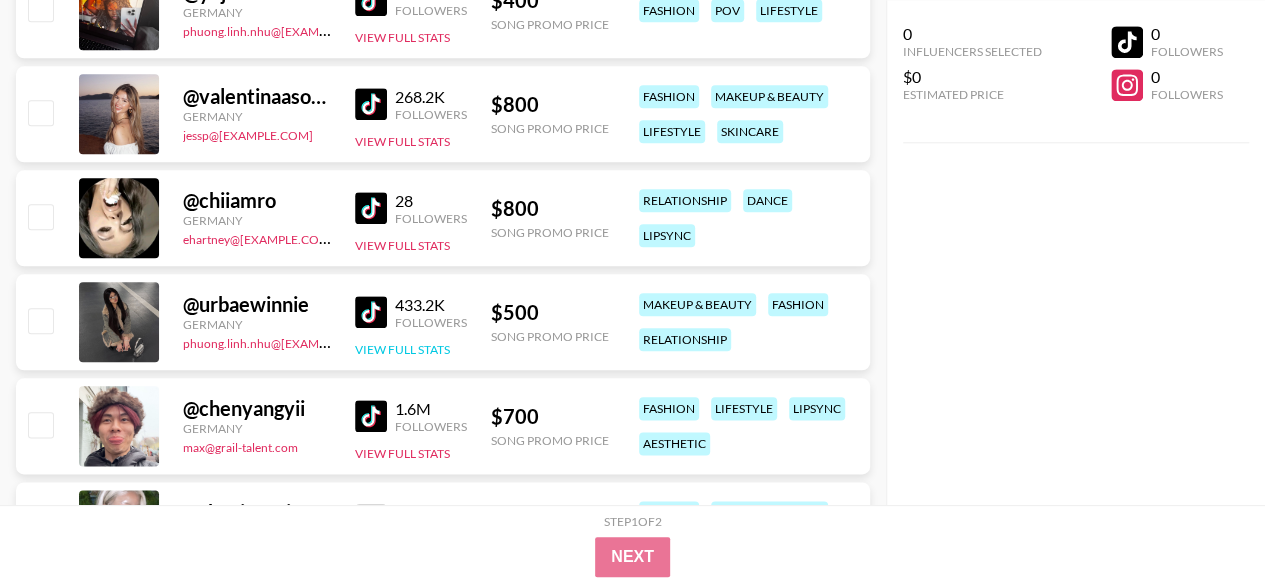 click on "View Full Stats" at bounding box center [402, 349] 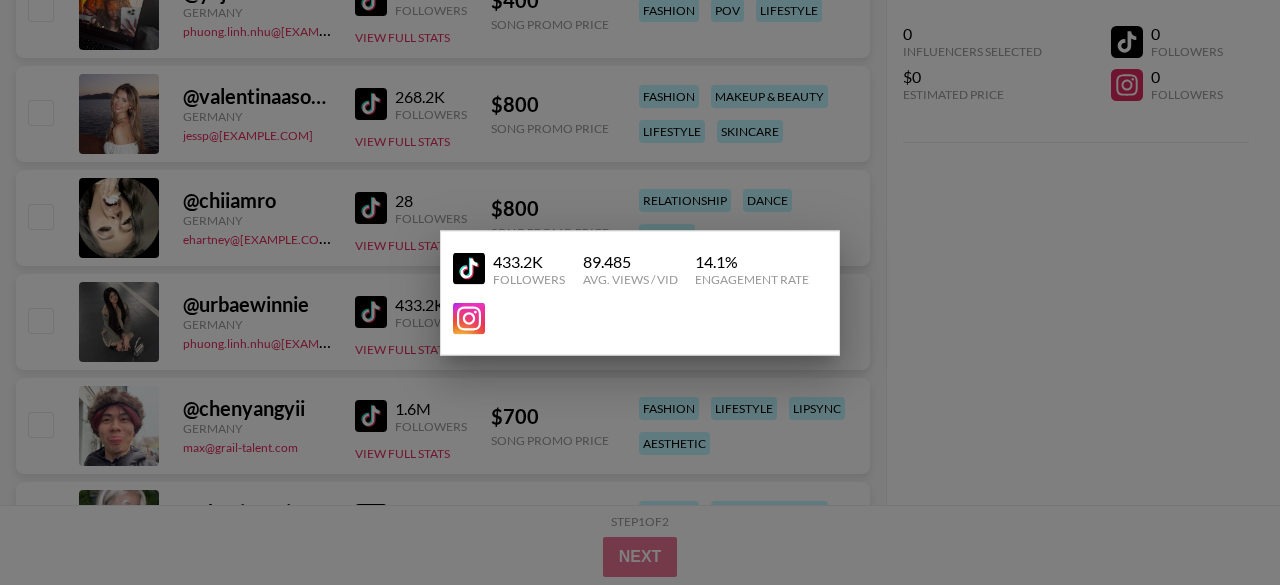 drag, startPoint x: 379, startPoint y: 314, endPoint x: 356, endPoint y: 303, distance: 25.495098 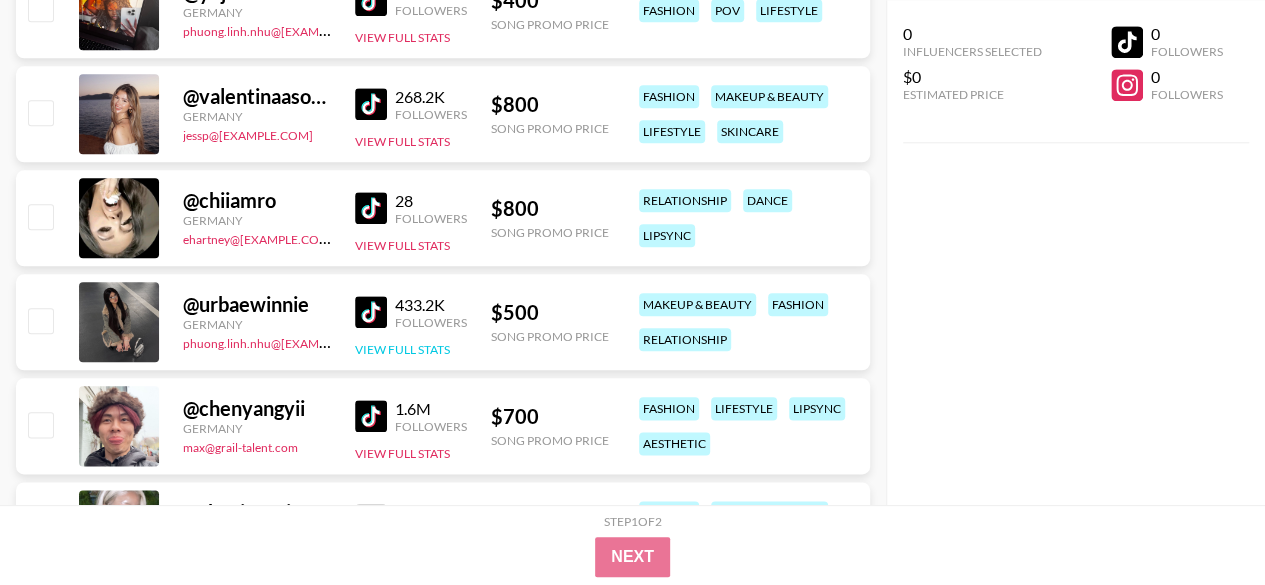 click on "View Full Stats" at bounding box center [402, 349] 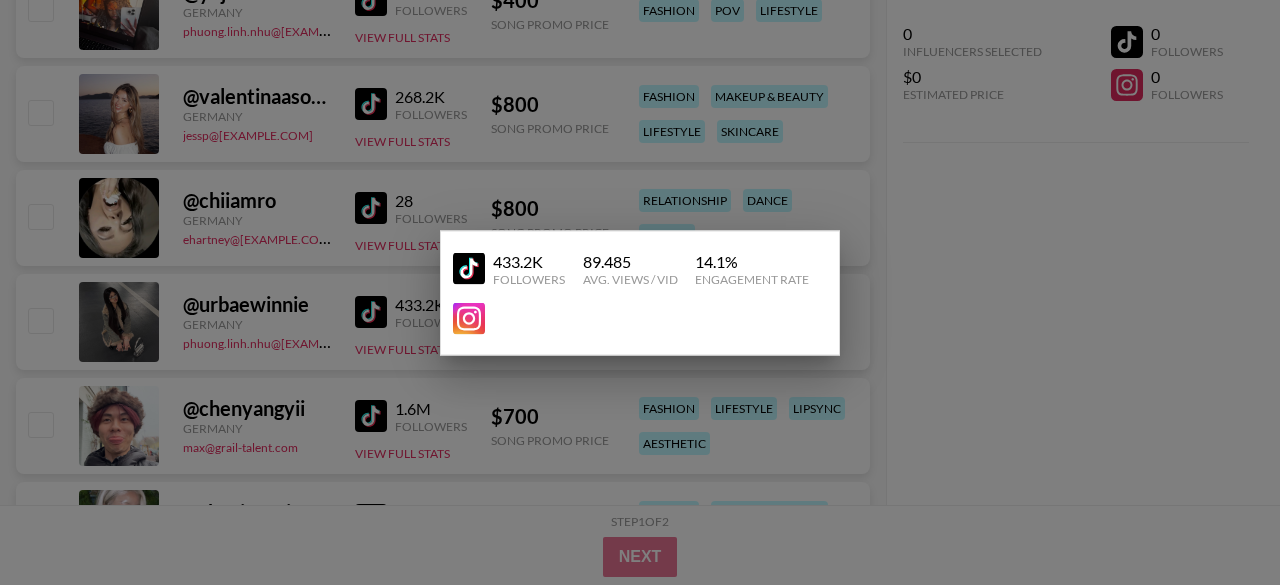 click at bounding box center [640, 292] 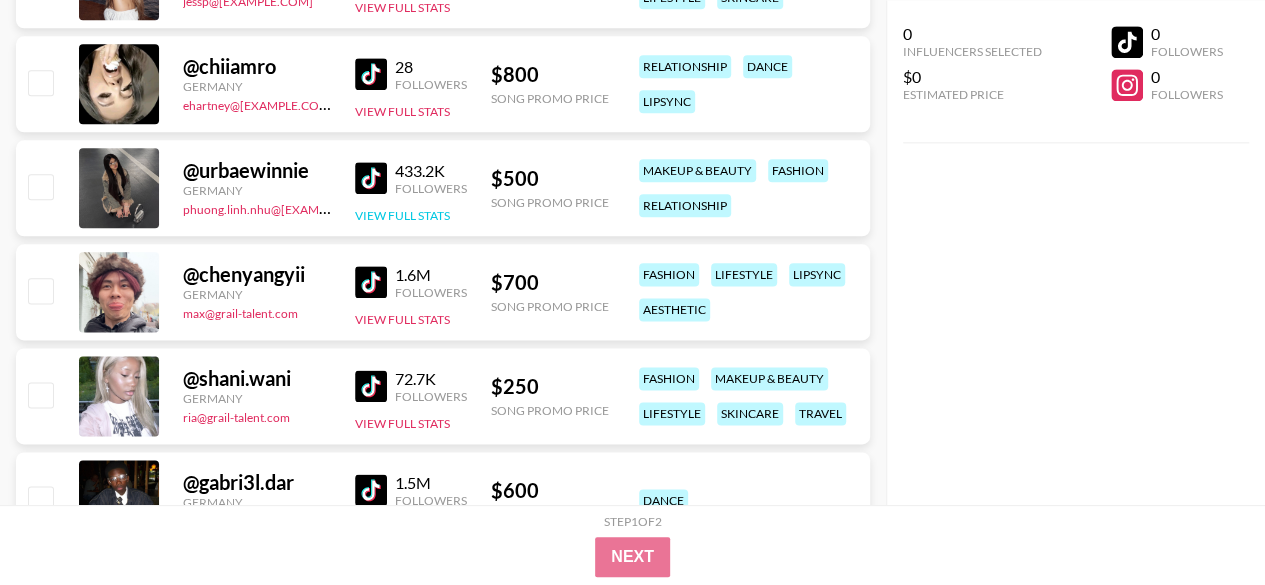 scroll, scrollTop: 1221, scrollLeft: 0, axis: vertical 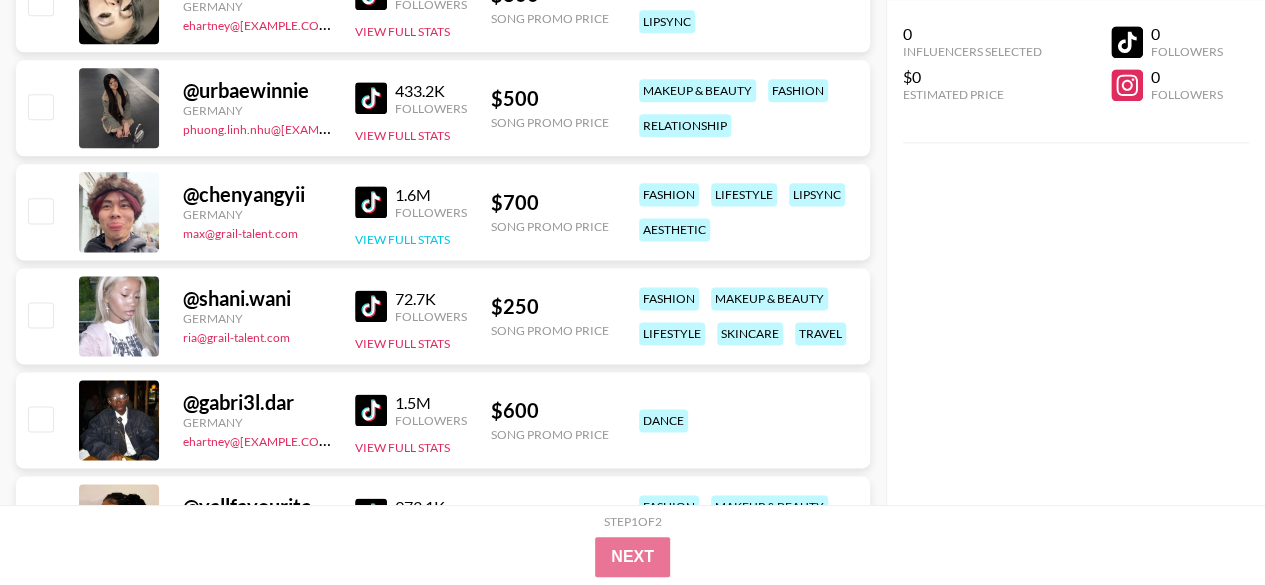 click on "View Full Stats" at bounding box center [402, 239] 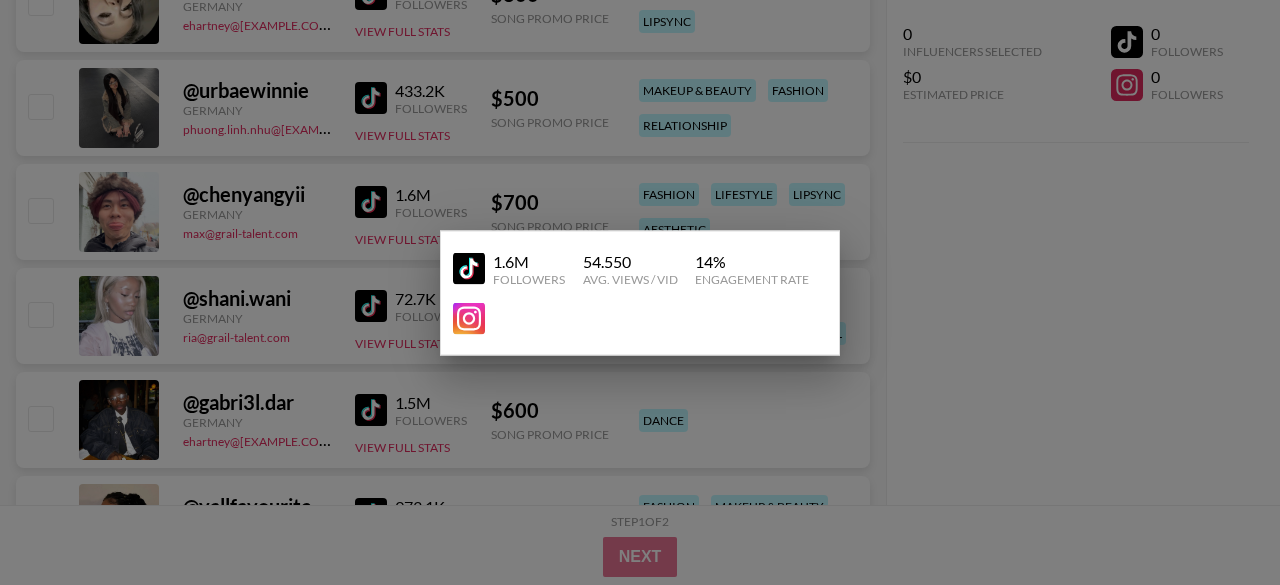 click at bounding box center (640, 292) 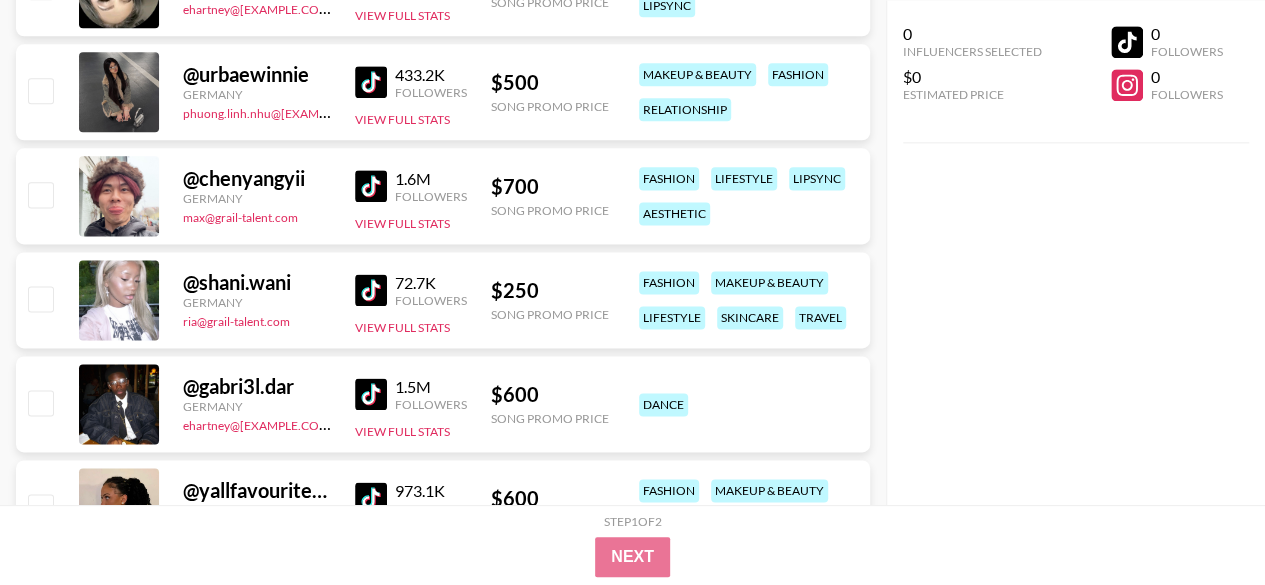 scroll, scrollTop: 1236, scrollLeft: 0, axis: vertical 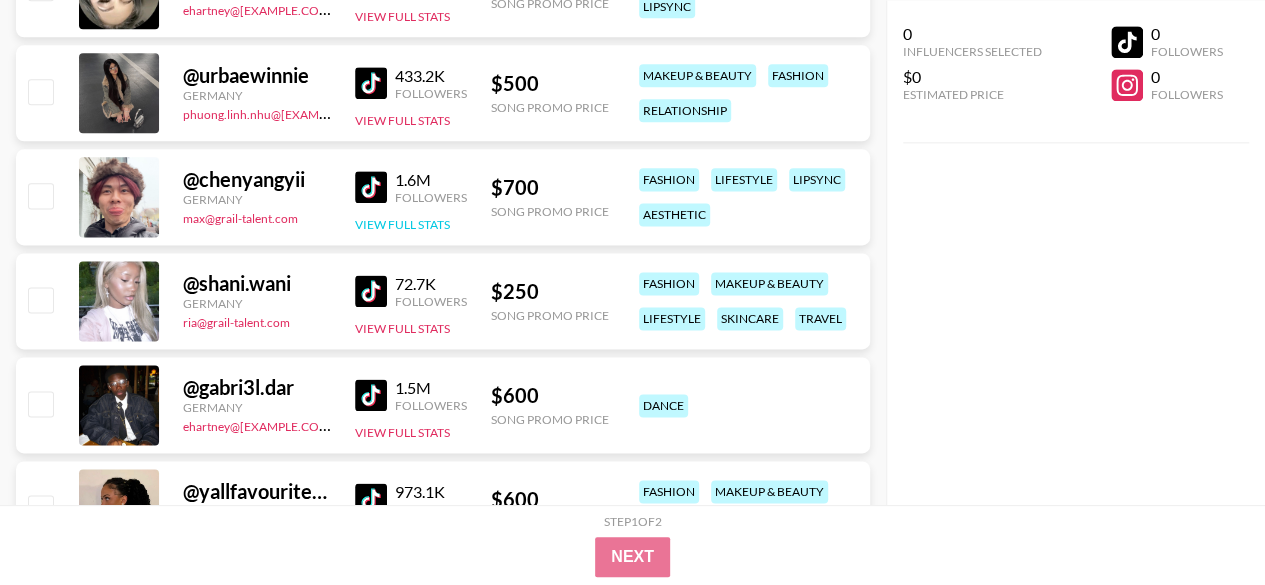 click on "View Full Stats" at bounding box center (402, 224) 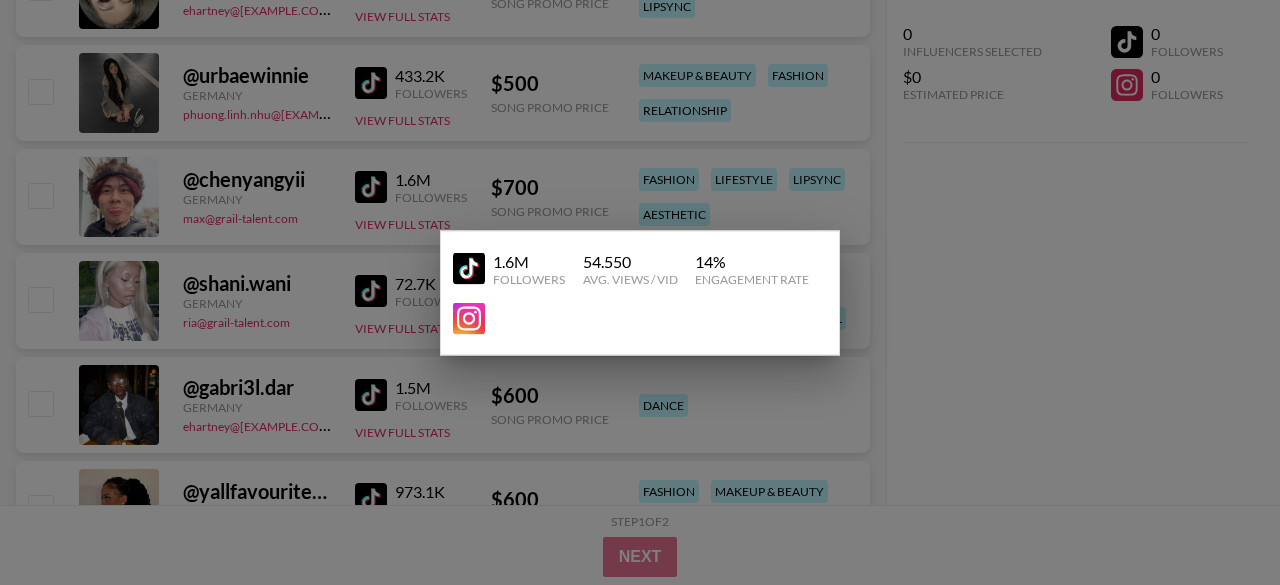click at bounding box center [640, 292] 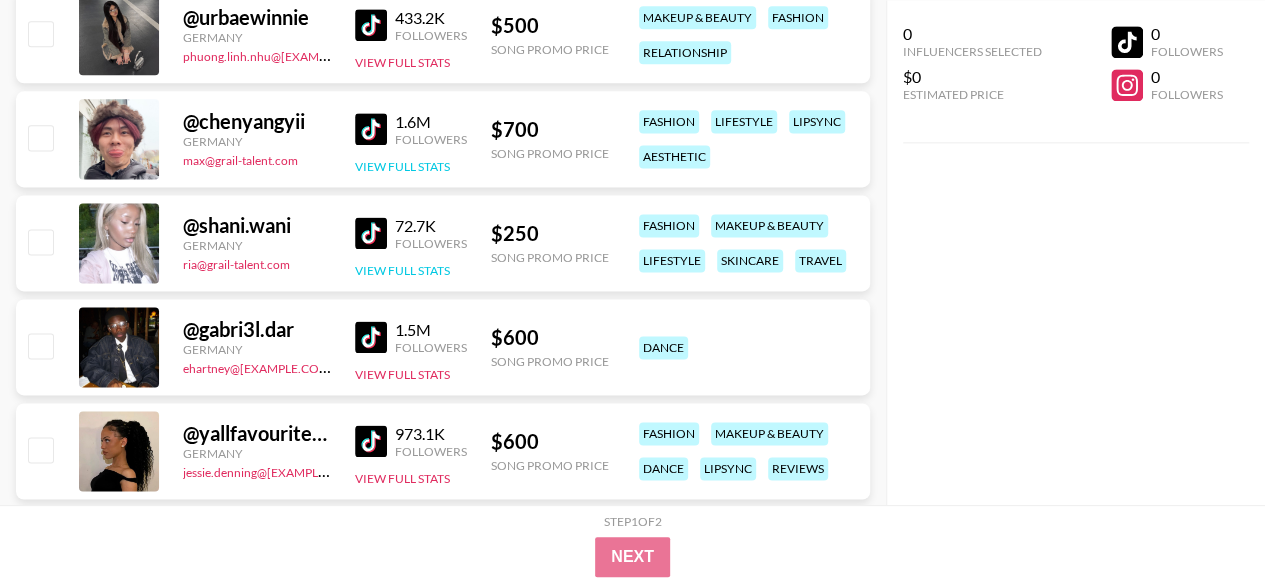 scroll, scrollTop: 1293, scrollLeft: 0, axis: vertical 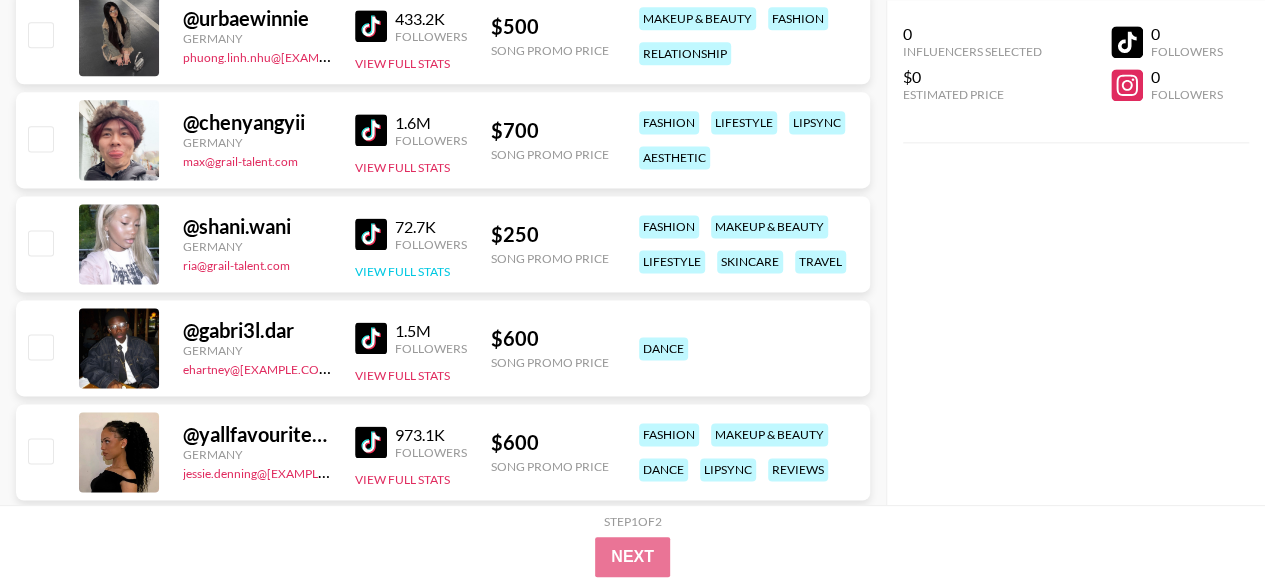 click on "View Full Stats" at bounding box center (402, 271) 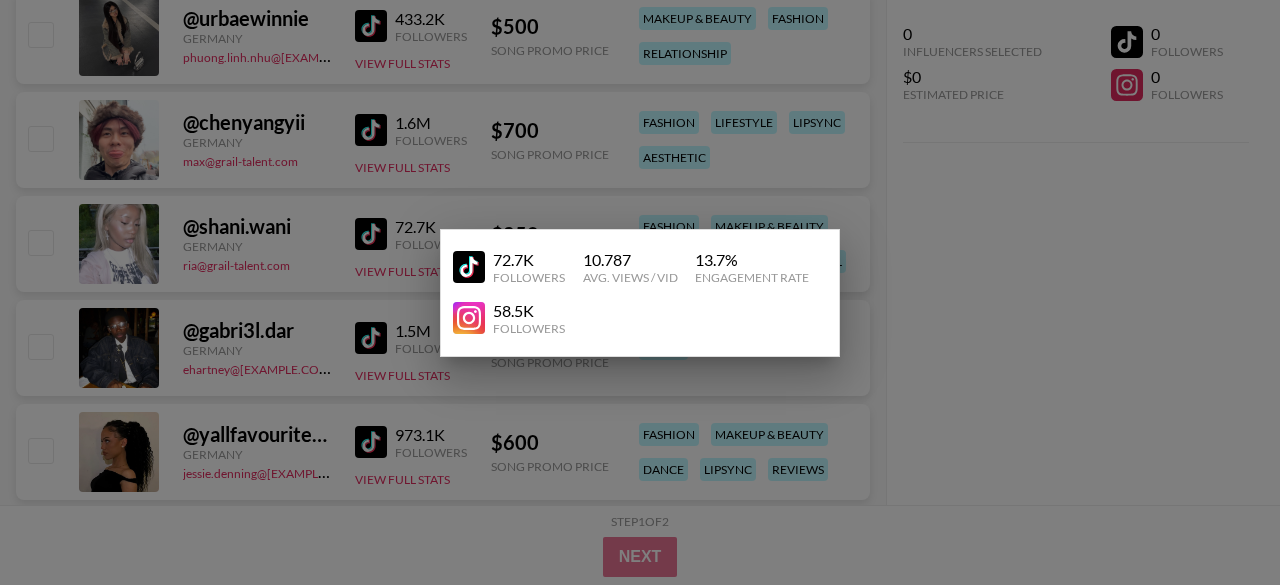 drag, startPoint x: 384, startPoint y: 221, endPoint x: 348, endPoint y: 227, distance: 36.496574 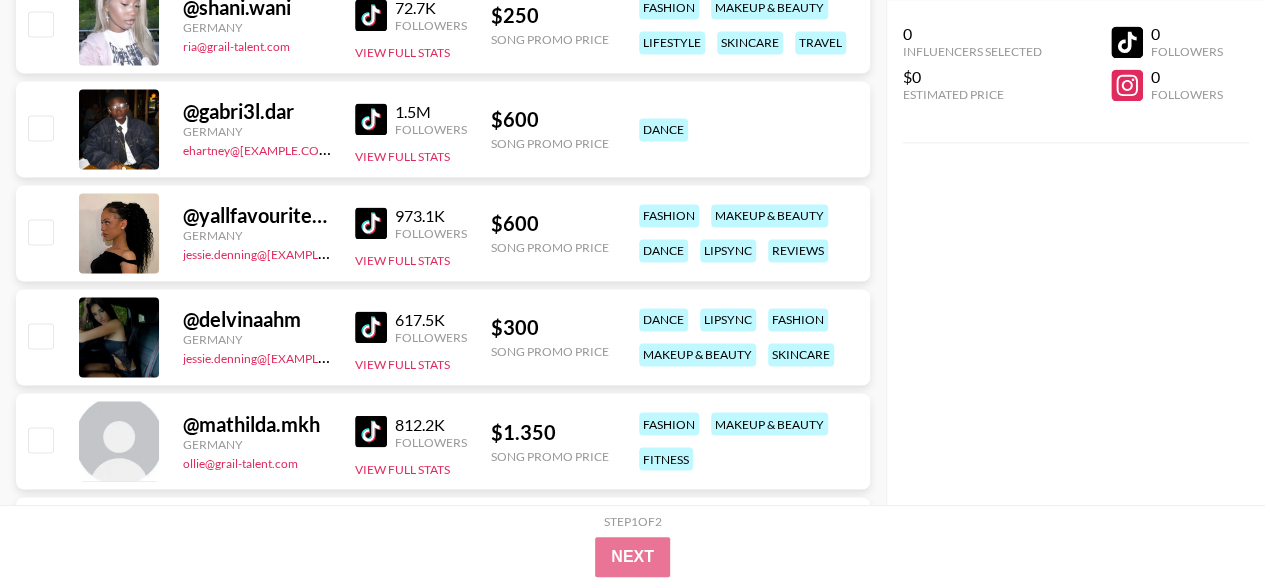 scroll, scrollTop: 1513, scrollLeft: 0, axis: vertical 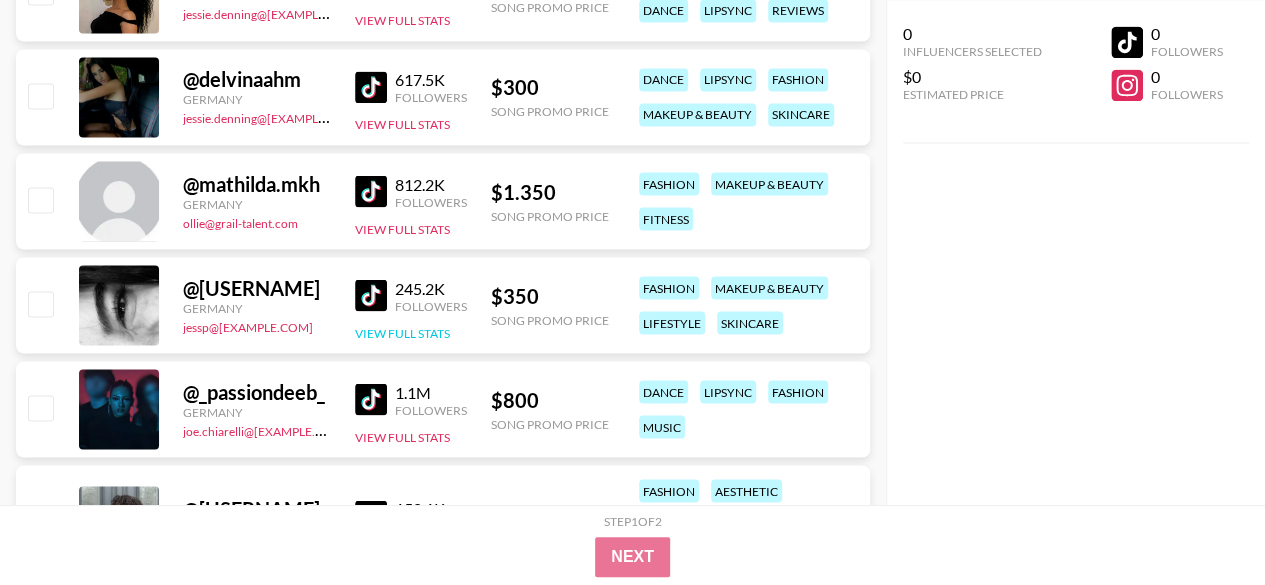 click on "View Full Stats" at bounding box center [402, 332] 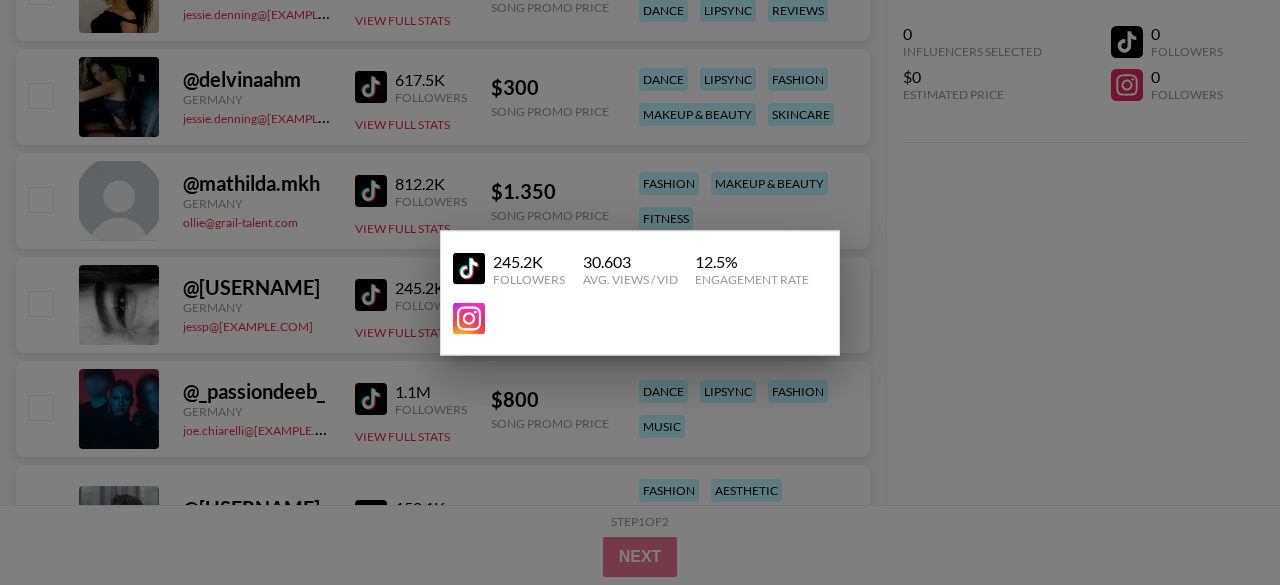 drag, startPoint x: 376, startPoint y: 292, endPoint x: 365, endPoint y: 292, distance: 11 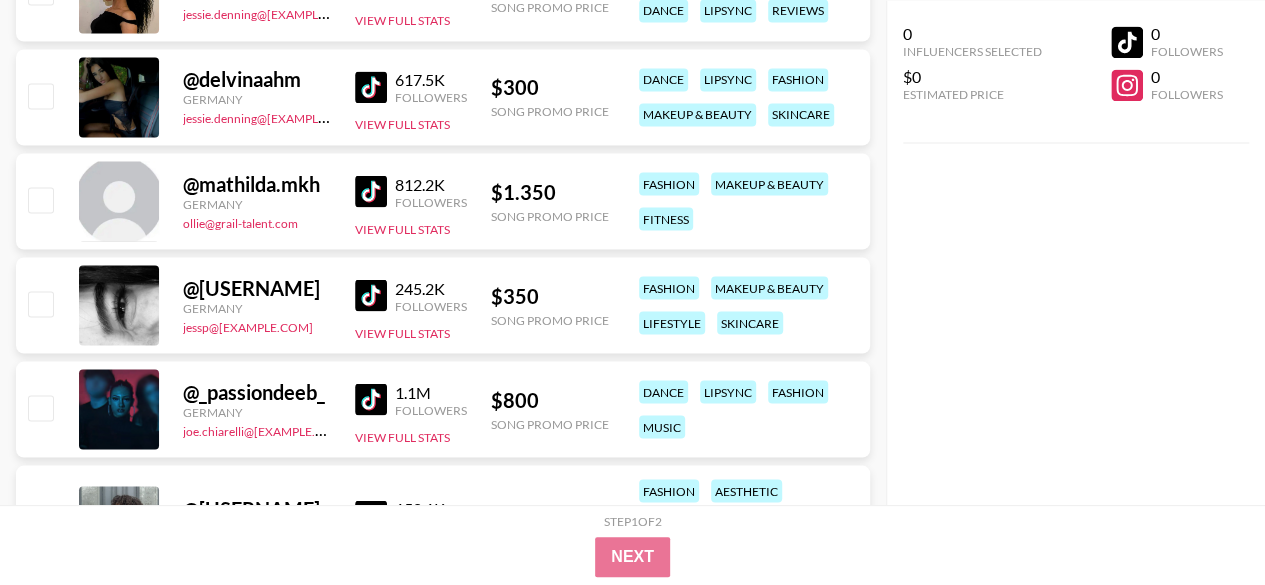 click at bounding box center [371, 295] 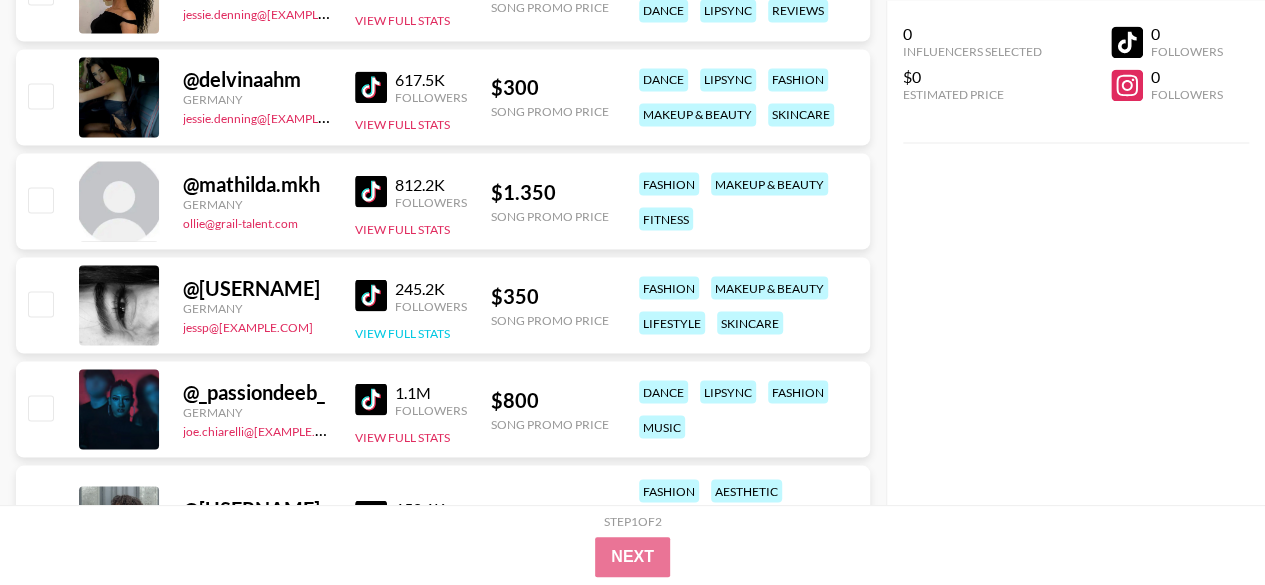 click on "View Full Stats" at bounding box center (402, 332) 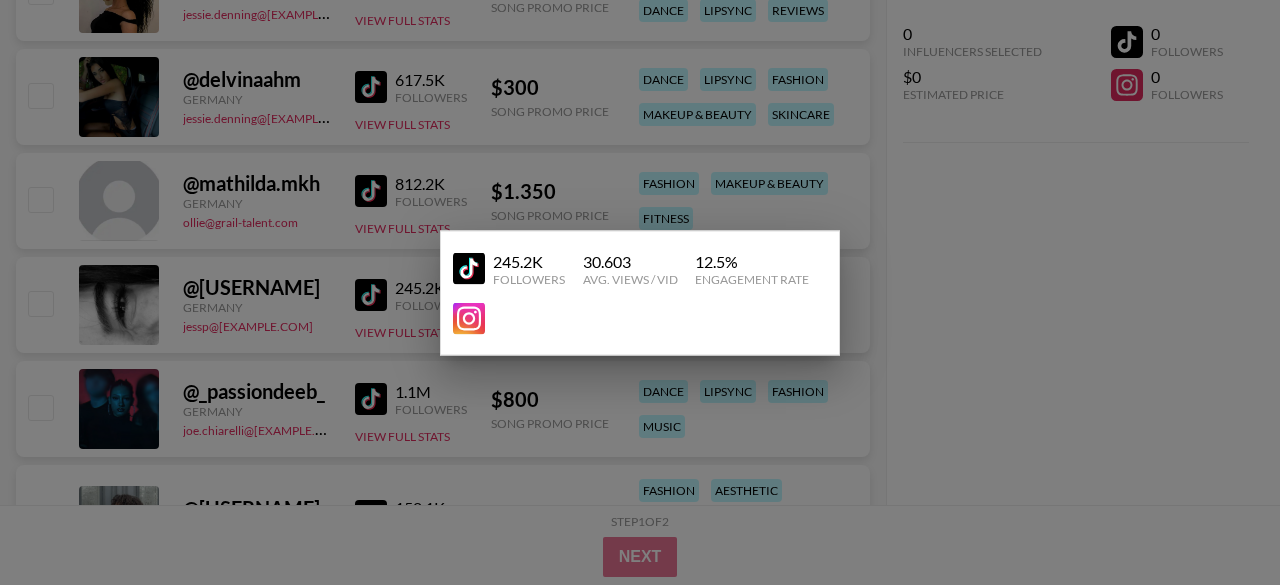 click at bounding box center [640, 292] 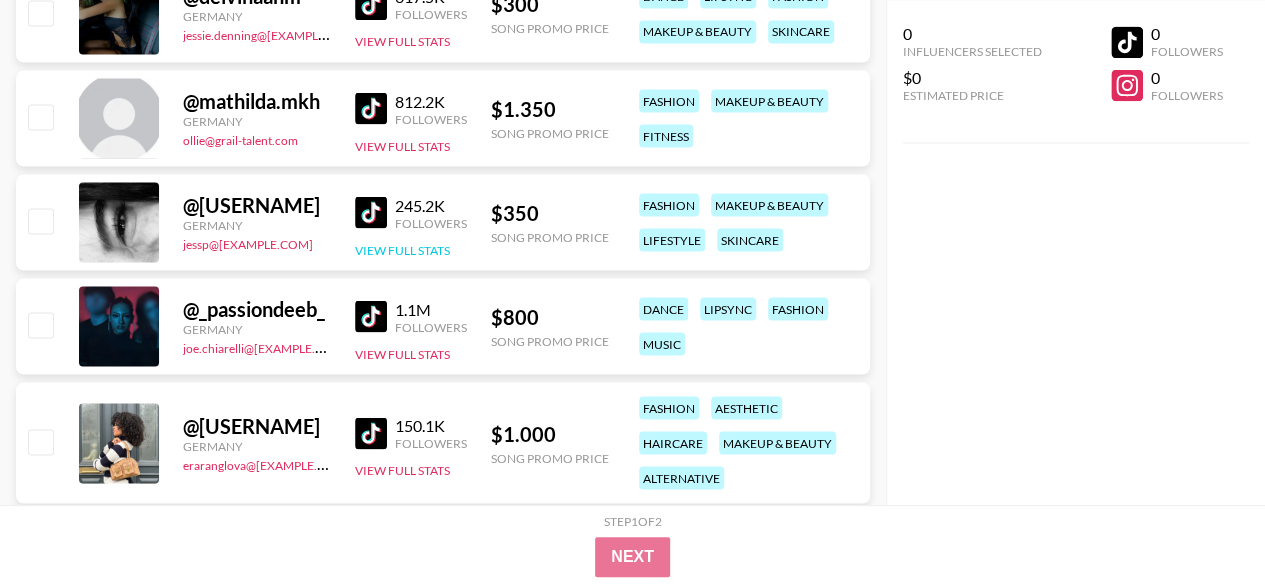 scroll, scrollTop: 1836, scrollLeft: 0, axis: vertical 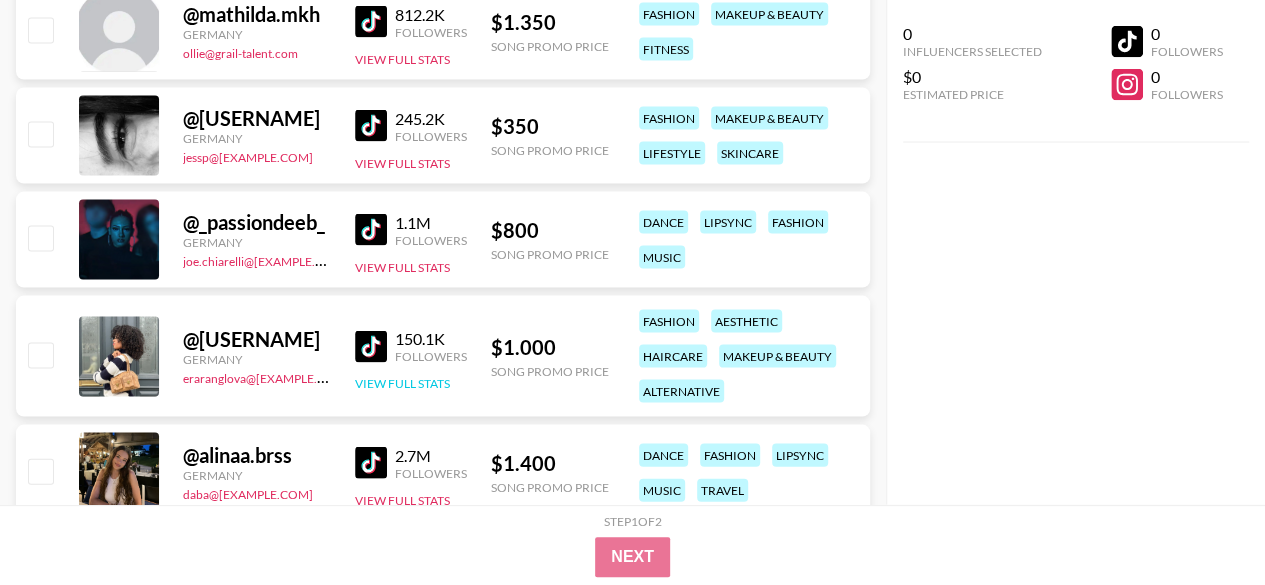 click on "View Full Stats" at bounding box center [402, 383] 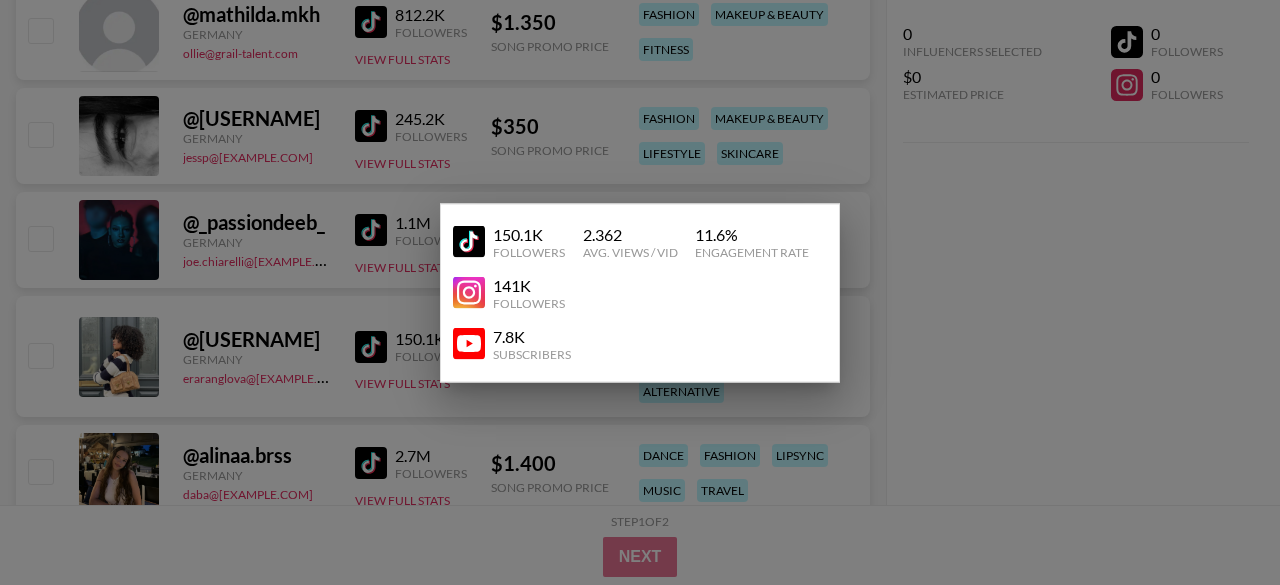 drag, startPoint x: 378, startPoint y: 329, endPoint x: 332, endPoint y: 323, distance: 46.389652 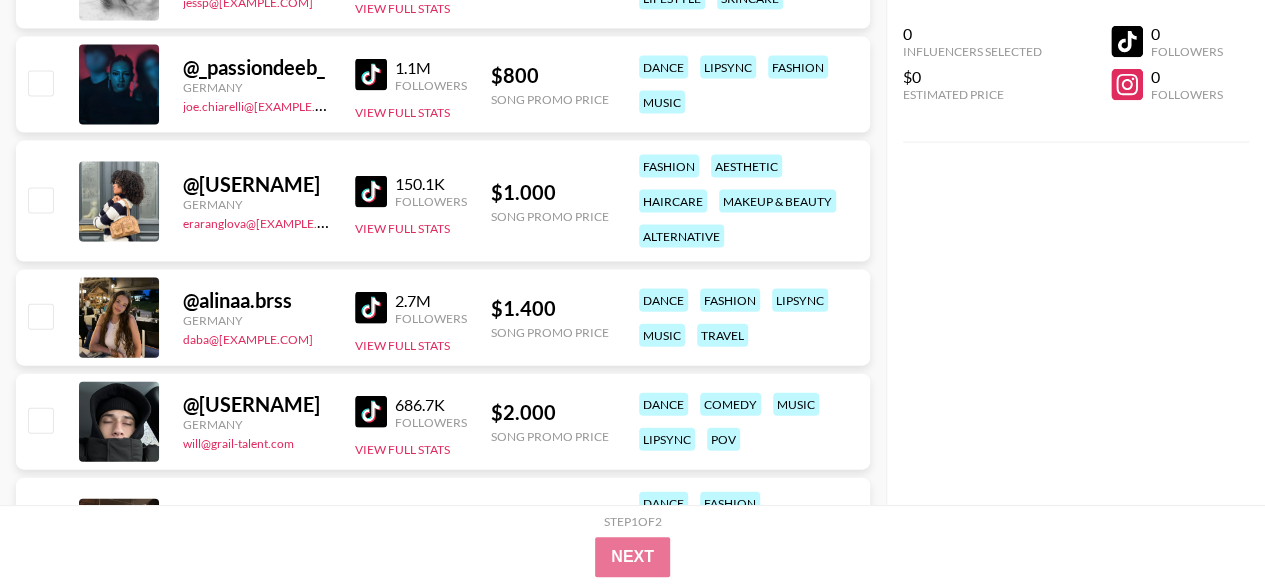 scroll, scrollTop: 2097, scrollLeft: 0, axis: vertical 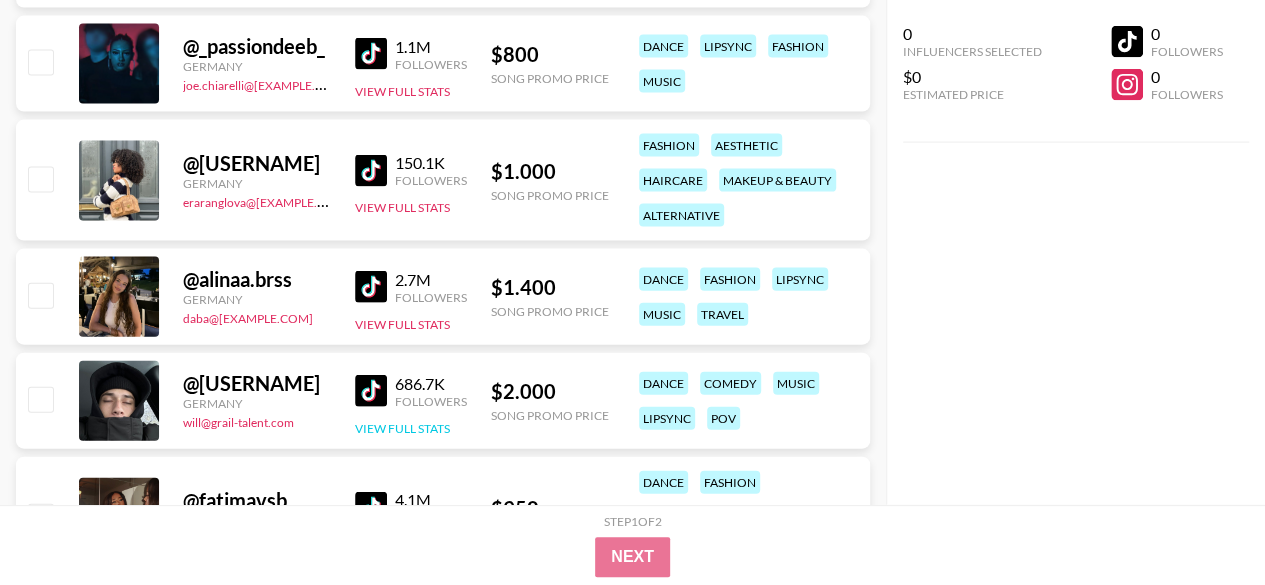 click on "View Full Stats" at bounding box center [402, 428] 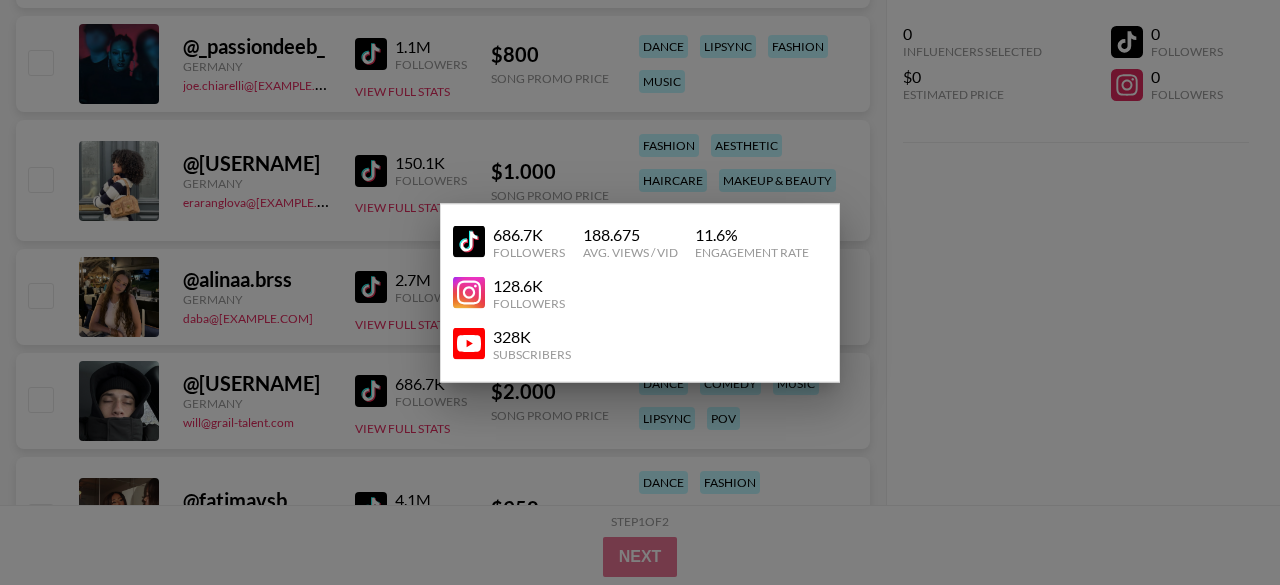 click at bounding box center [640, 292] 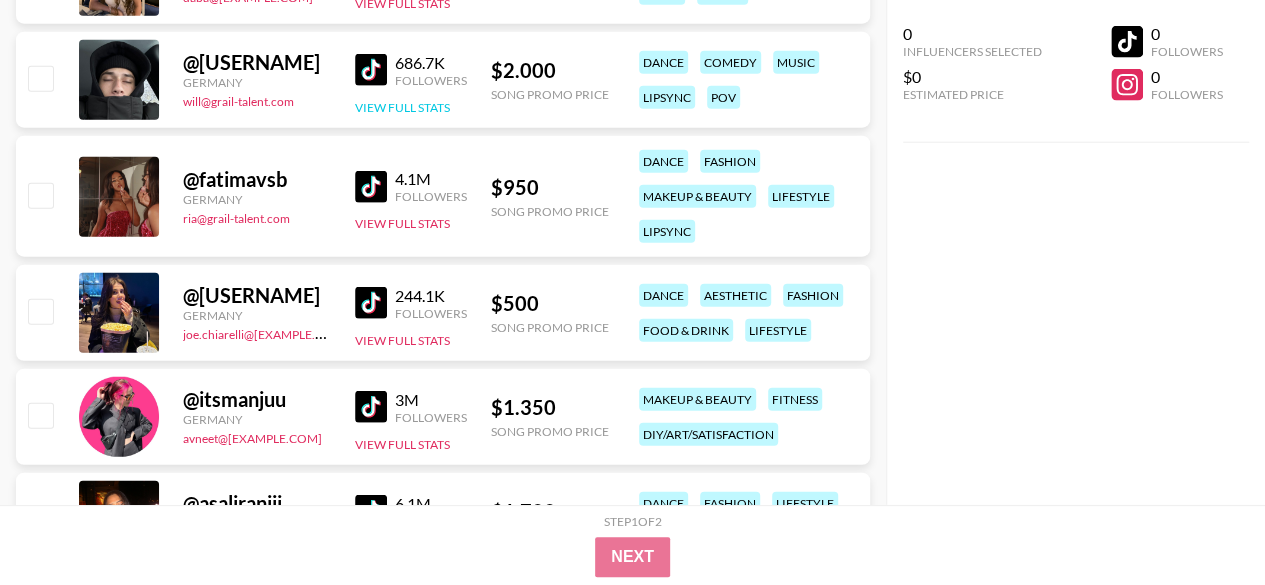scroll, scrollTop: 2437, scrollLeft: 0, axis: vertical 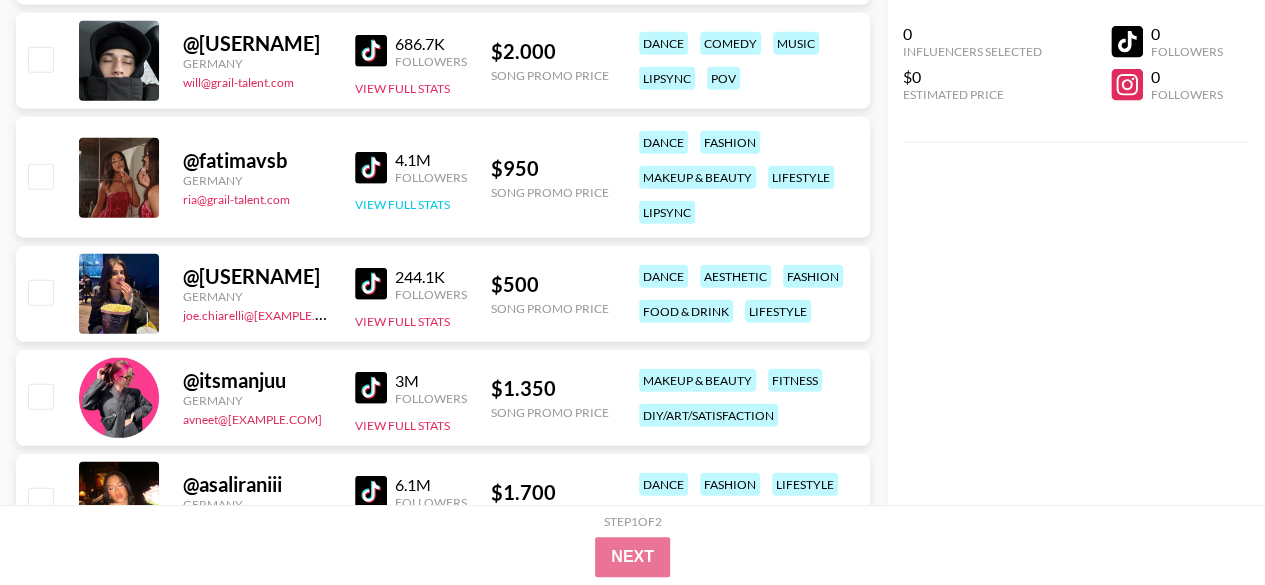 click on "View Full Stats" at bounding box center (402, 204) 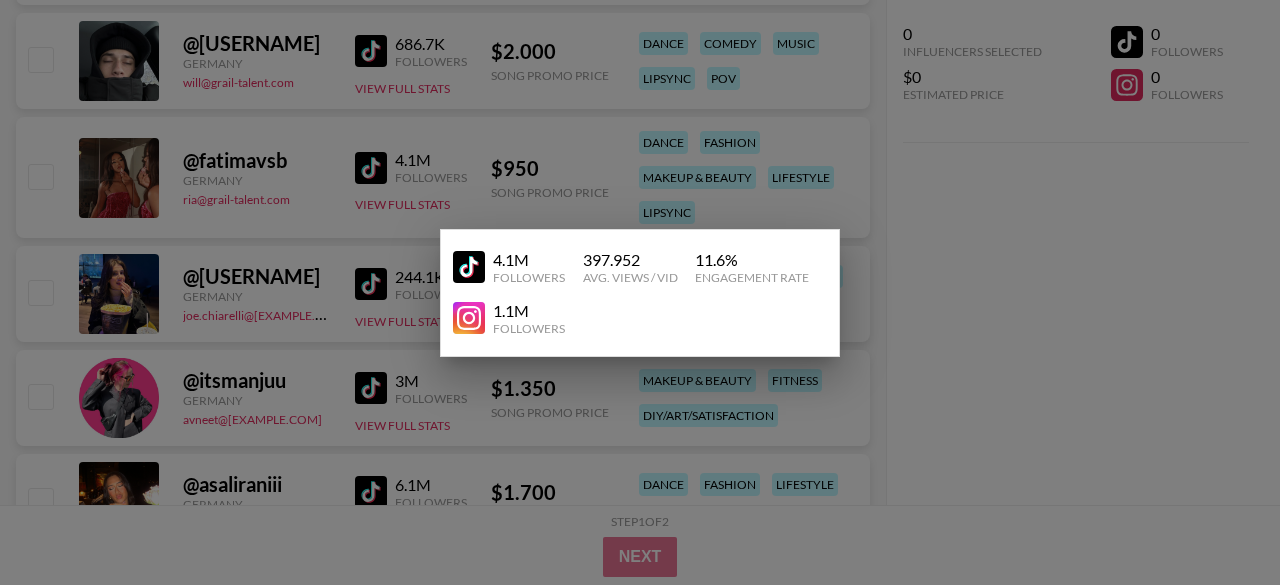 click at bounding box center (640, 292) 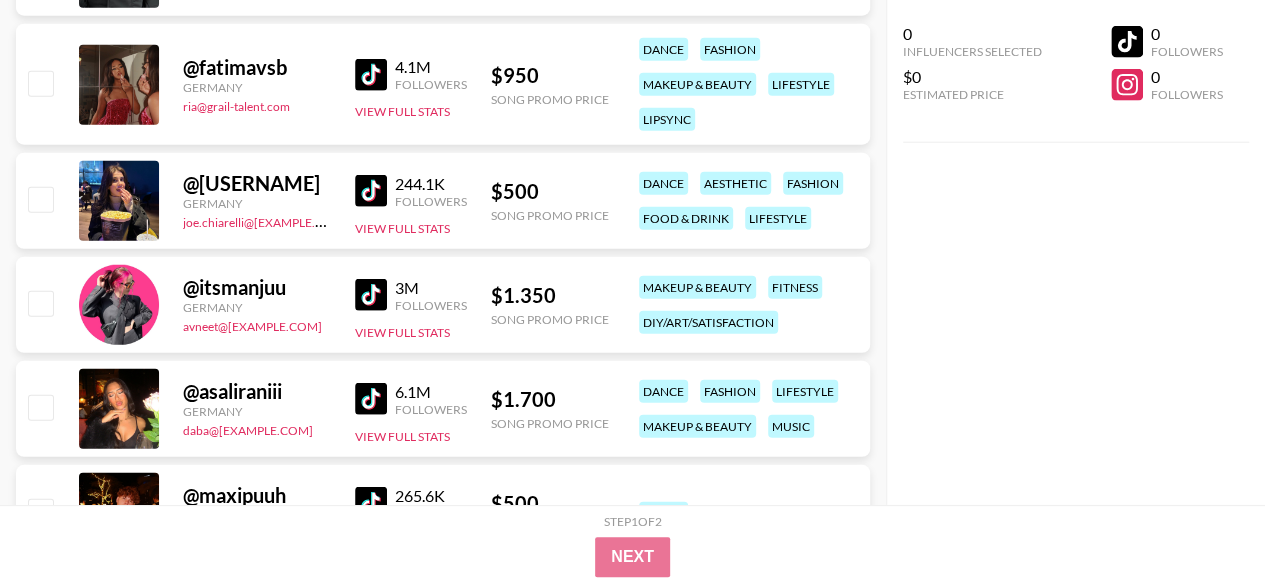scroll, scrollTop: 2539, scrollLeft: 0, axis: vertical 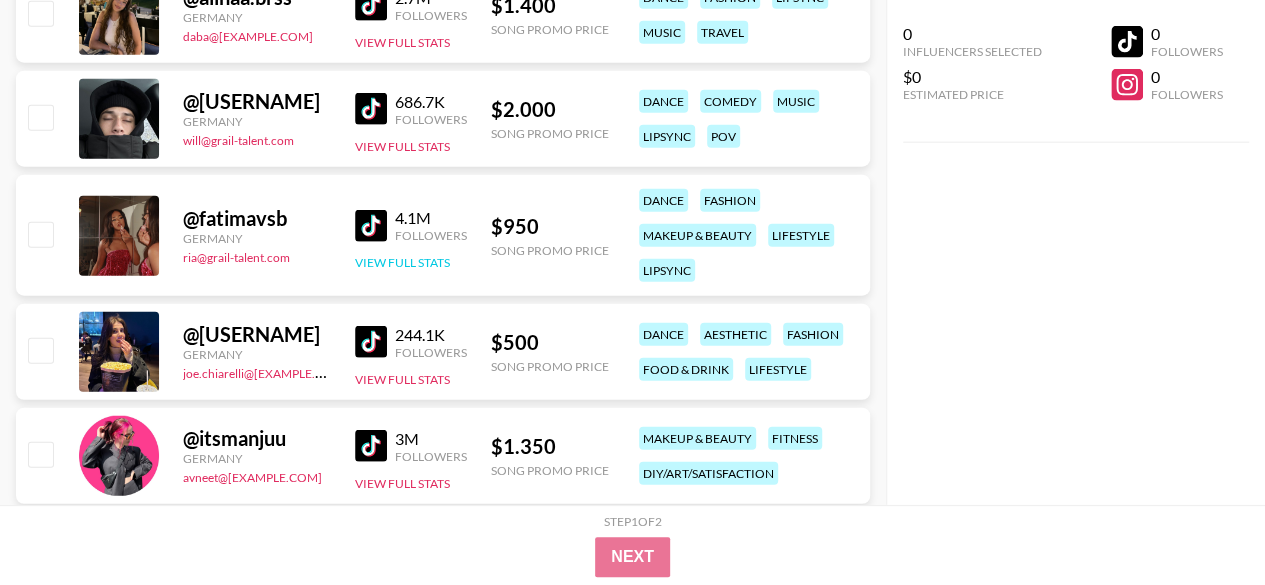 click on "View Full Stats" at bounding box center [402, 262] 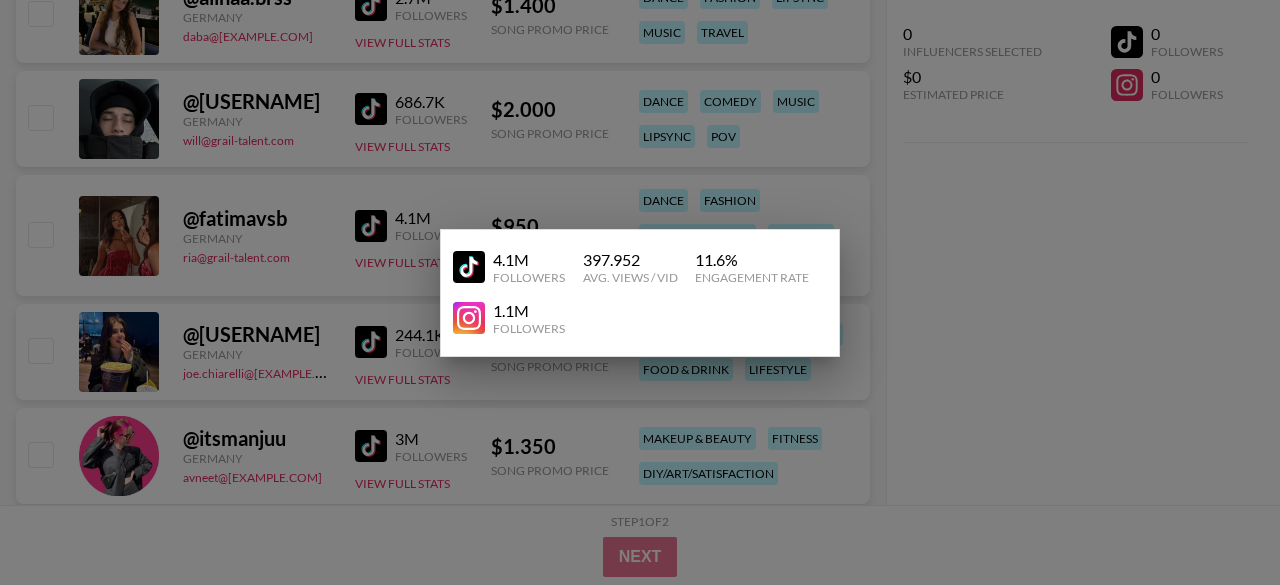 click at bounding box center (640, 292) 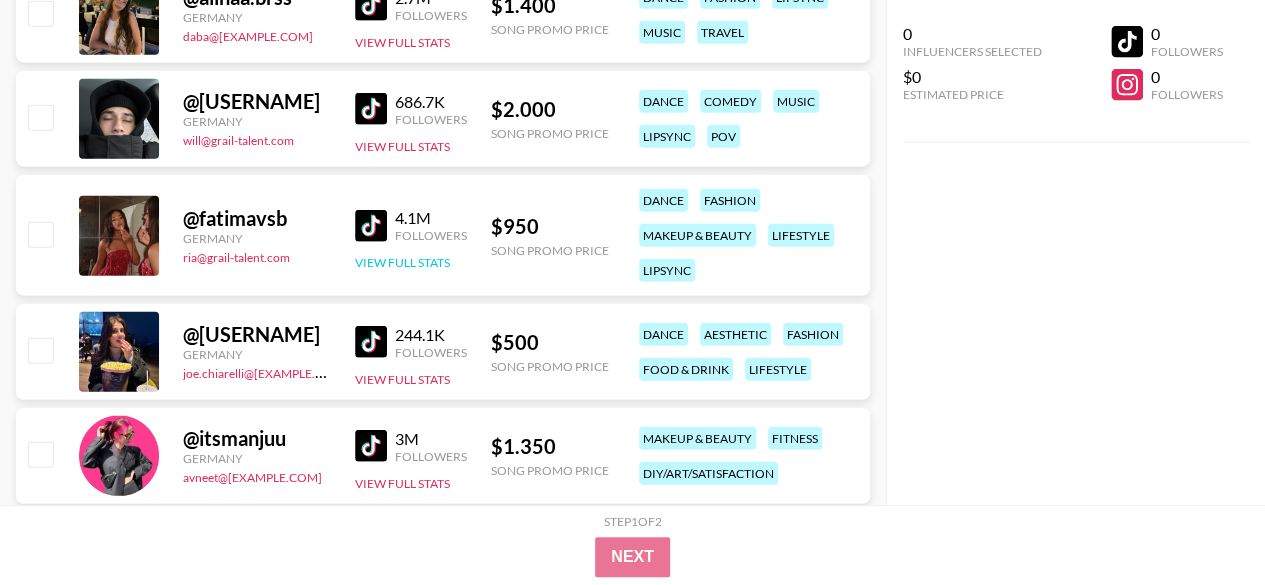 click on "View Full Stats" at bounding box center (402, 262) 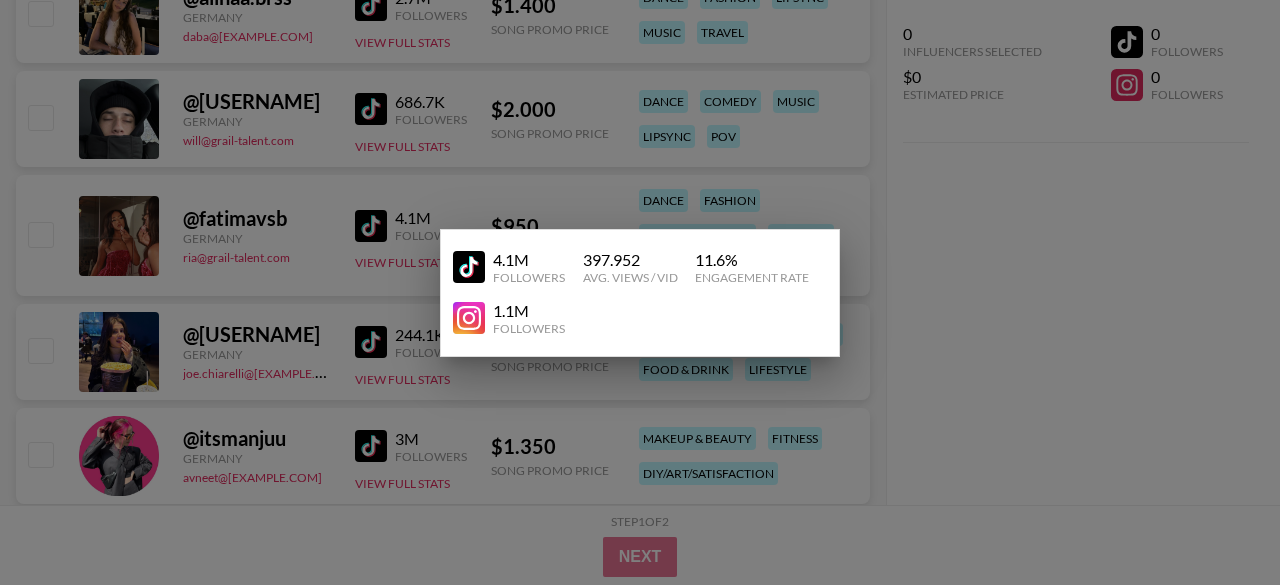 click at bounding box center (640, 292) 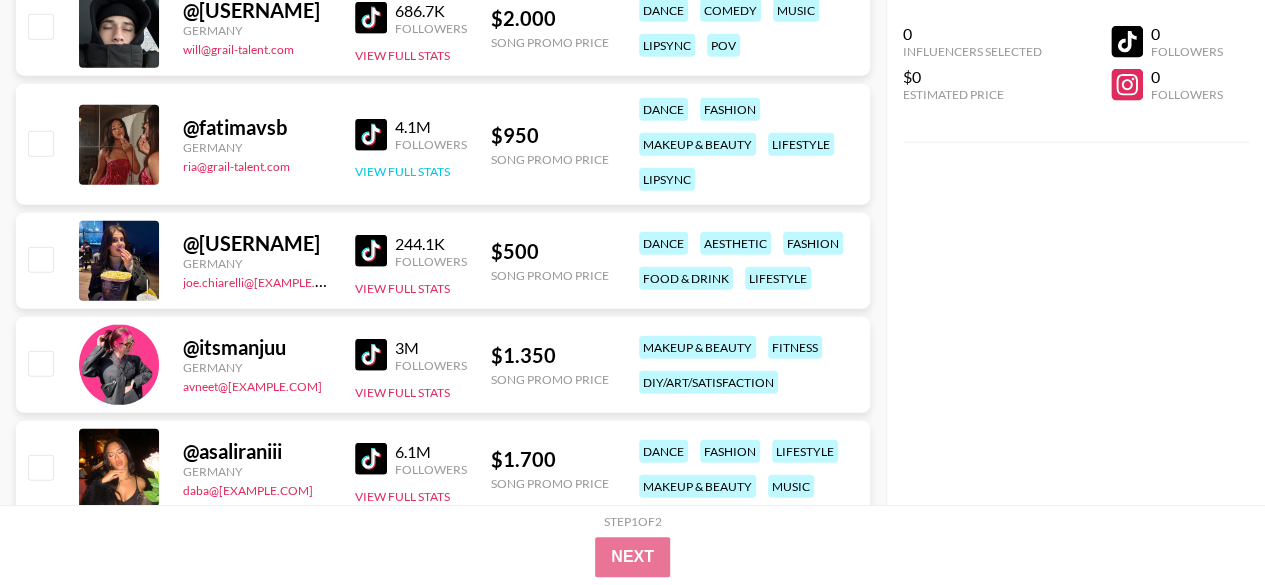 scroll, scrollTop: 2471, scrollLeft: 0, axis: vertical 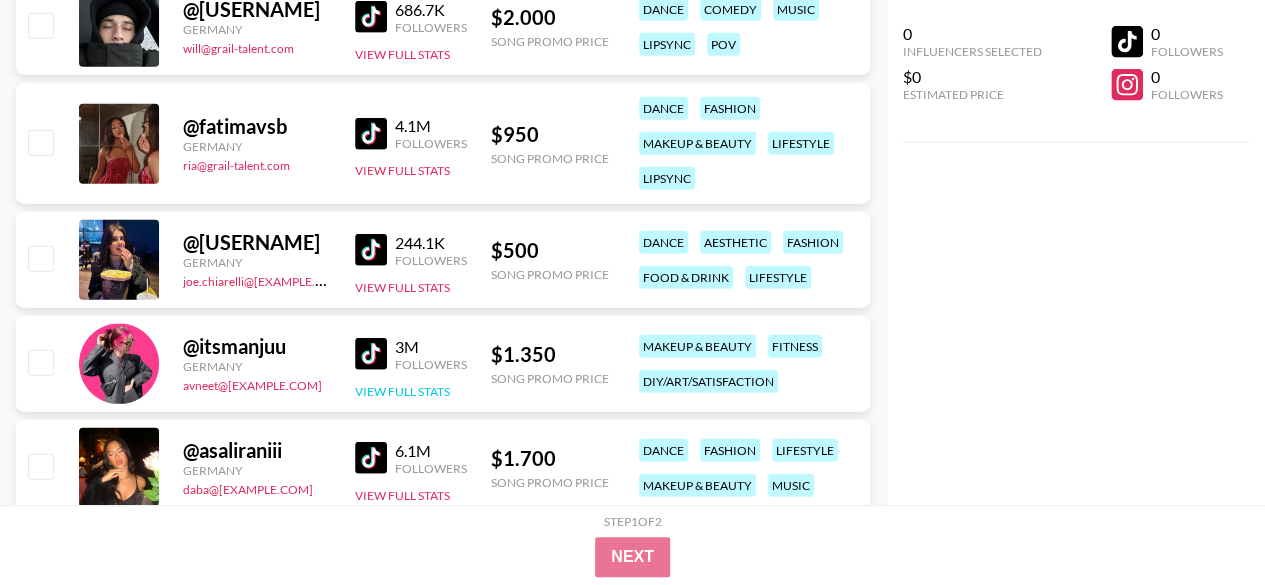 click on "View Full Stats" at bounding box center [402, 391] 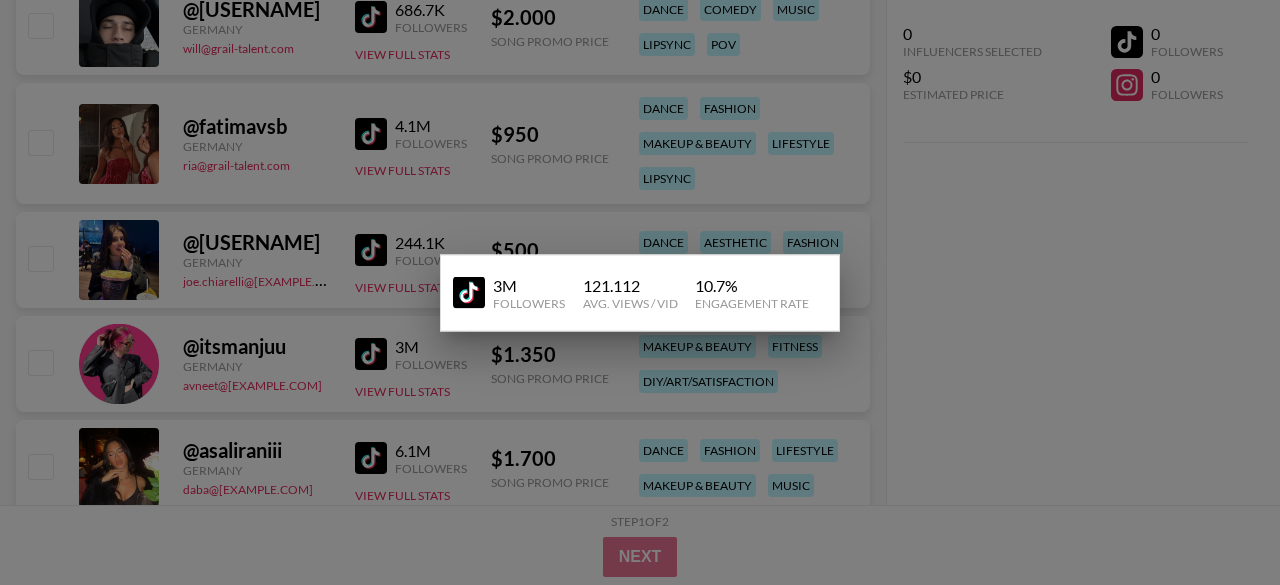 click at bounding box center (640, 292) 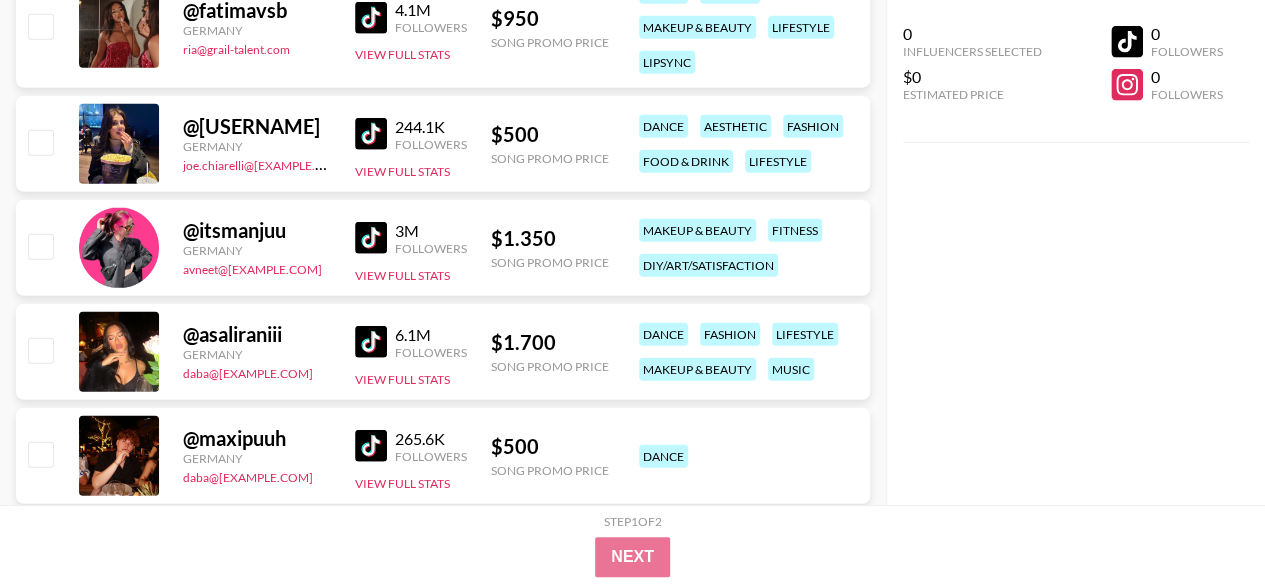 scroll, scrollTop: 2588, scrollLeft: 0, axis: vertical 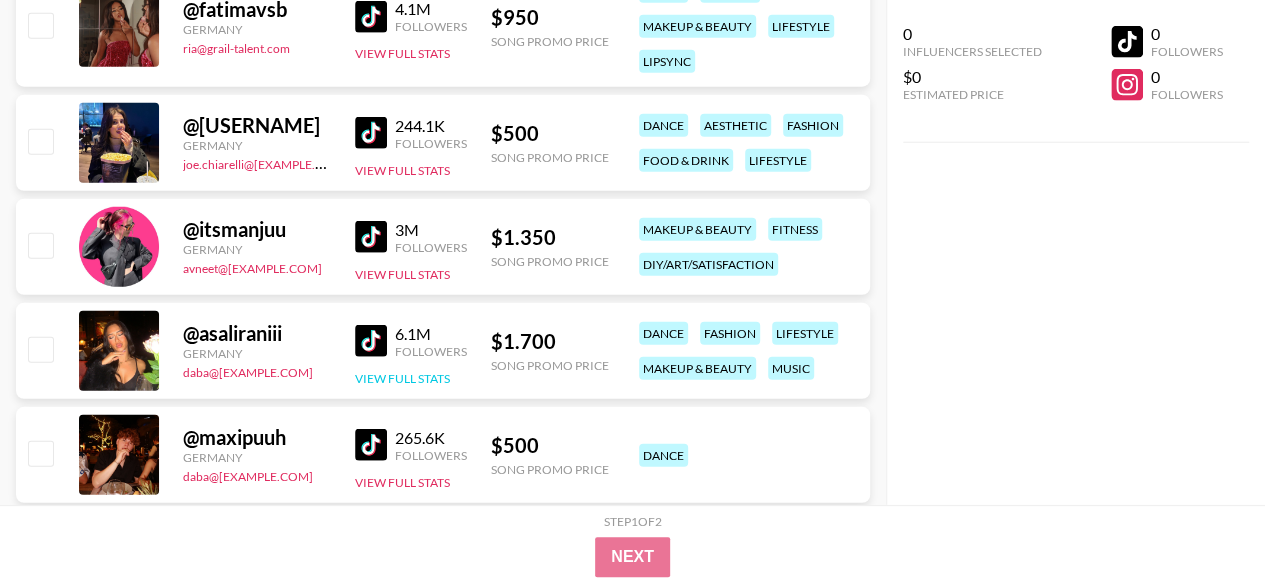 click on "View Full Stats" at bounding box center [402, 378] 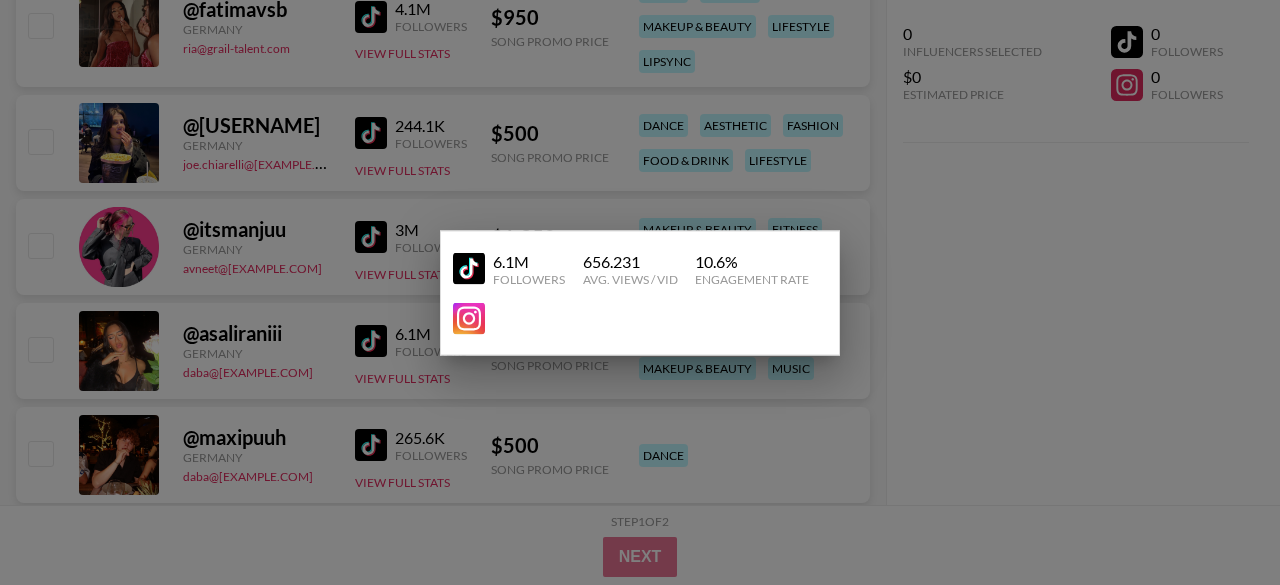 click at bounding box center [640, 292] 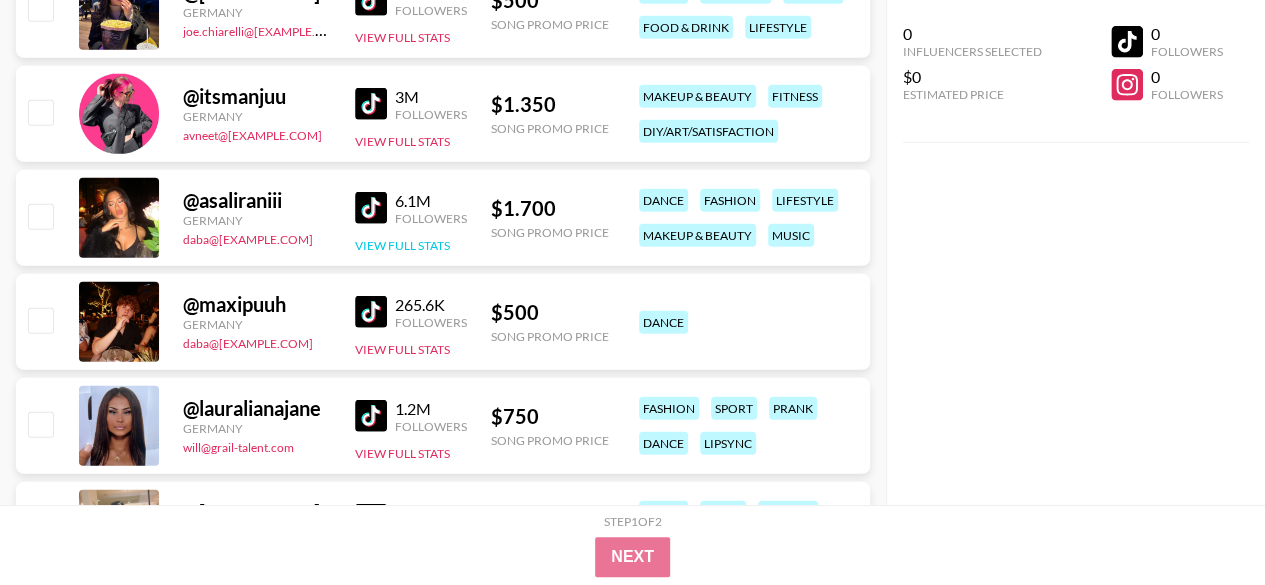 scroll, scrollTop: 2725, scrollLeft: 0, axis: vertical 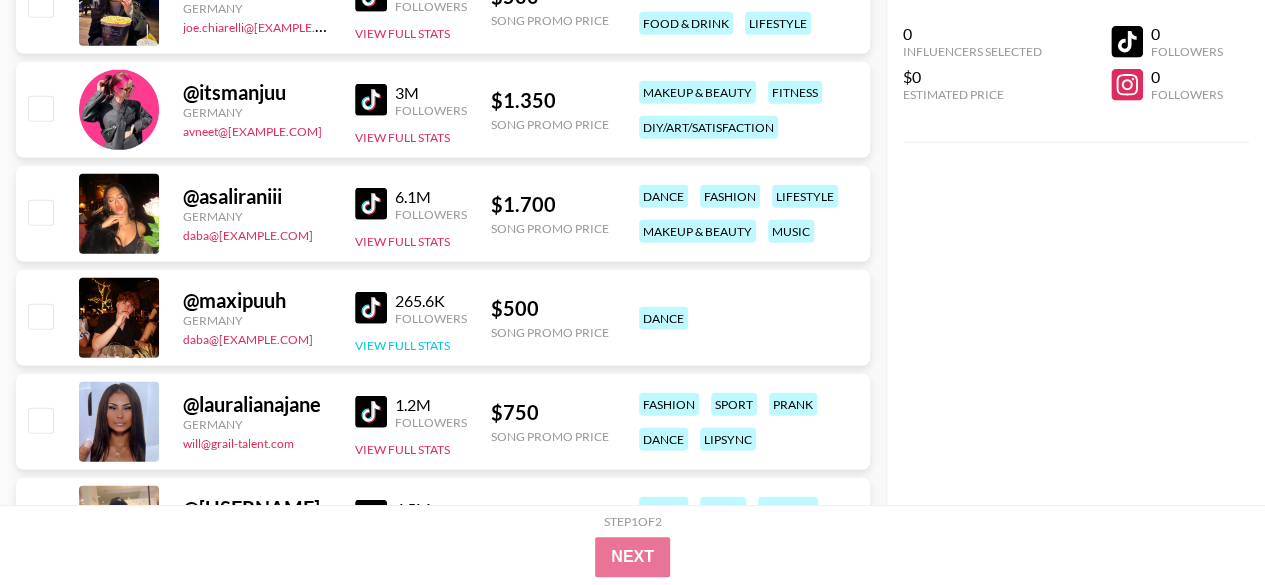 click on "View Full Stats" at bounding box center [402, 345] 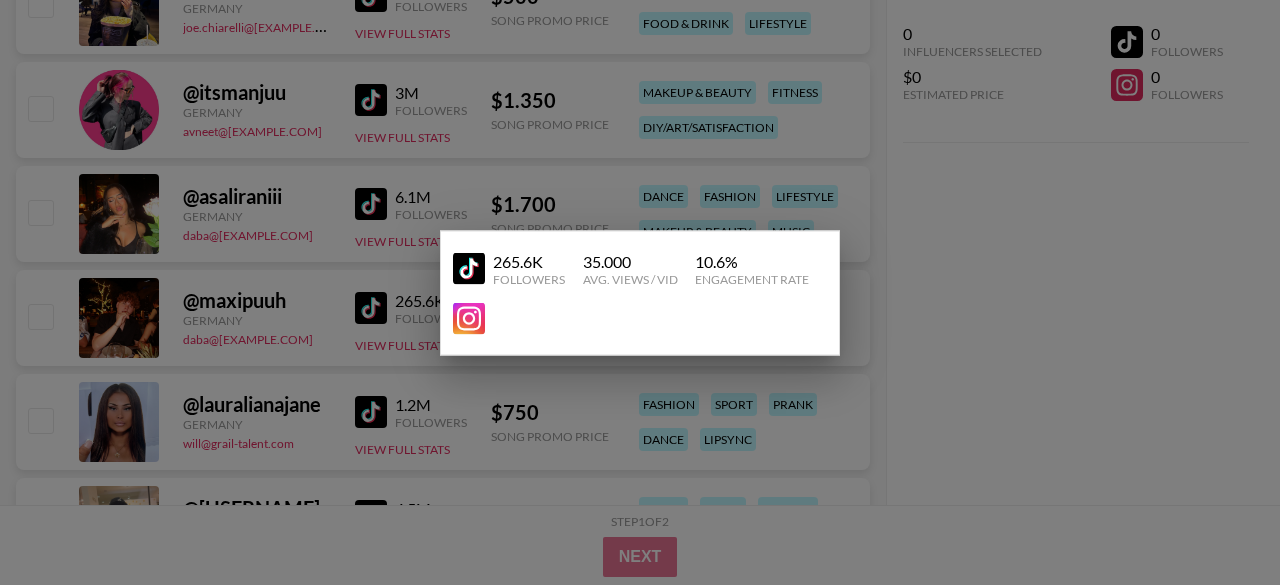 click at bounding box center (640, 292) 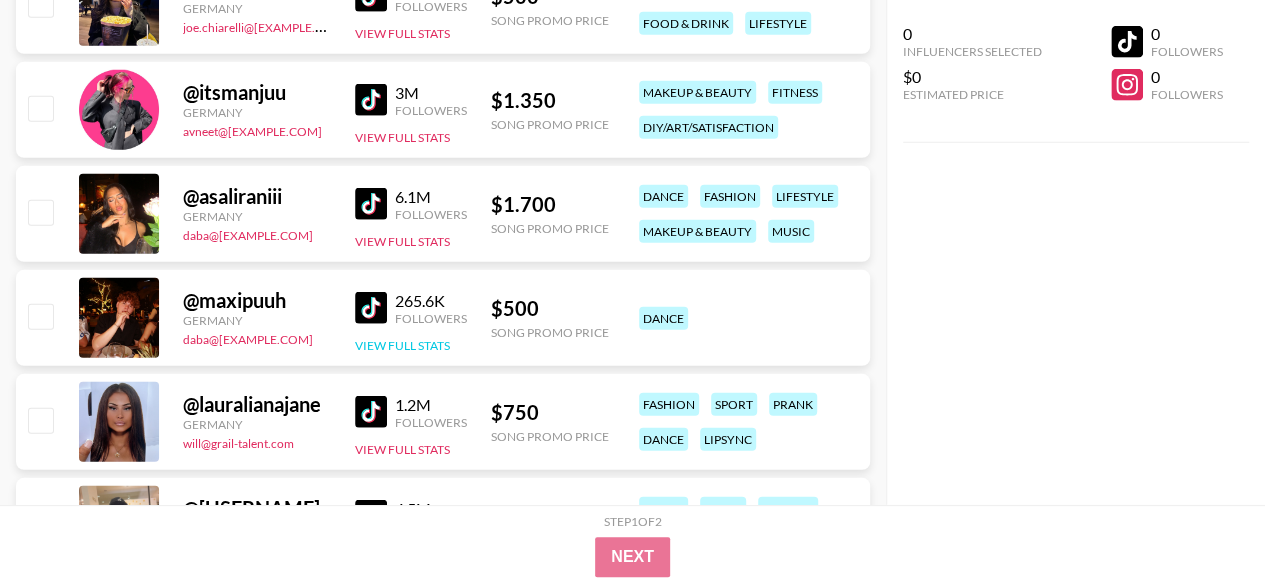click on "View Full Stats" at bounding box center [402, 345] 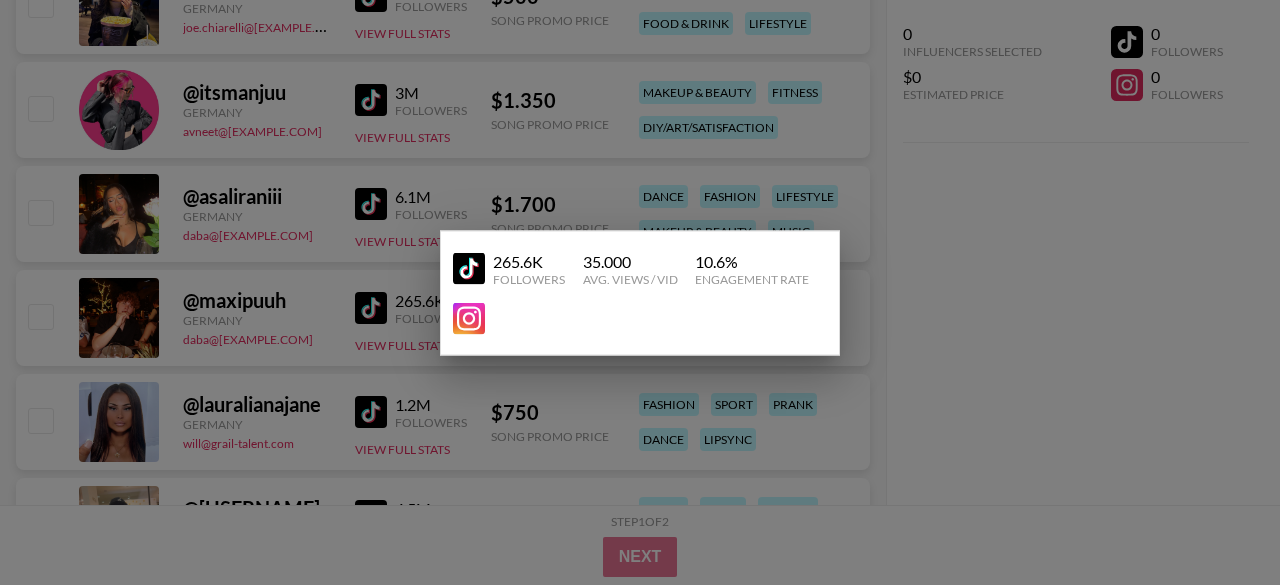 click at bounding box center [640, 292] 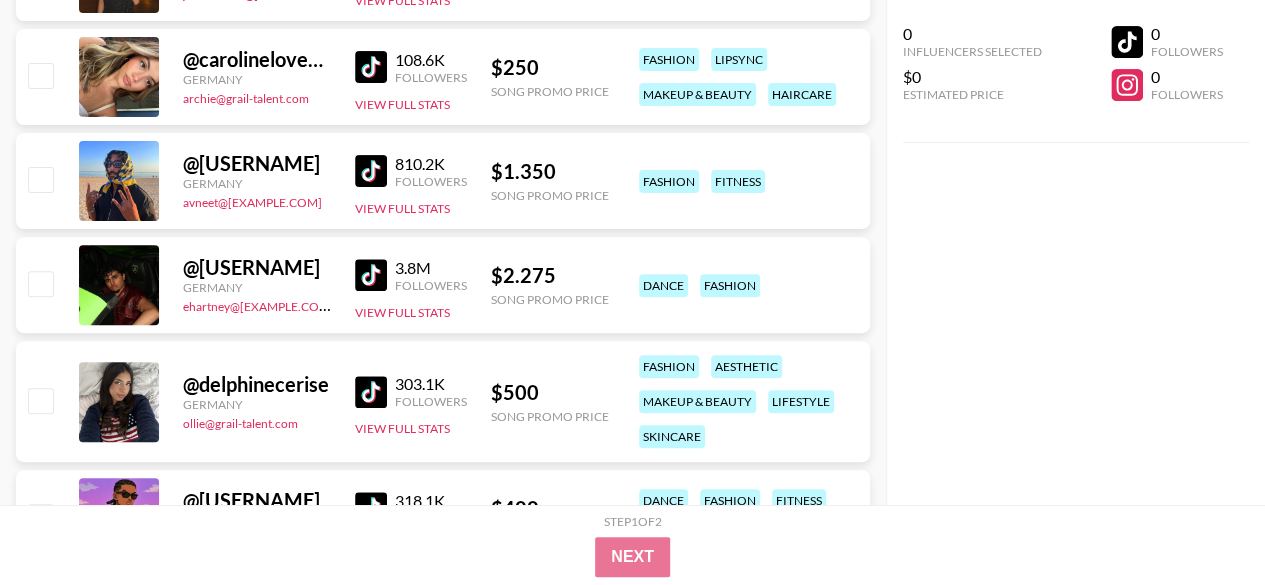 scroll, scrollTop: 4032, scrollLeft: 0, axis: vertical 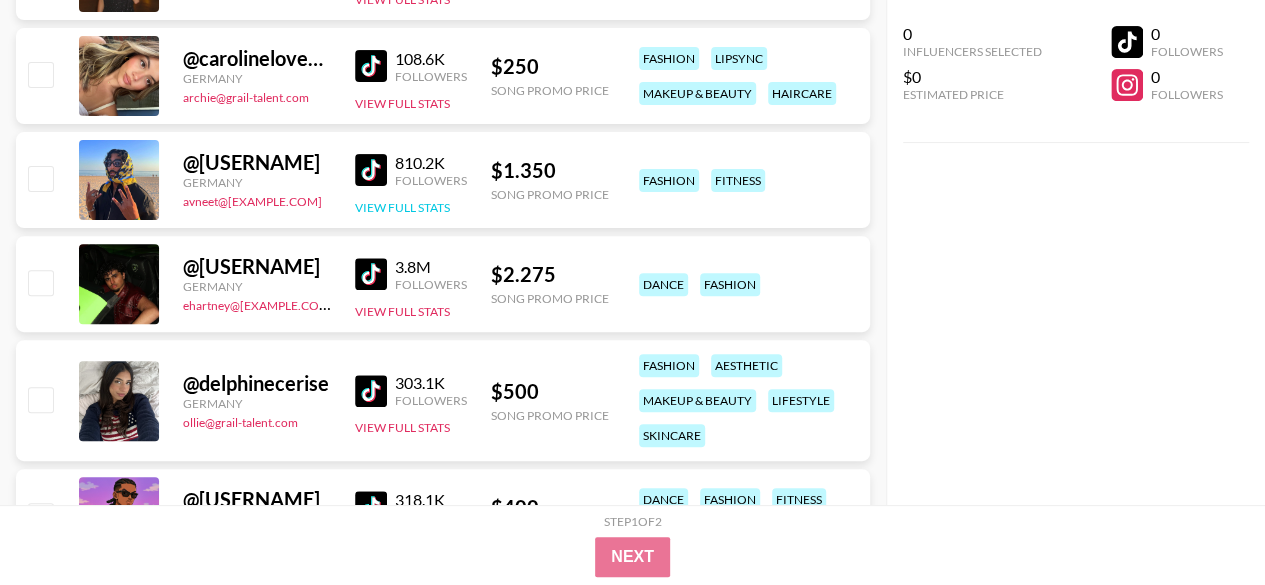 click on "View Full Stats" at bounding box center [402, 207] 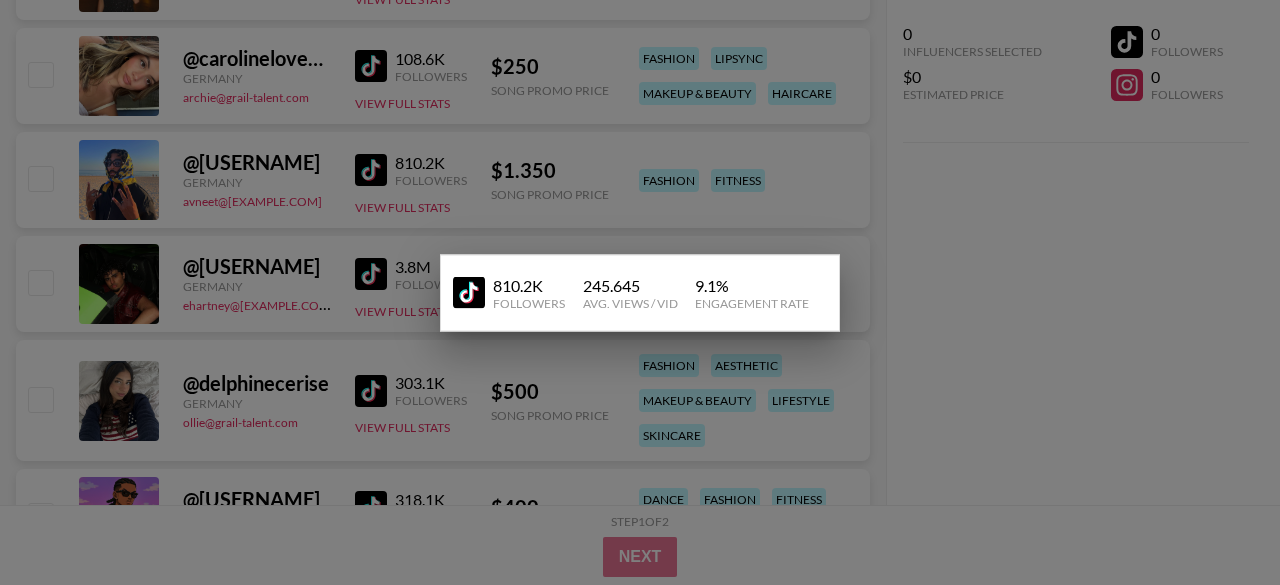 click at bounding box center [640, 292] 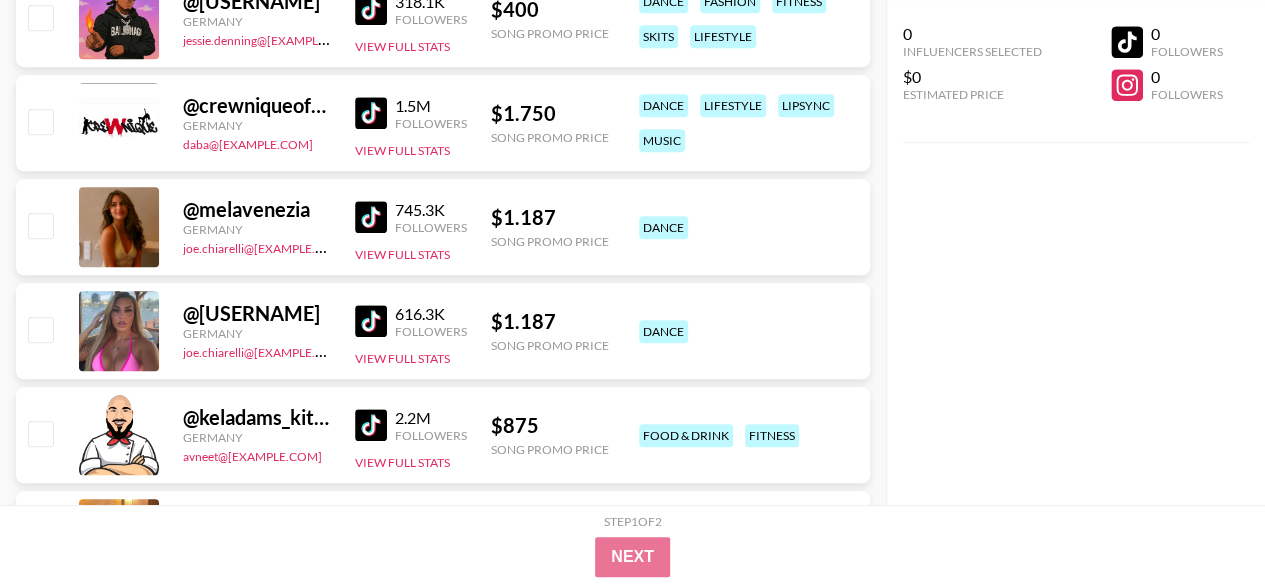 scroll, scrollTop: 4529, scrollLeft: 0, axis: vertical 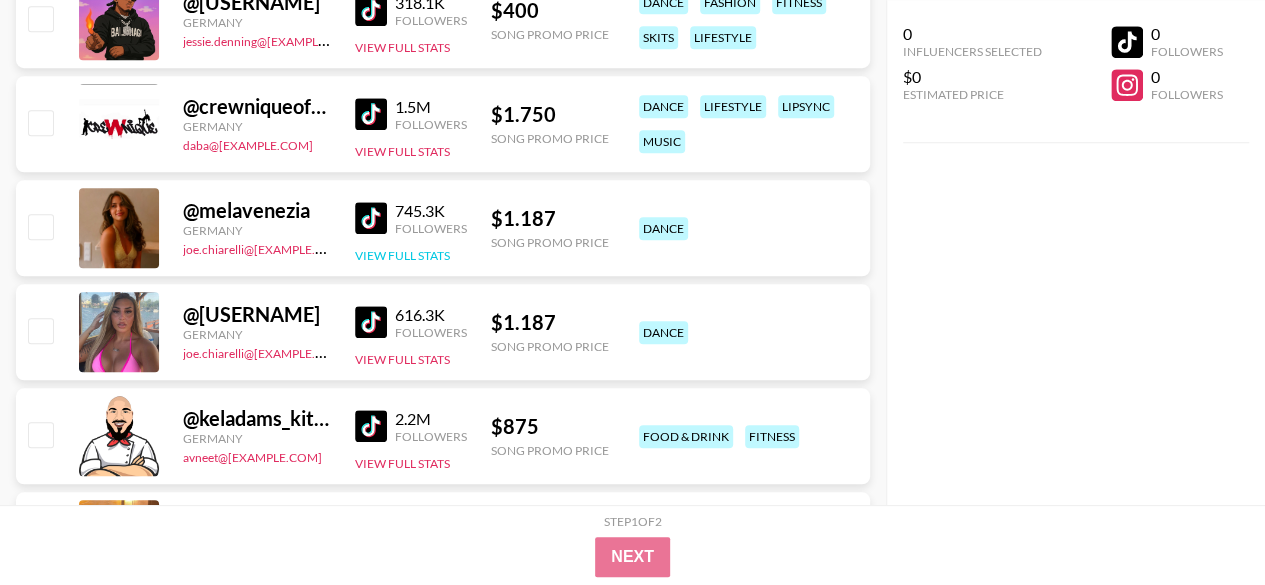 click on "View Full Stats" at bounding box center [402, 255] 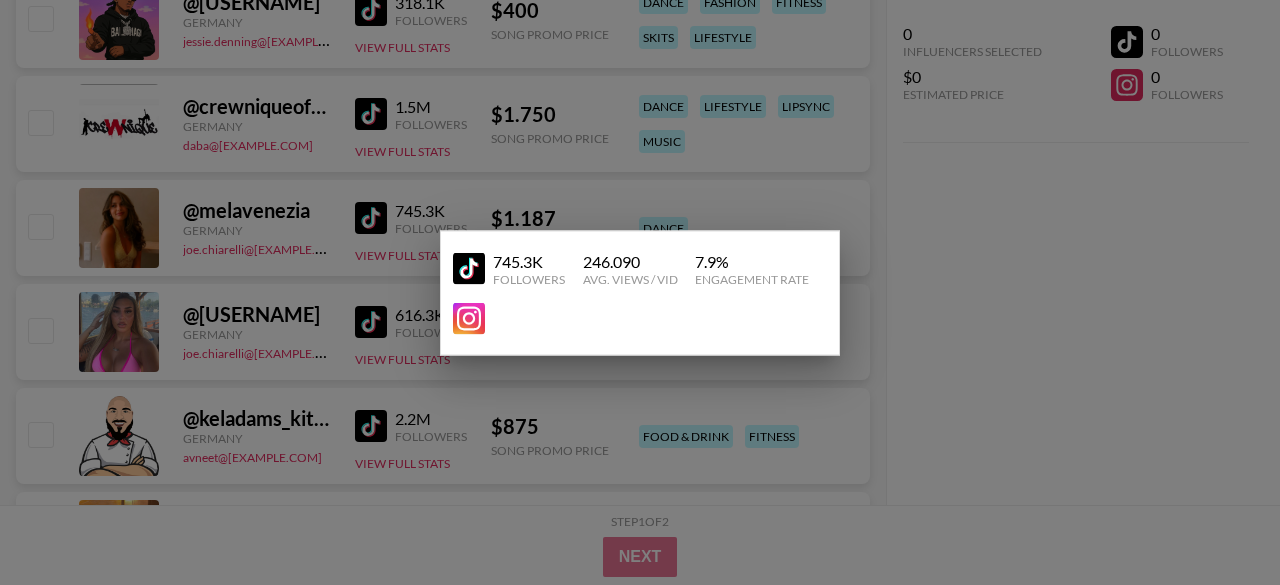 click at bounding box center (640, 292) 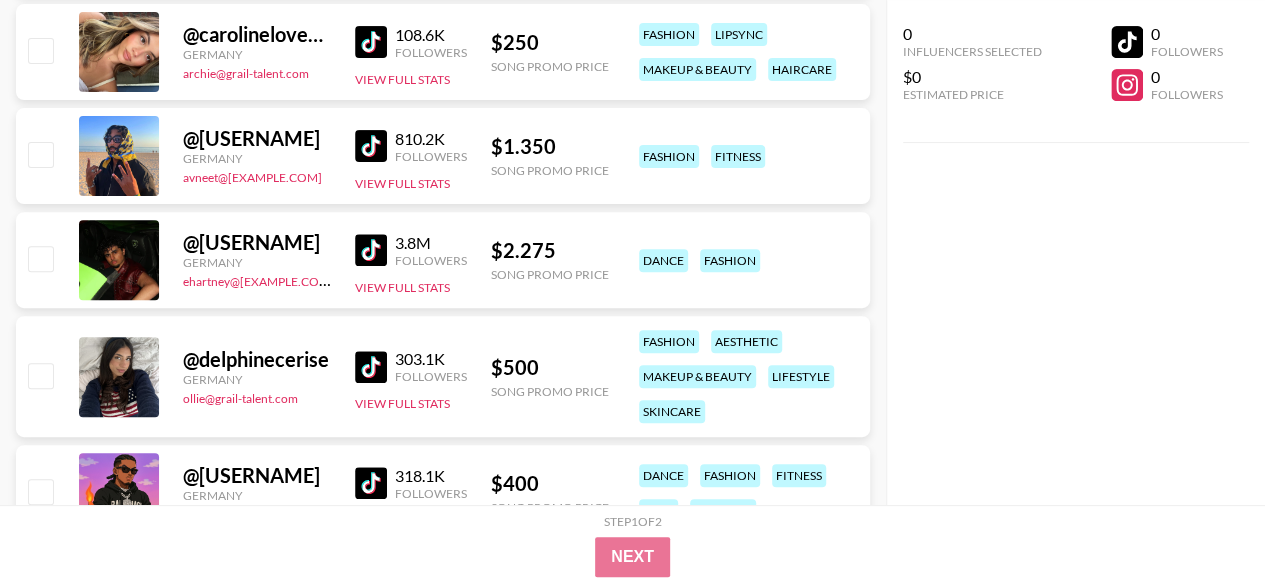 scroll, scrollTop: 4032, scrollLeft: 0, axis: vertical 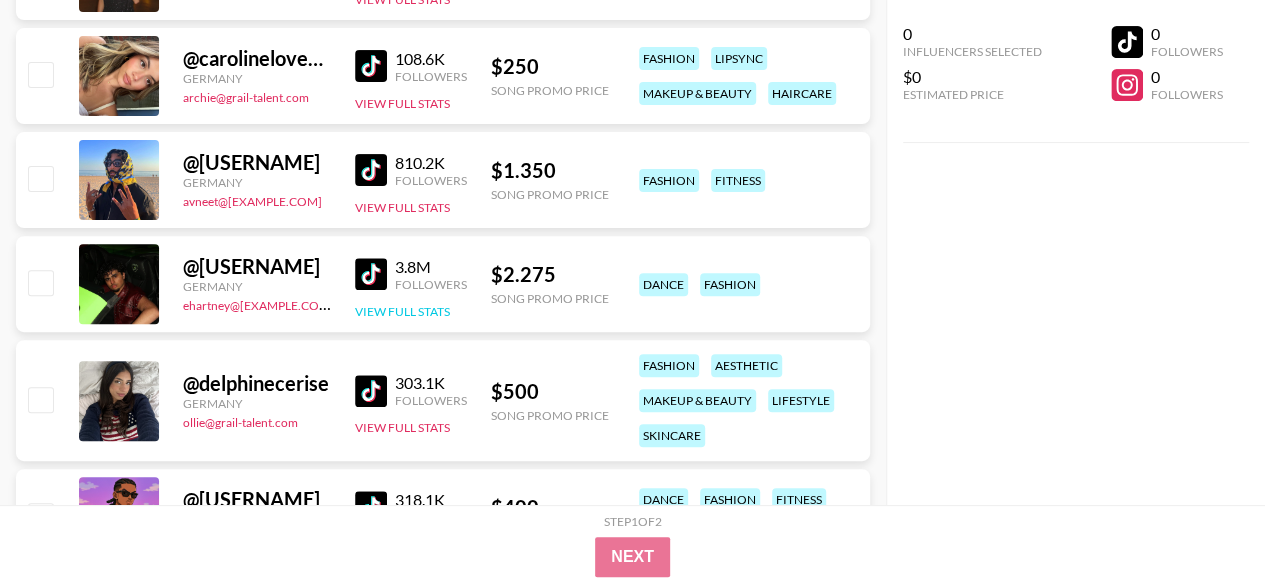 click on "View Full Stats" at bounding box center (402, 311) 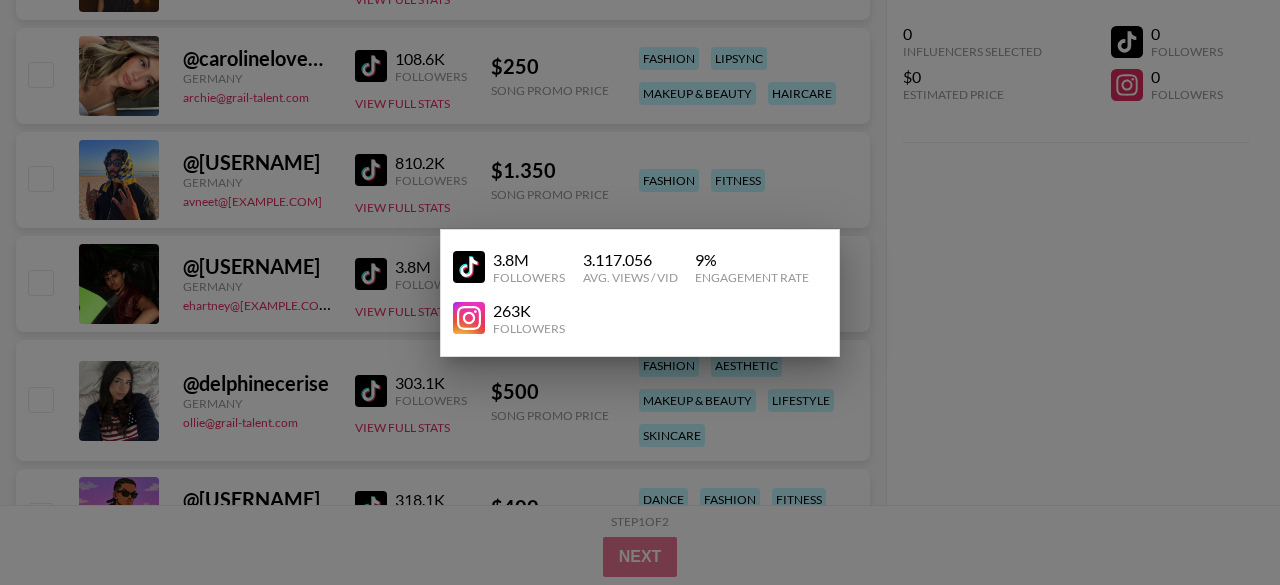 click at bounding box center (640, 292) 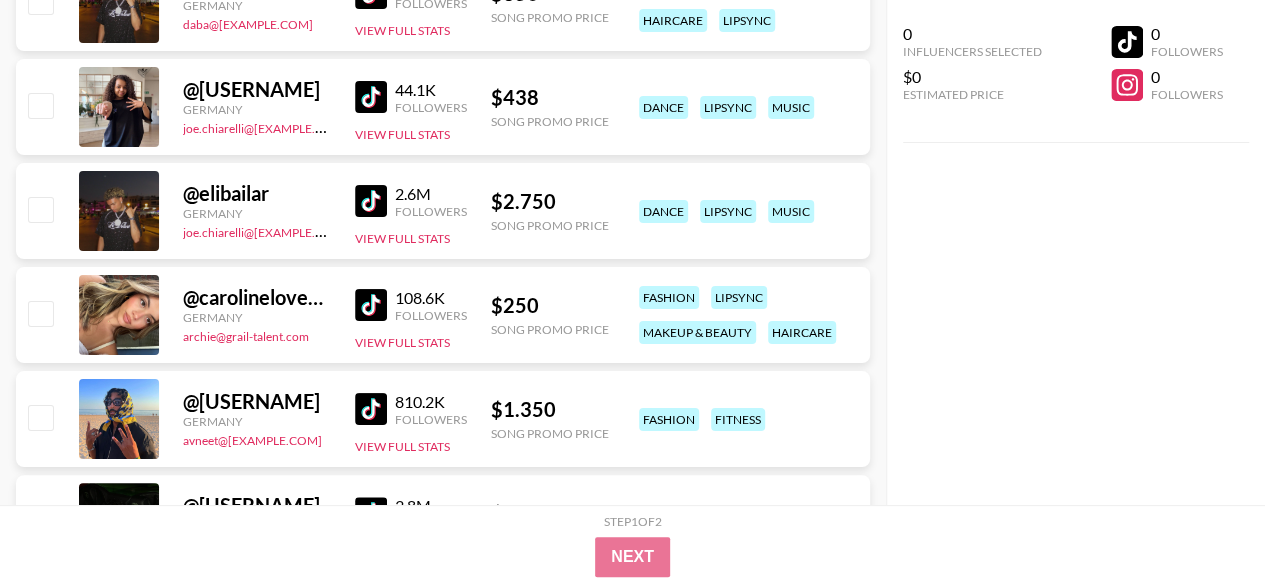 scroll, scrollTop: 3790, scrollLeft: 0, axis: vertical 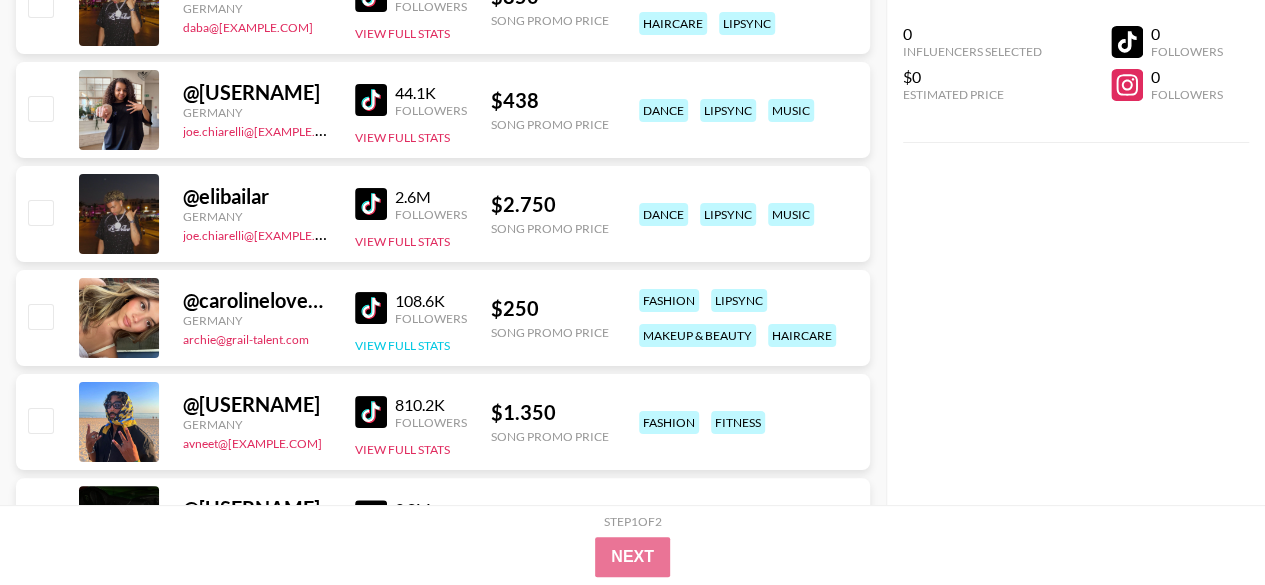 click on "View Full Stats" at bounding box center (402, 345) 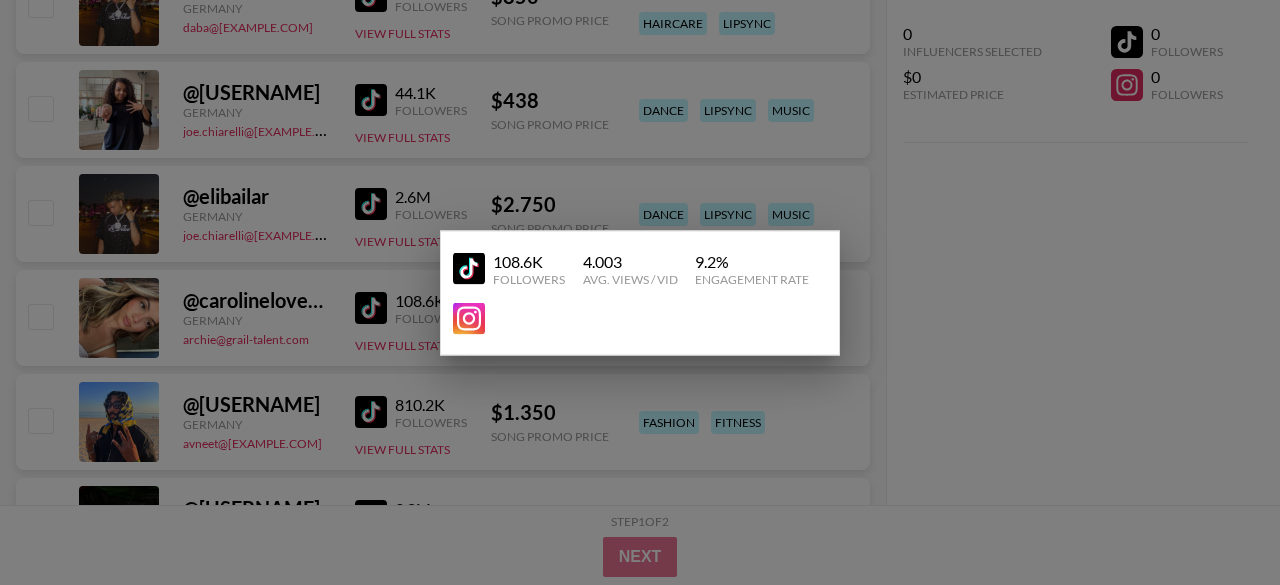 click at bounding box center (640, 292) 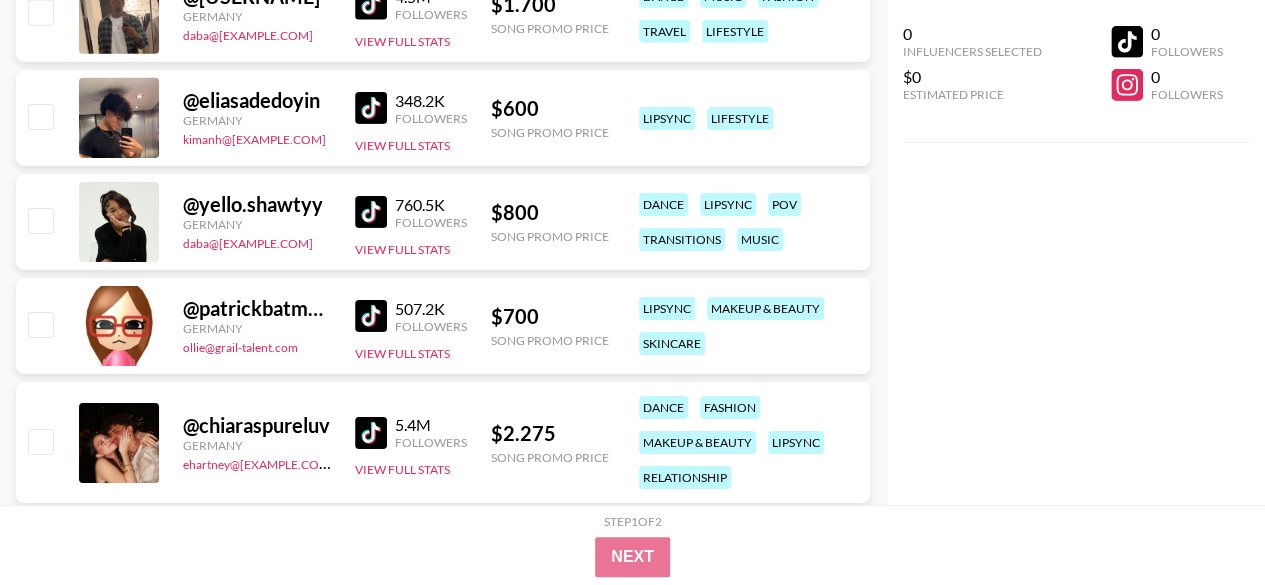 scroll, scrollTop: 3236, scrollLeft: 0, axis: vertical 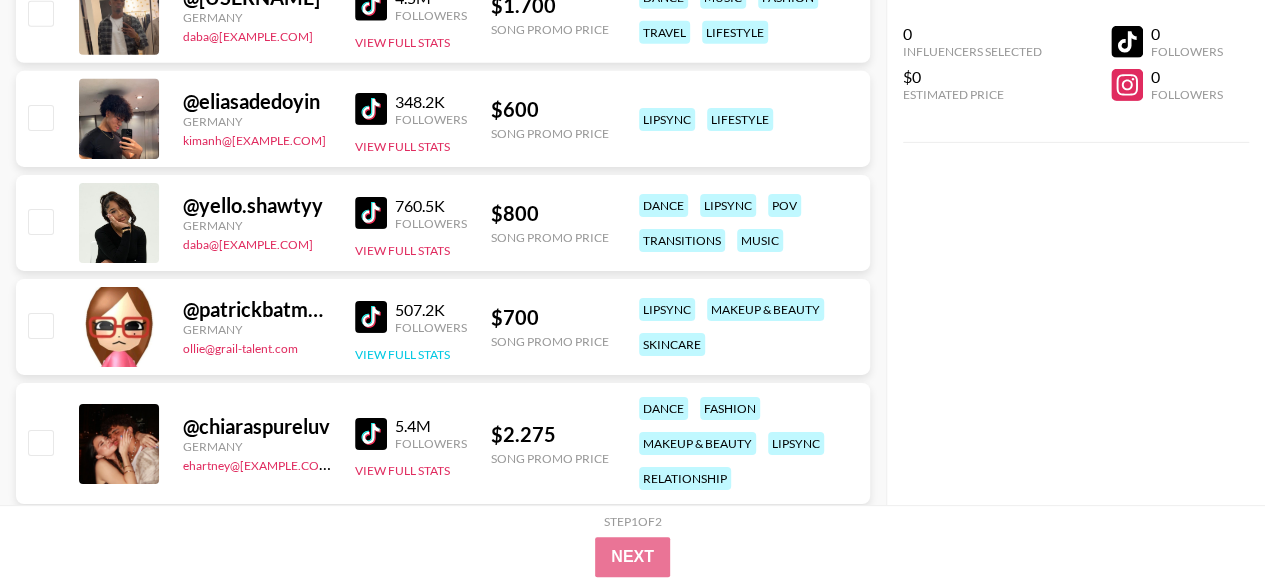 click on "View Full Stats" at bounding box center (402, 354) 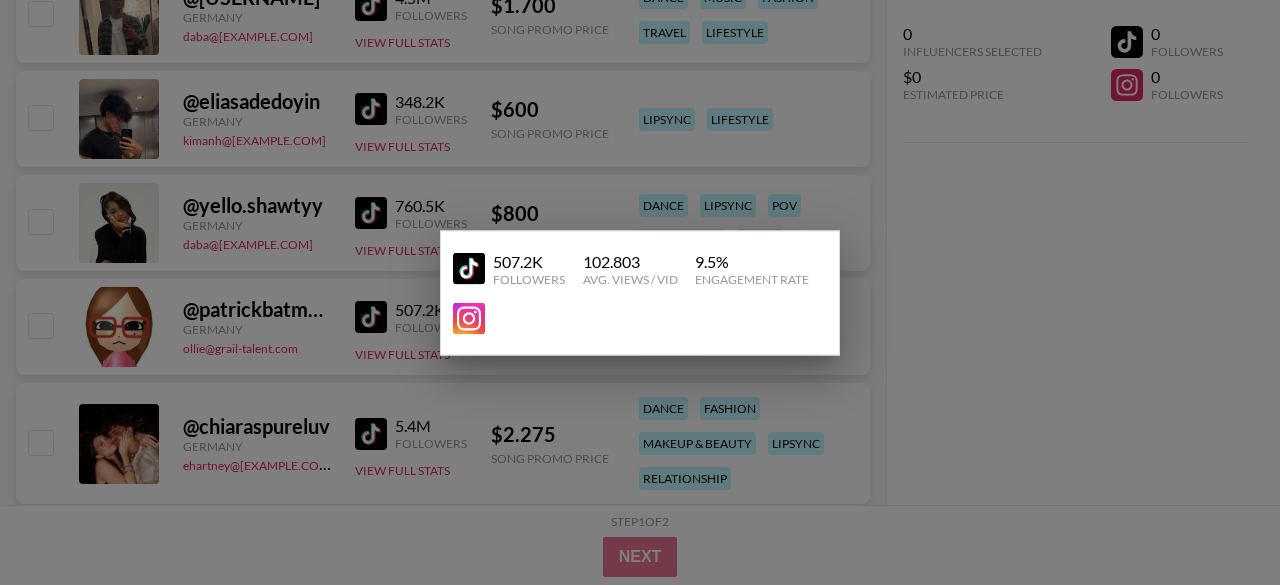 click at bounding box center (640, 292) 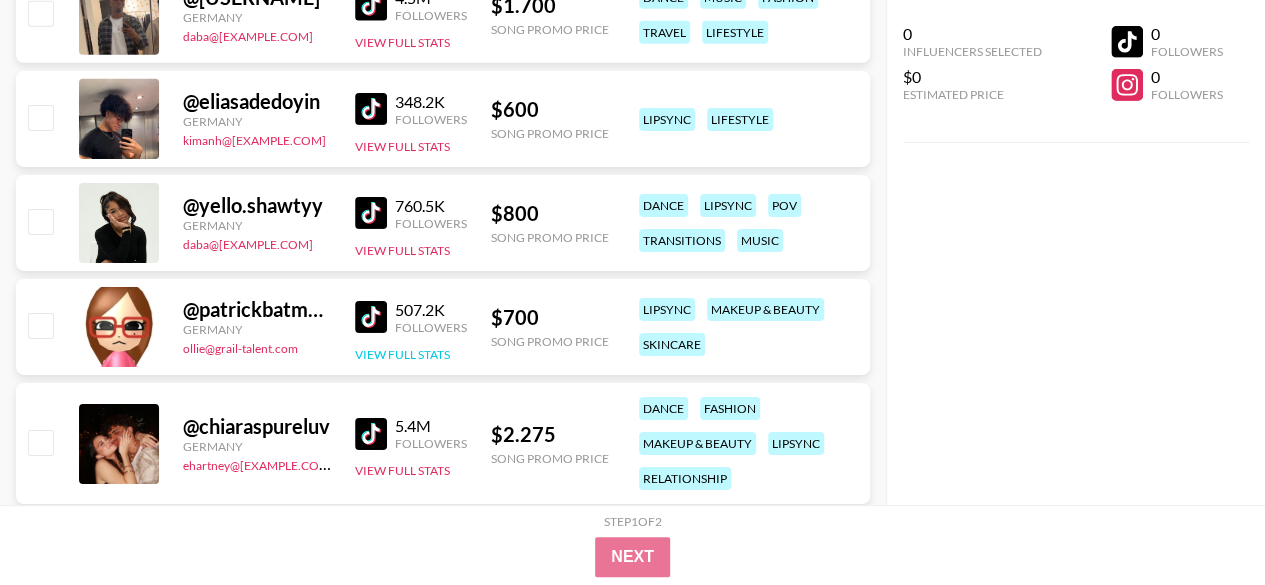 click on "View Full Stats" at bounding box center (402, 354) 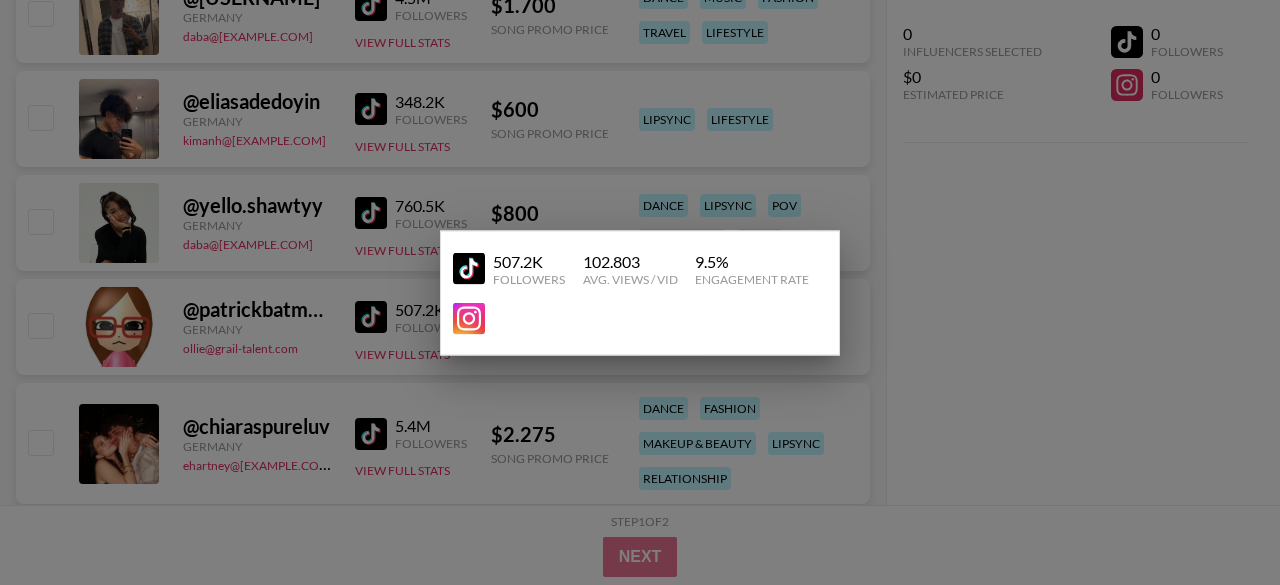 click at bounding box center (640, 292) 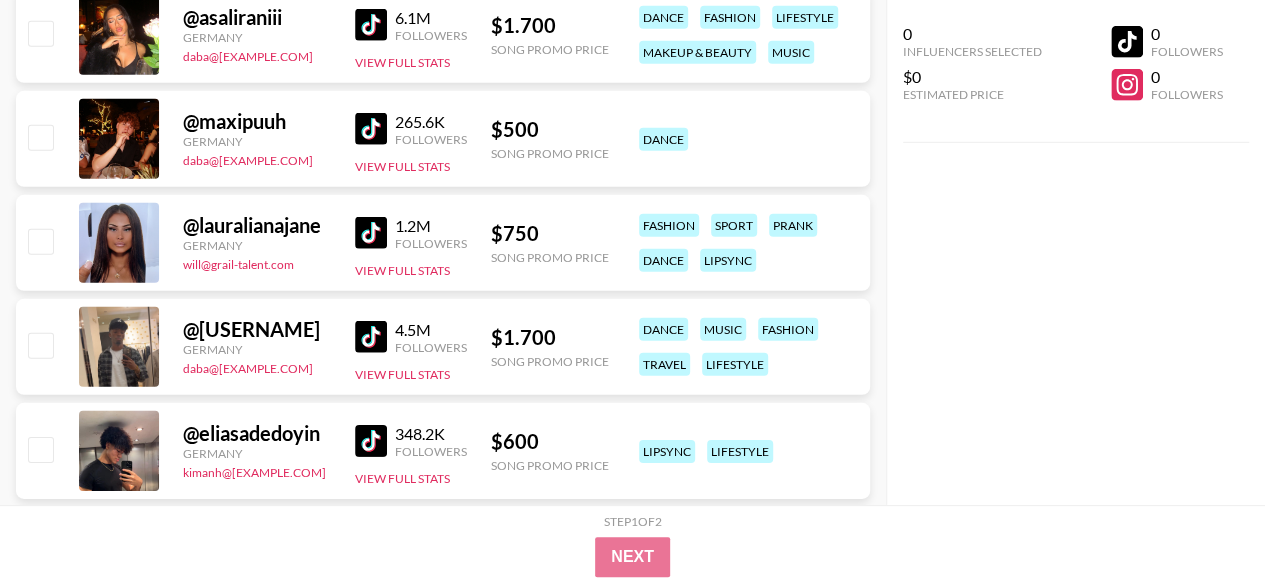scroll, scrollTop: 2973, scrollLeft: 0, axis: vertical 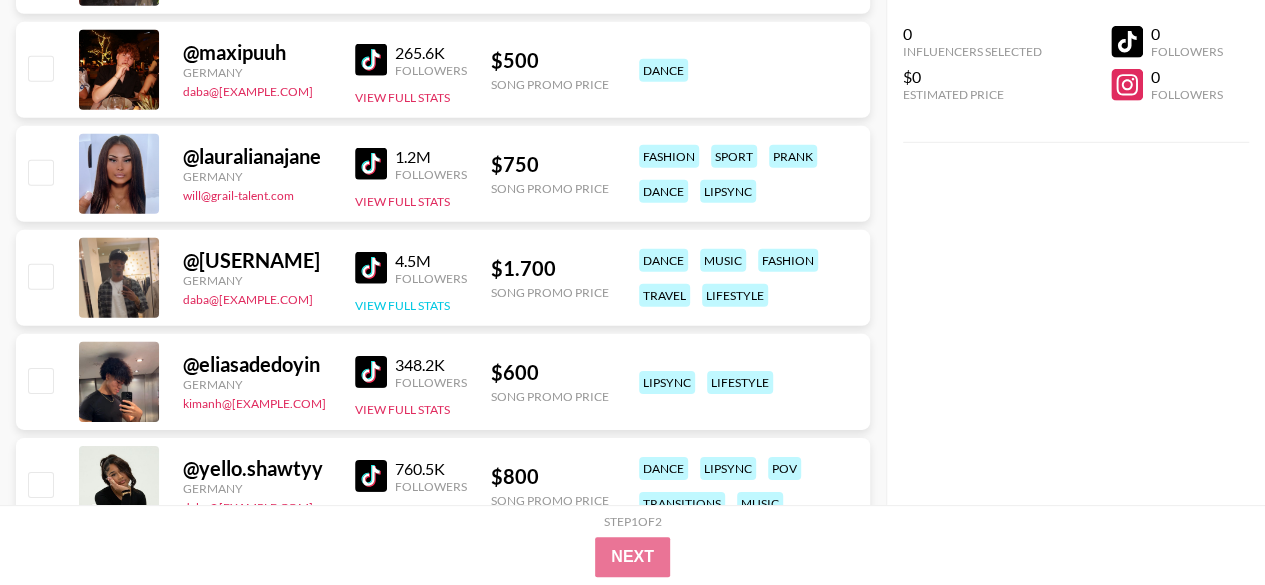 click on "View Full Stats" at bounding box center [402, 305] 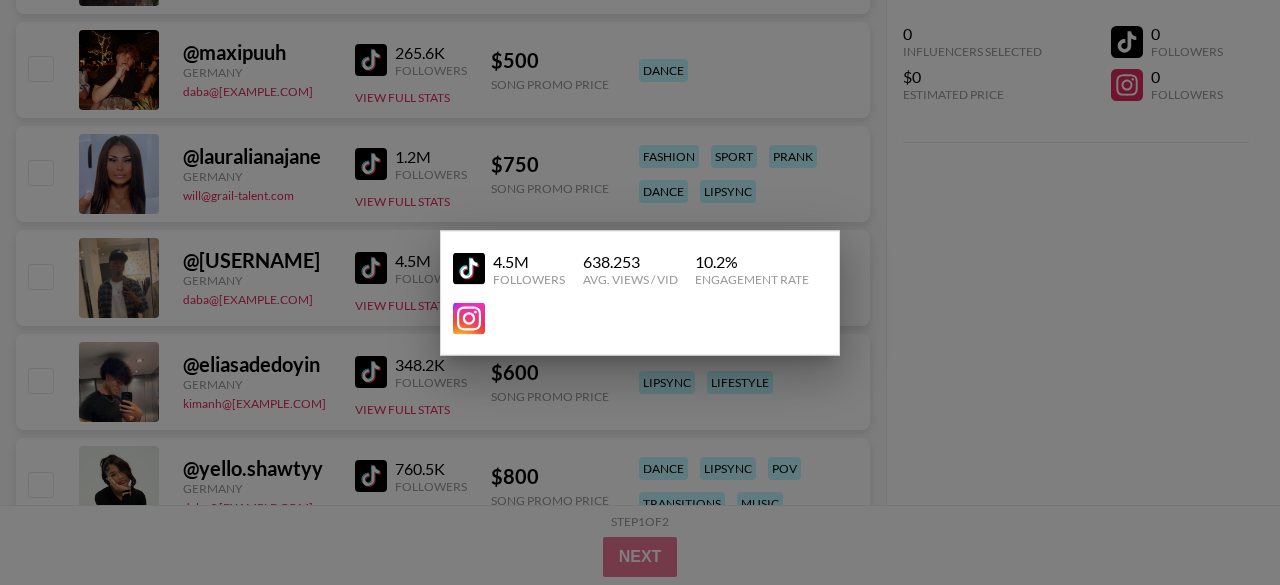 drag, startPoint x: 402, startPoint y: 279, endPoint x: 386, endPoint y: 275, distance: 16.492422 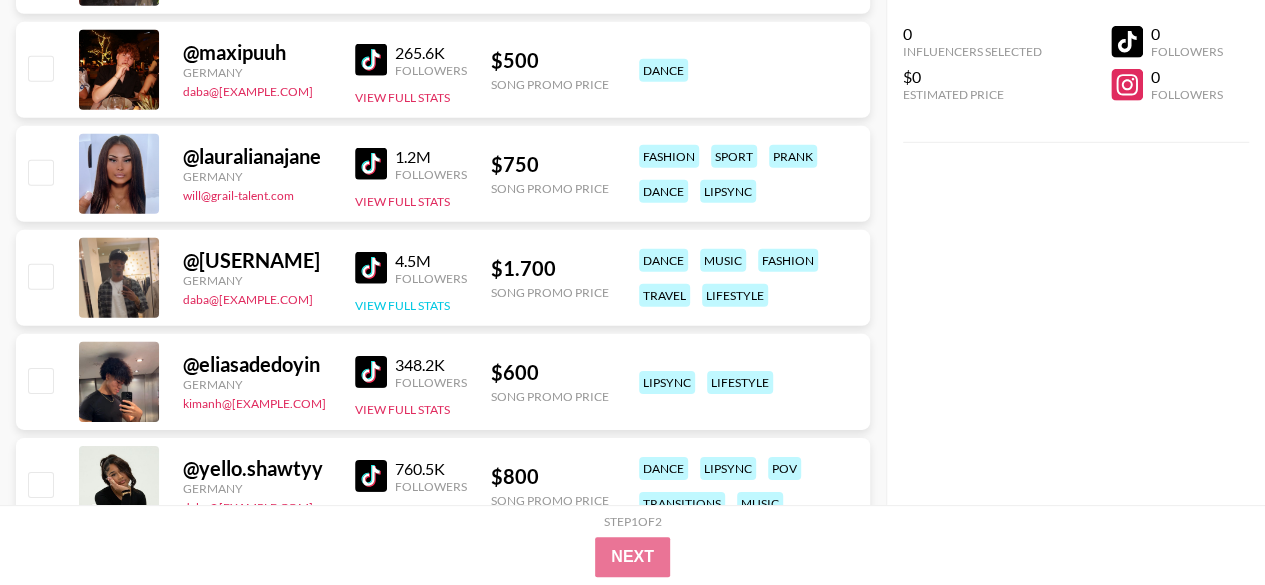 click on "View Full Stats" at bounding box center (402, 305) 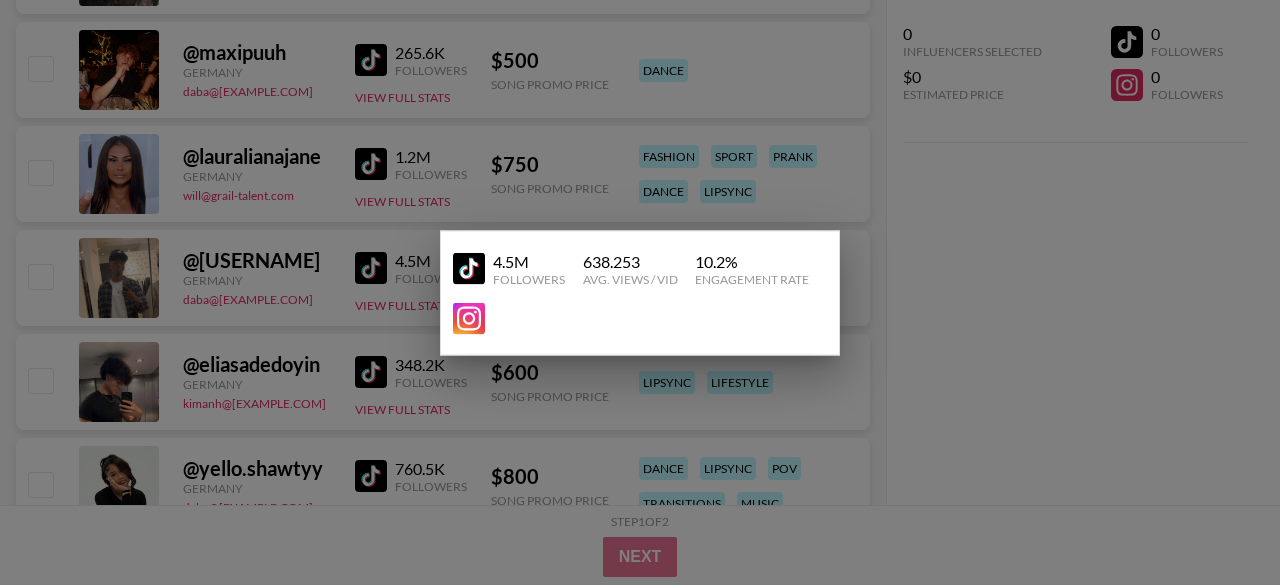 click at bounding box center [640, 292] 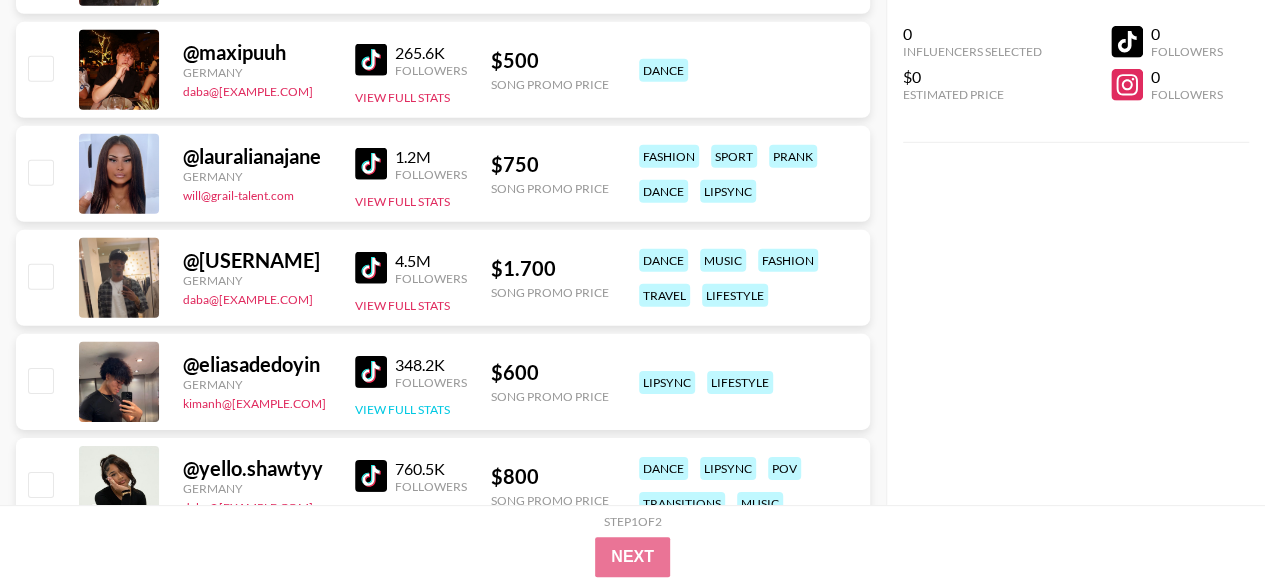 click on "View Full Stats" at bounding box center [402, 409] 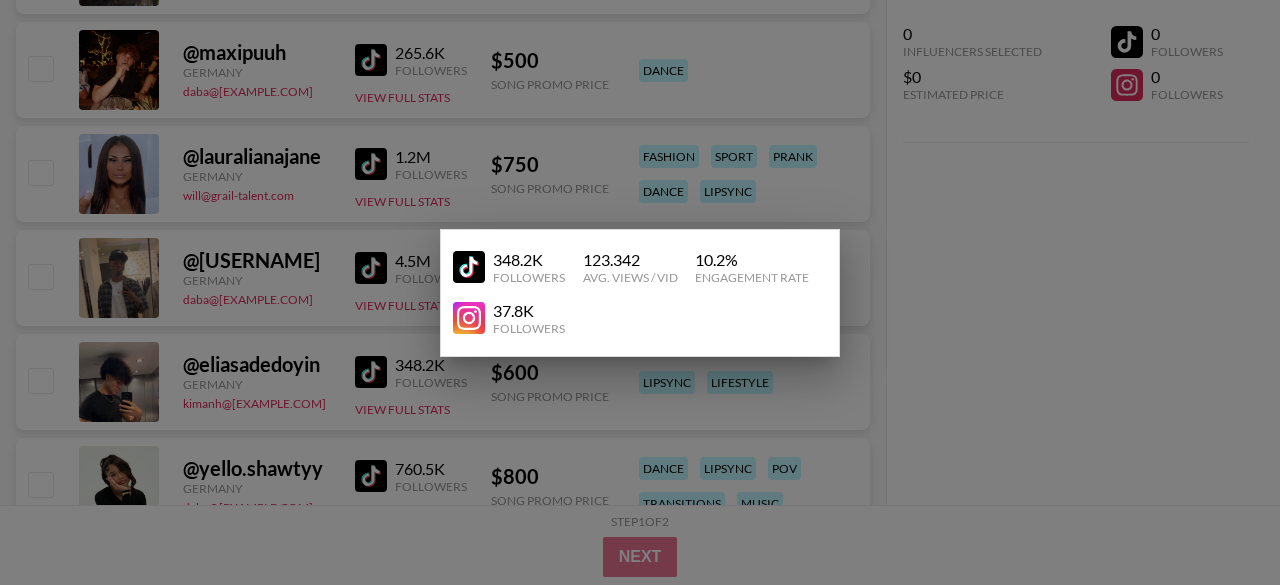 click at bounding box center (640, 292) 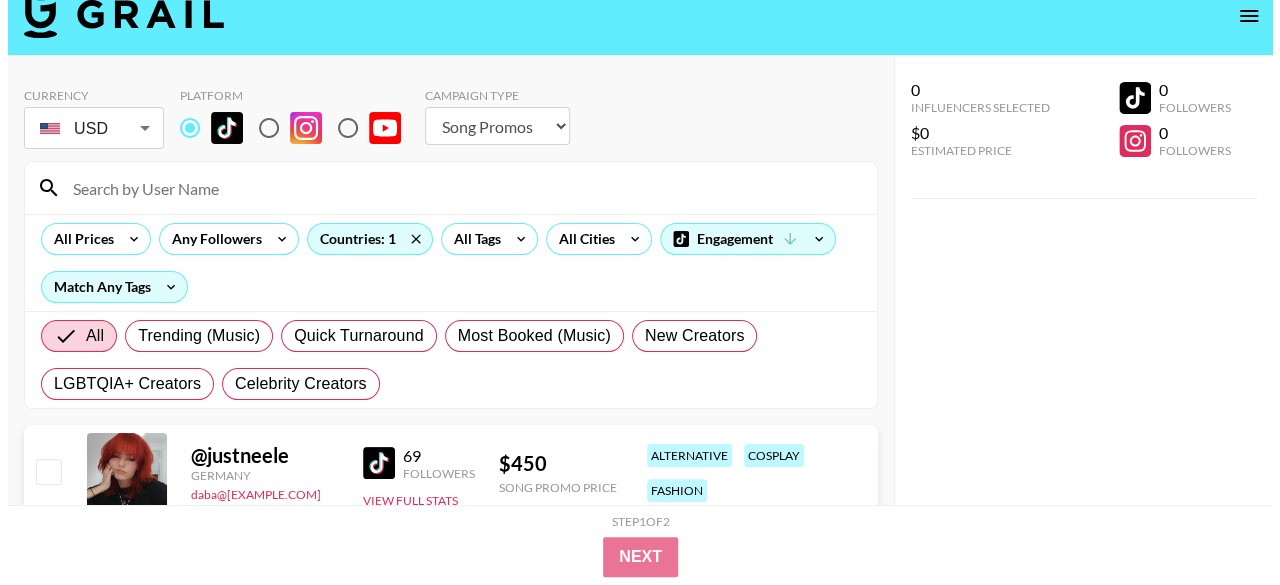 scroll, scrollTop: 0, scrollLeft: 0, axis: both 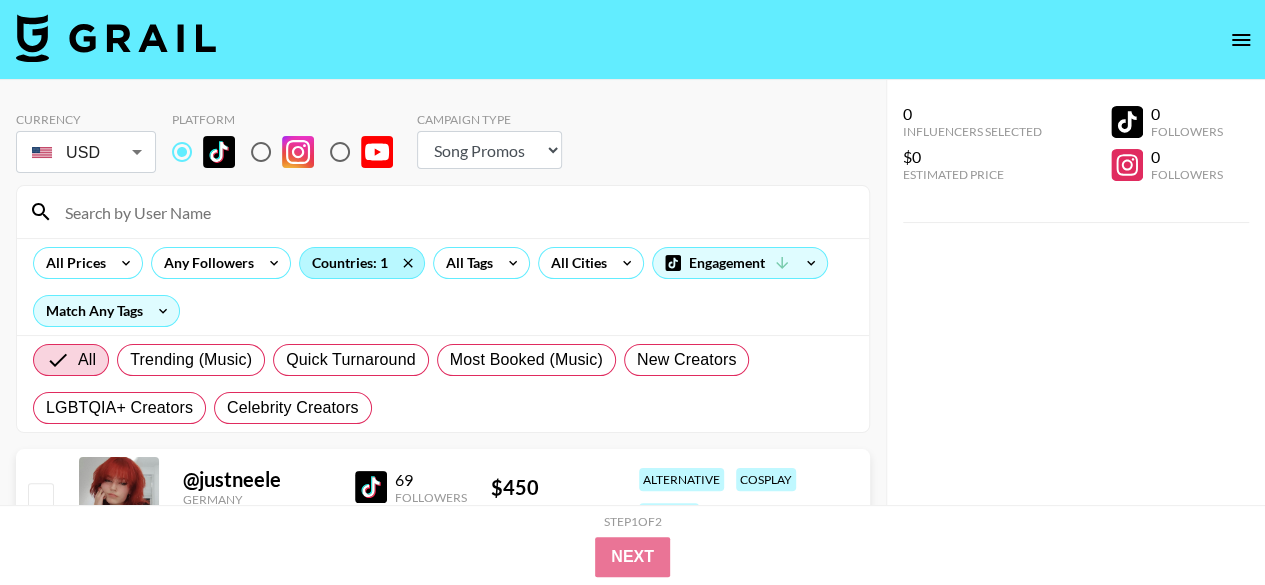 click on "Countries: 1" at bounding box center [362, 263] 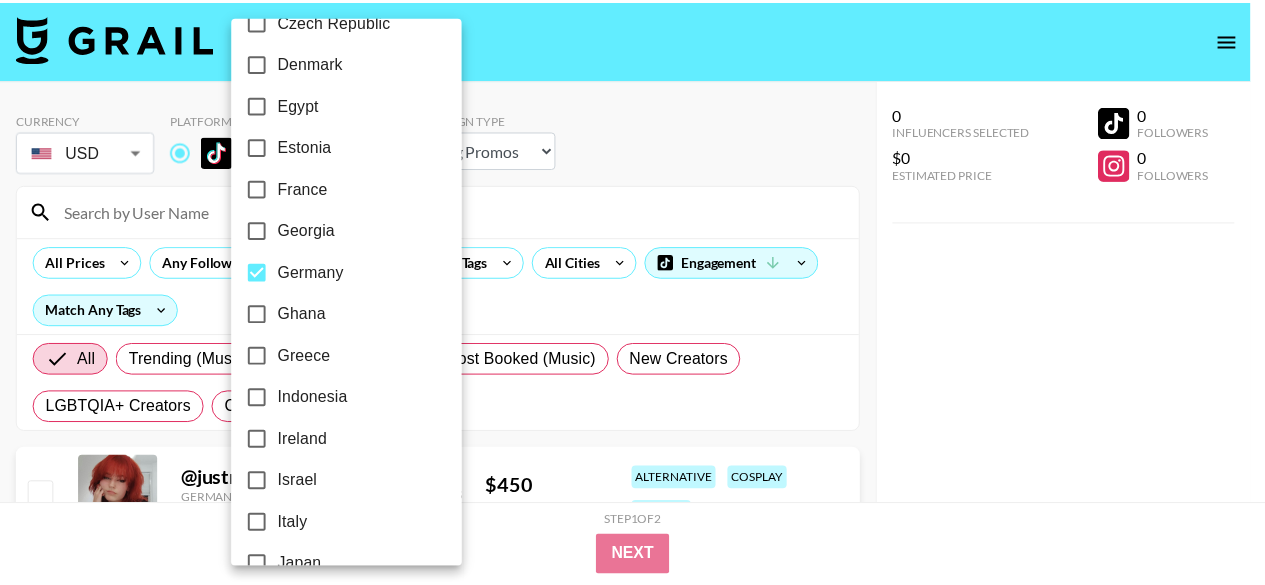scroll, scrollTop: 537, scrollLeft: 0, axis: vertical 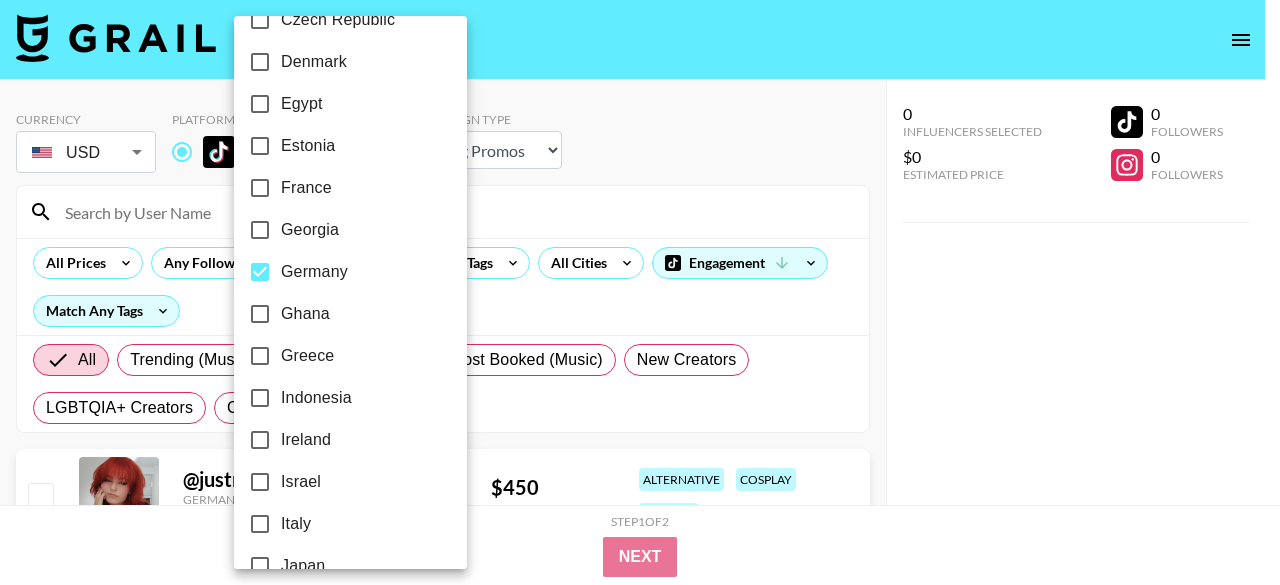 click on "Ireland" at bounding box center [306, 440] 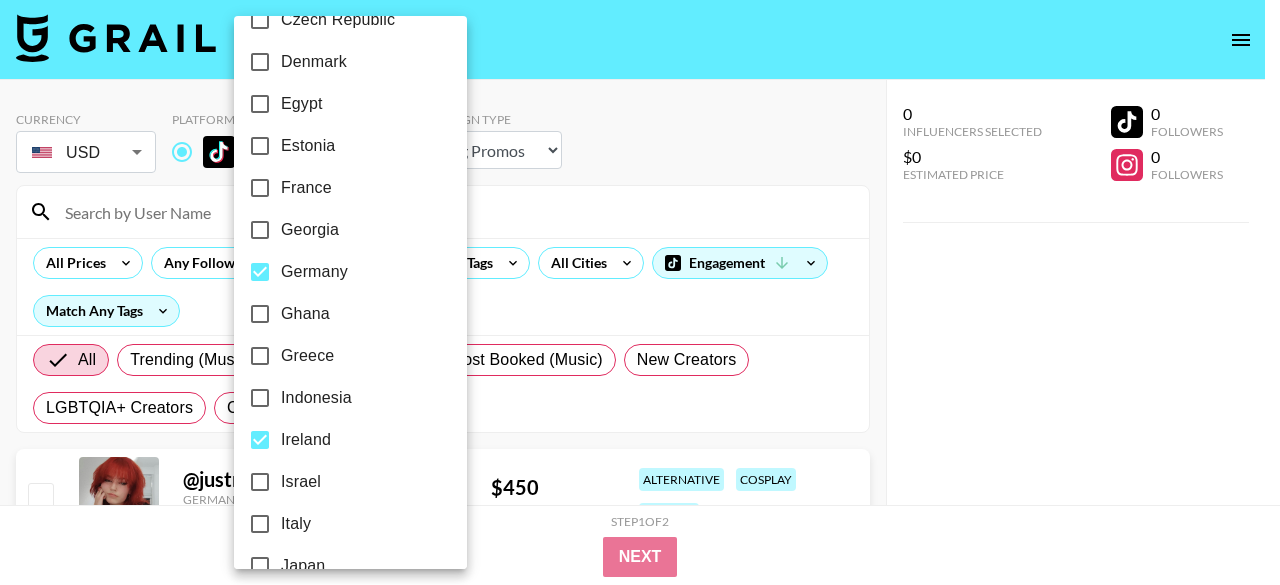 click on "Germany" at bounding box center [260, 272] 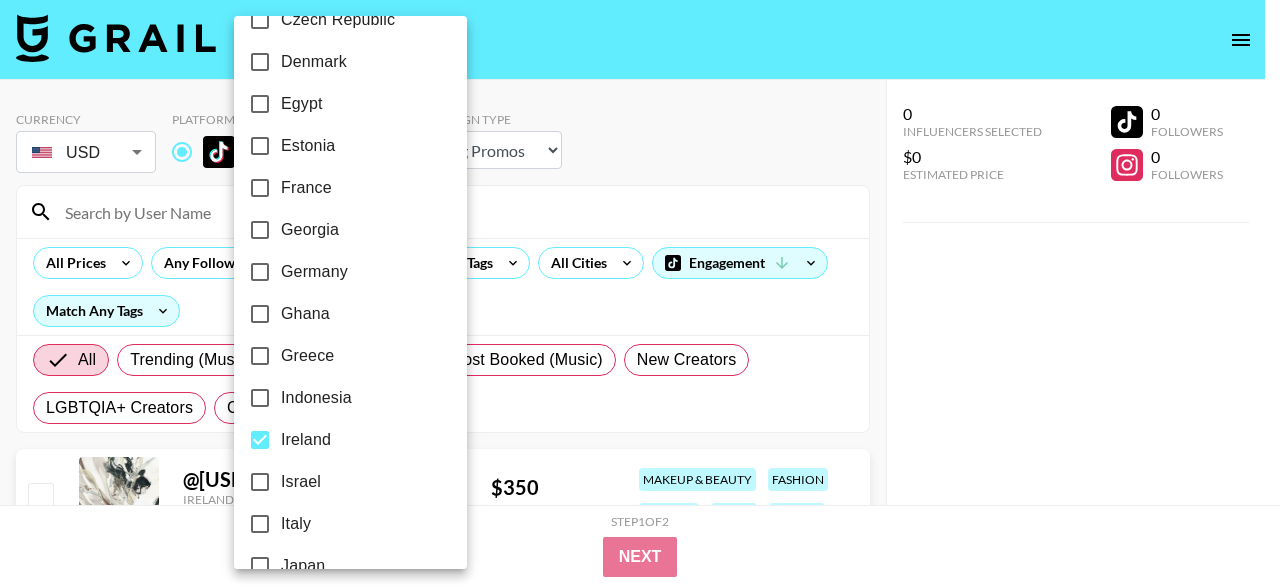 click at bounding box center (640, 292) 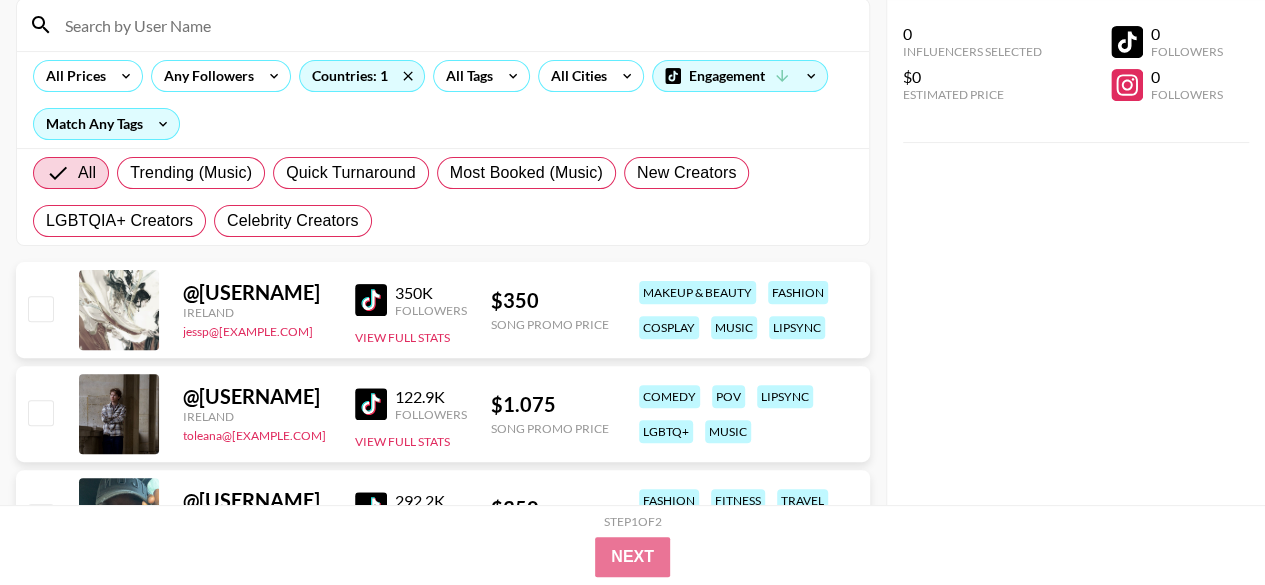 scroll, scrollTop: 188, scrollLeft: 0, axis: vertical 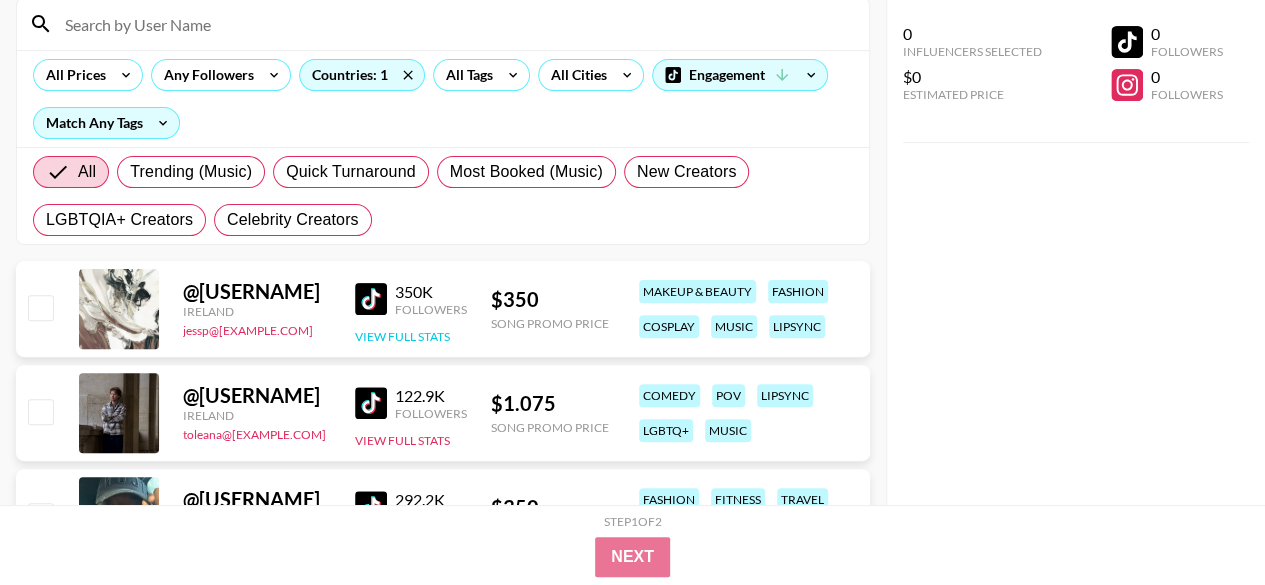 click on "View Full Stats" at bounding box center [402, 336] 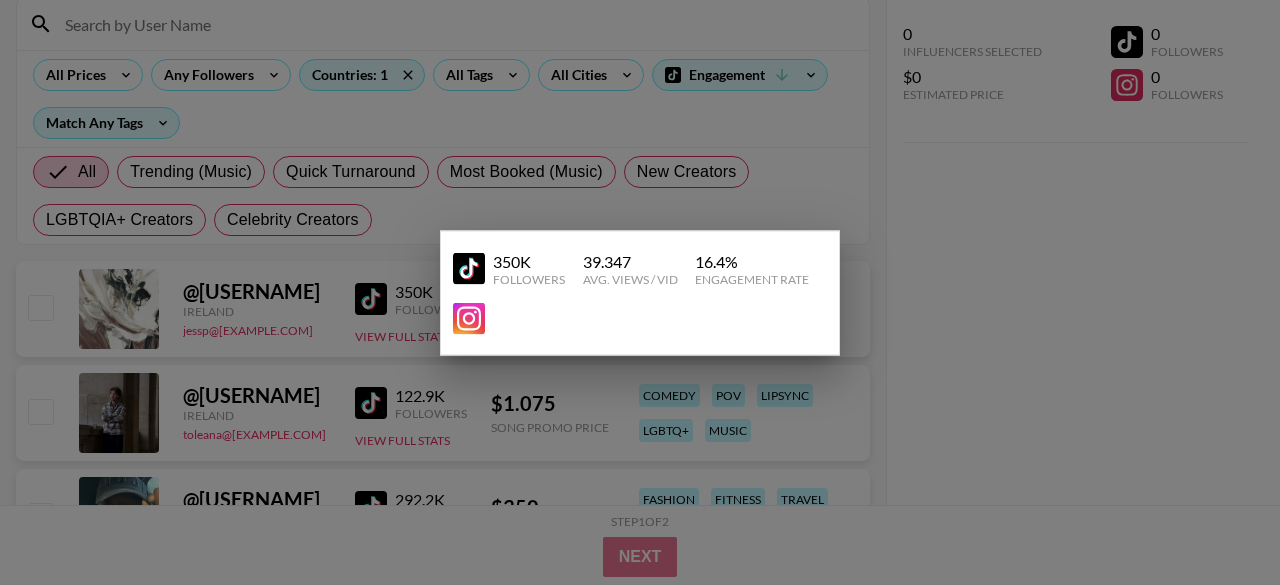 click at bounding box center (640, 292) 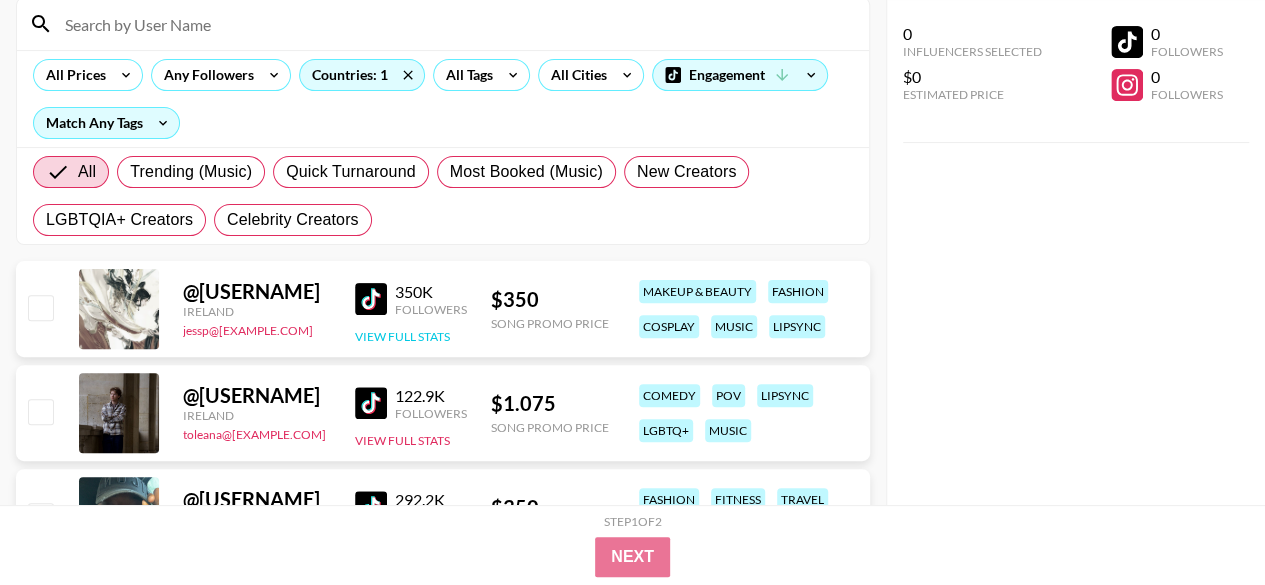 click on "View Full Stats" at bounding box center (402, 336) 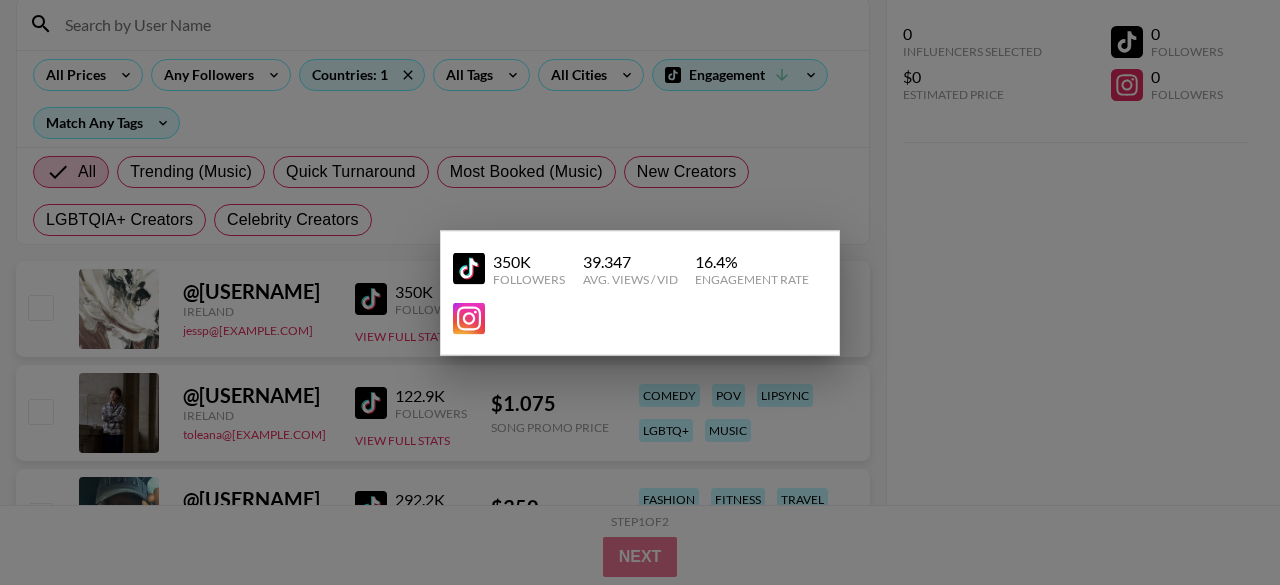 click at bounding box center [640, 292] 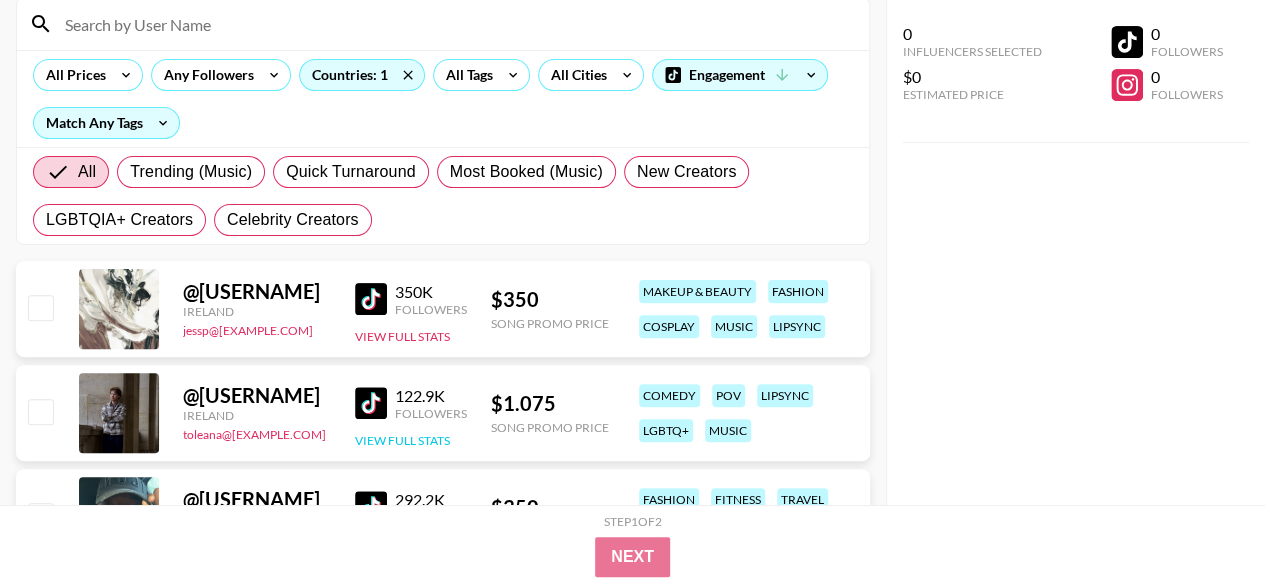 click on "View Full Stats" at bounding box center [402, 440] 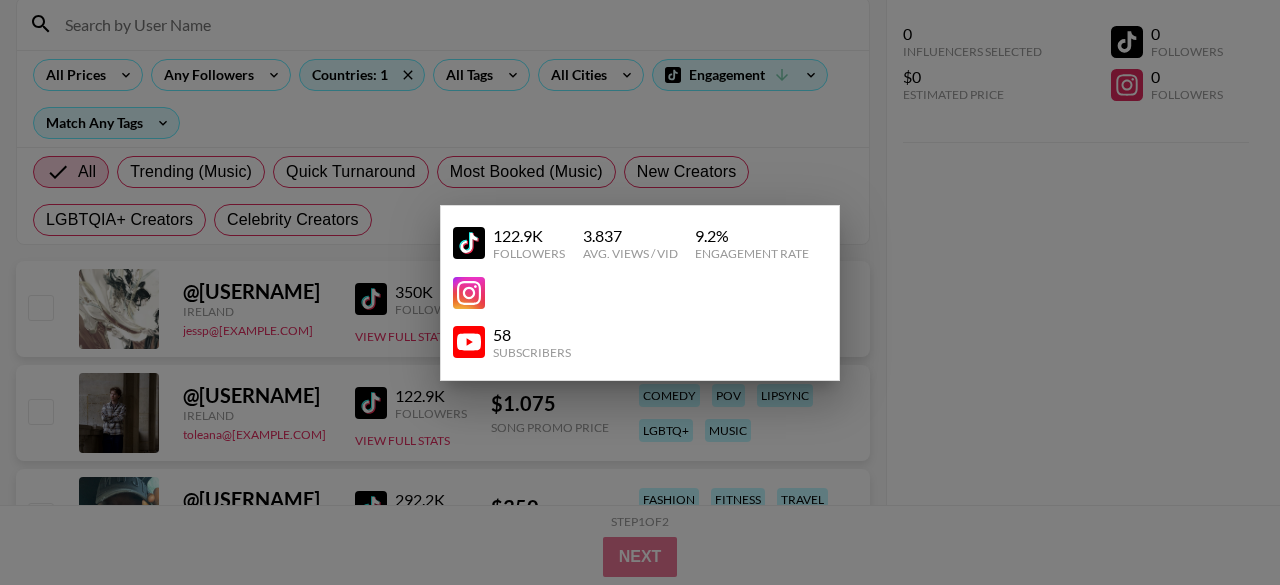 click at bounding box center (640, 292) 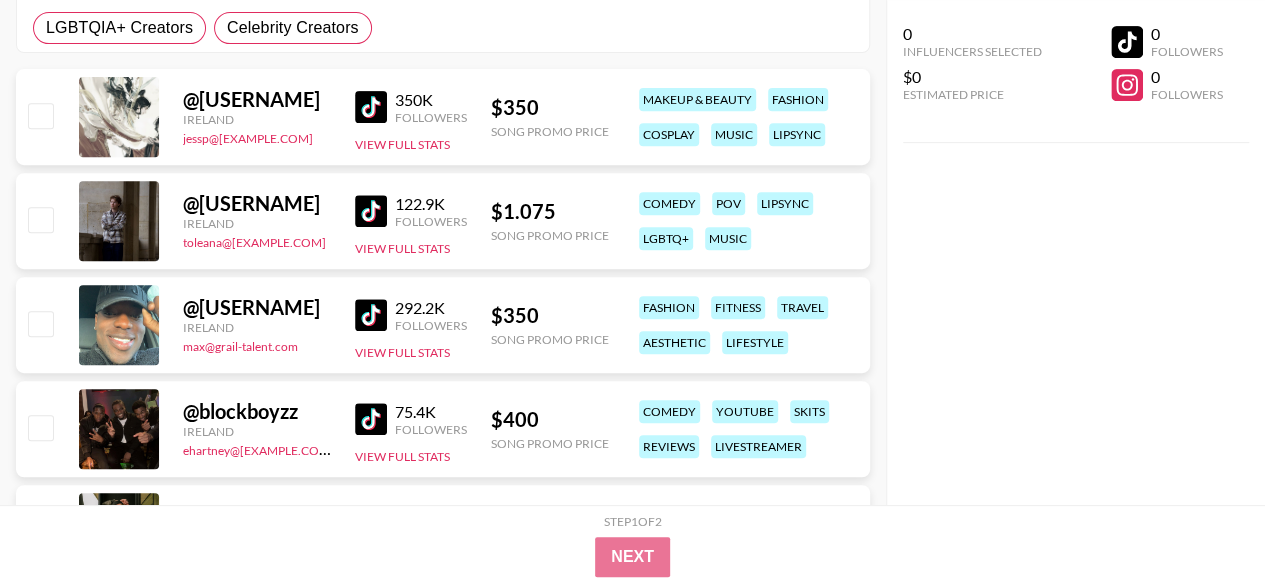 scroll, scrollTop: 381, scrollLeft: 0, axis: vertical 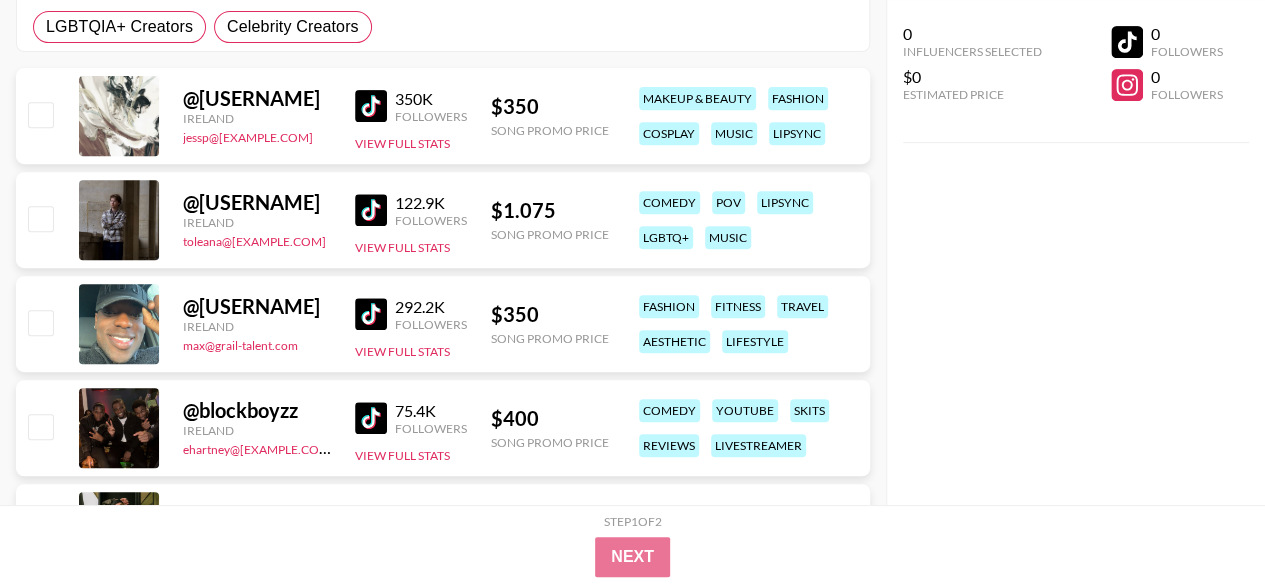 drag, startPoint x: 367, startPoint y: 342, endPoint x: 326, endPoint y: 315, distance: 49.09175 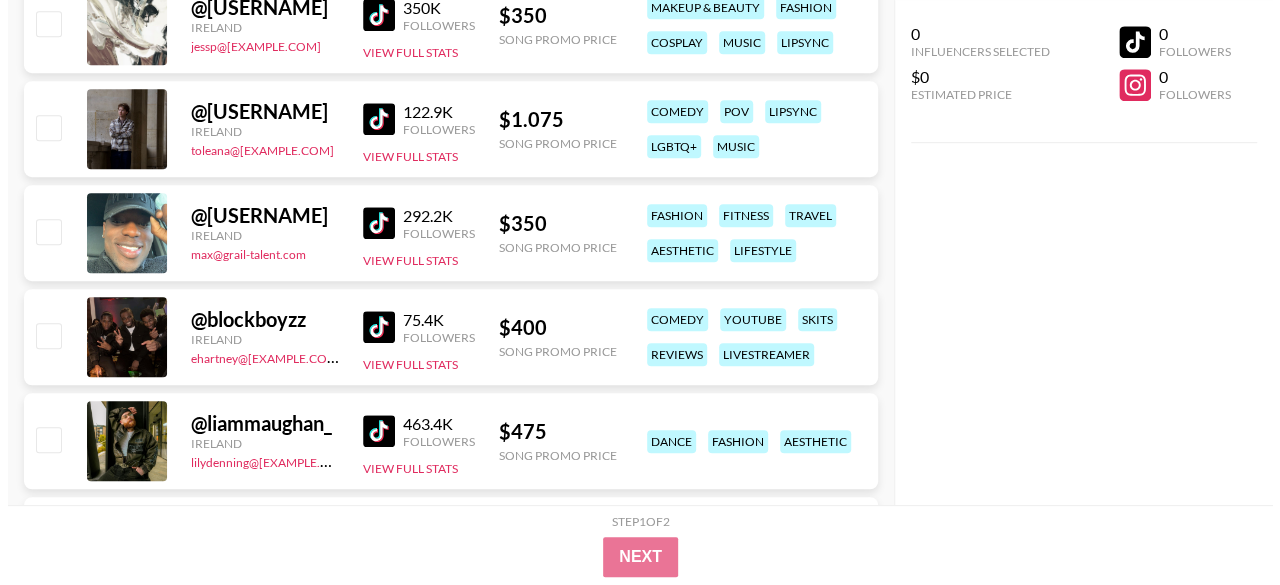 scroll, scrollTop: 0, scrollLeft: 0, axis: both 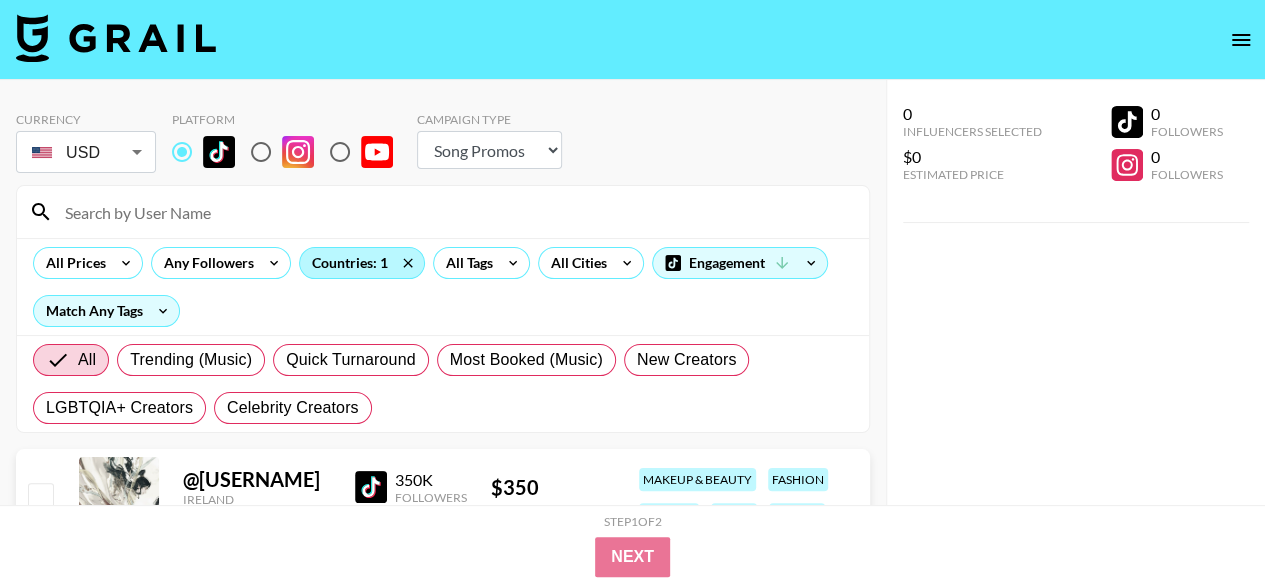 click on "Countries: 1" at bounding box center [362, 263] 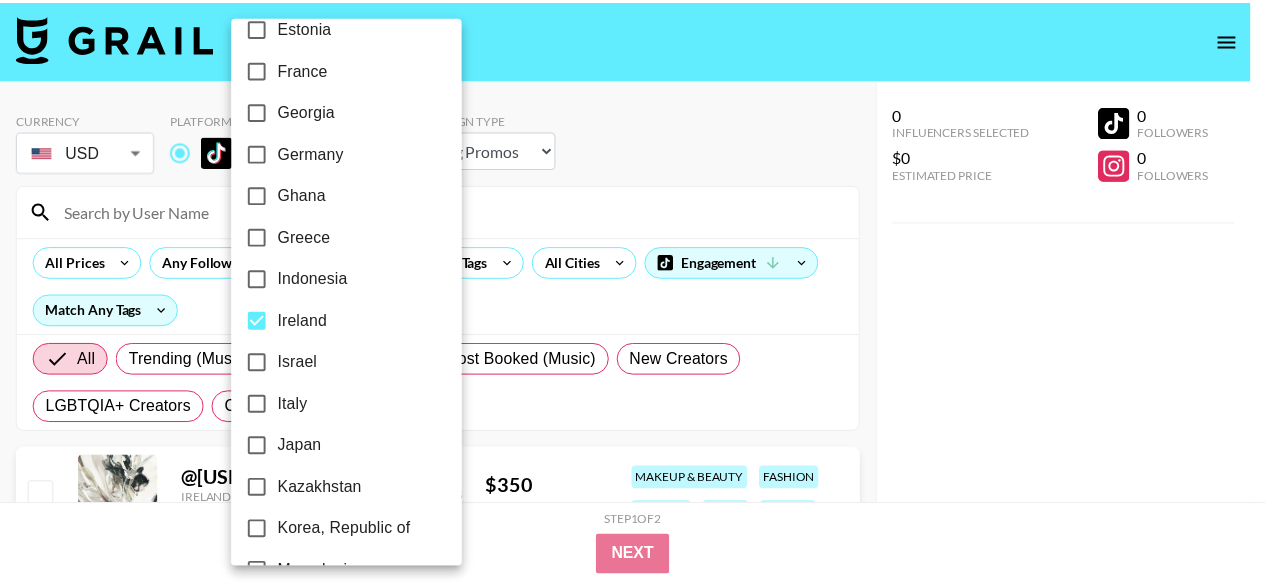 scroll, scrollTop: 759, scrollLeft: 0, axis: vertical 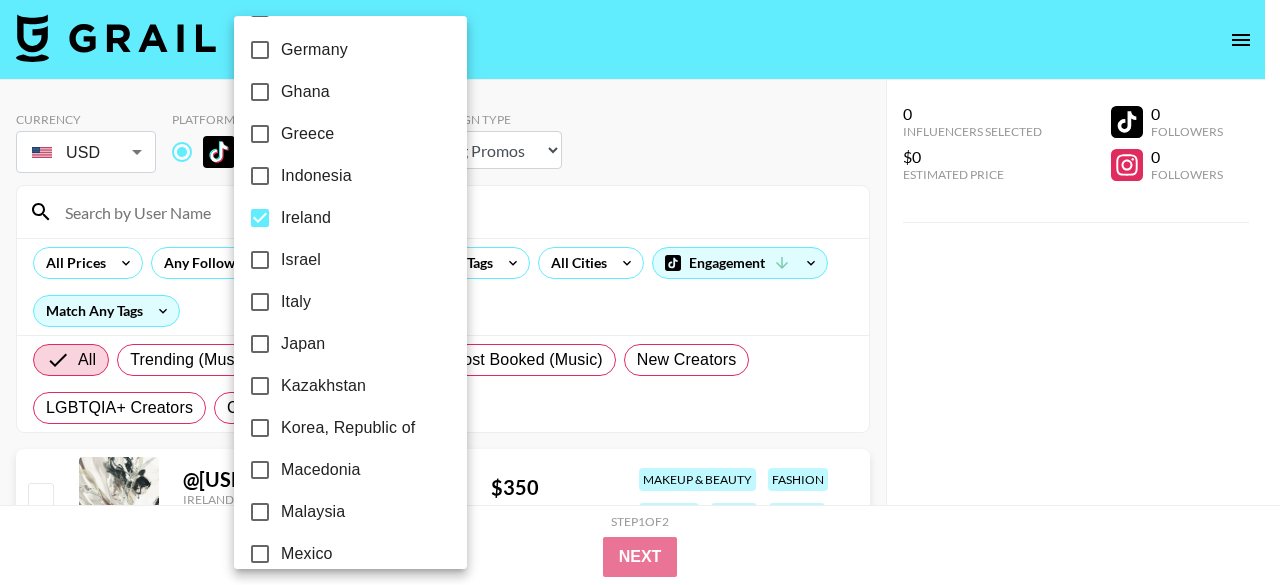 click on "Ireland" at bounding box center (260, 218) 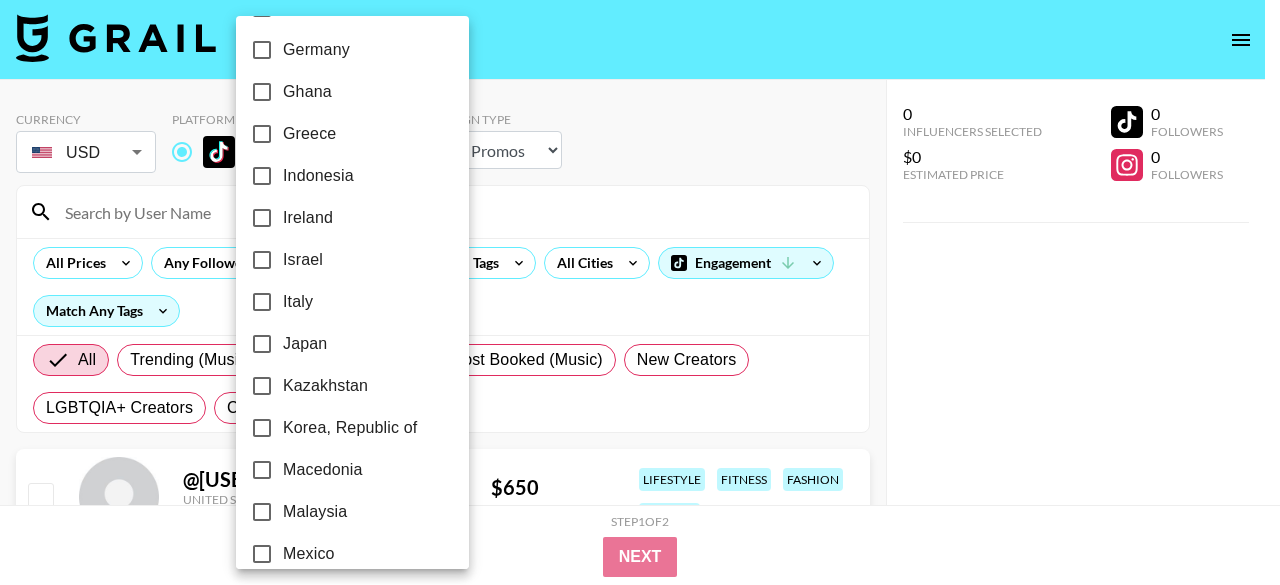 click on "Italy" at bounding box center (262, 302) 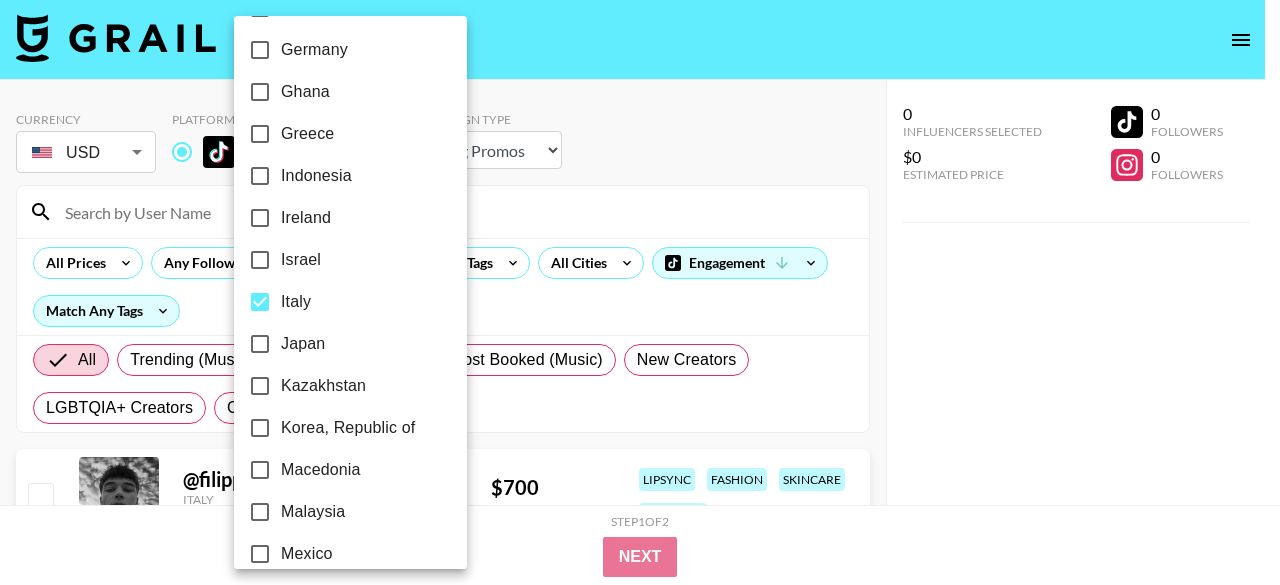 click at bounding box center (640, 292) 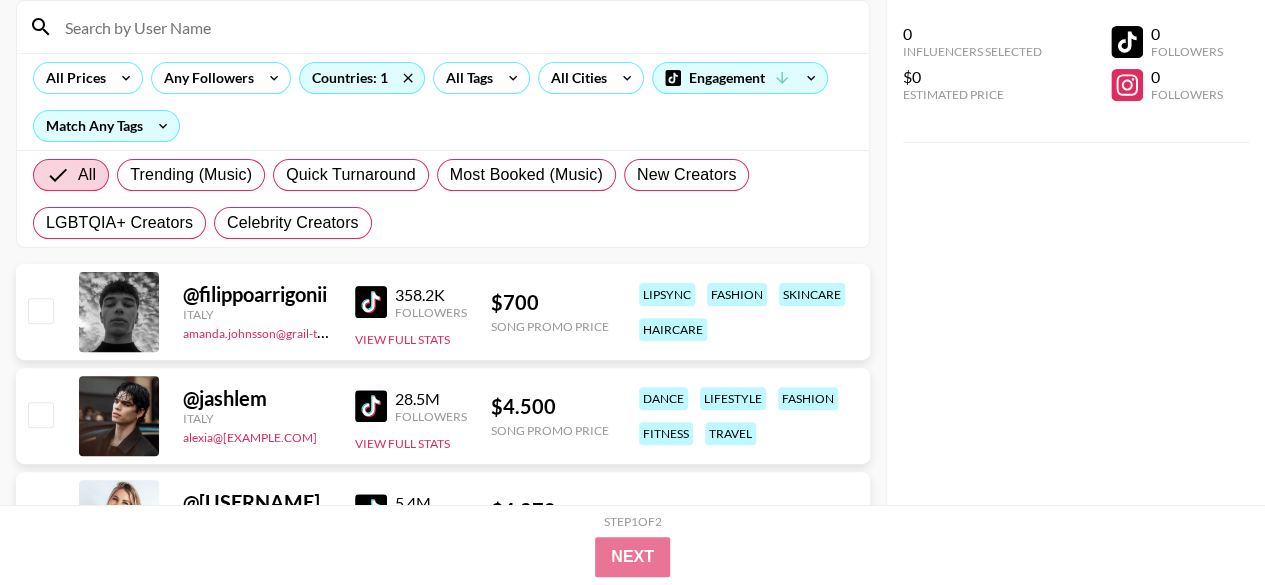 scroll, scrollTop: 226, scrollLeft: 0, axis: vertical 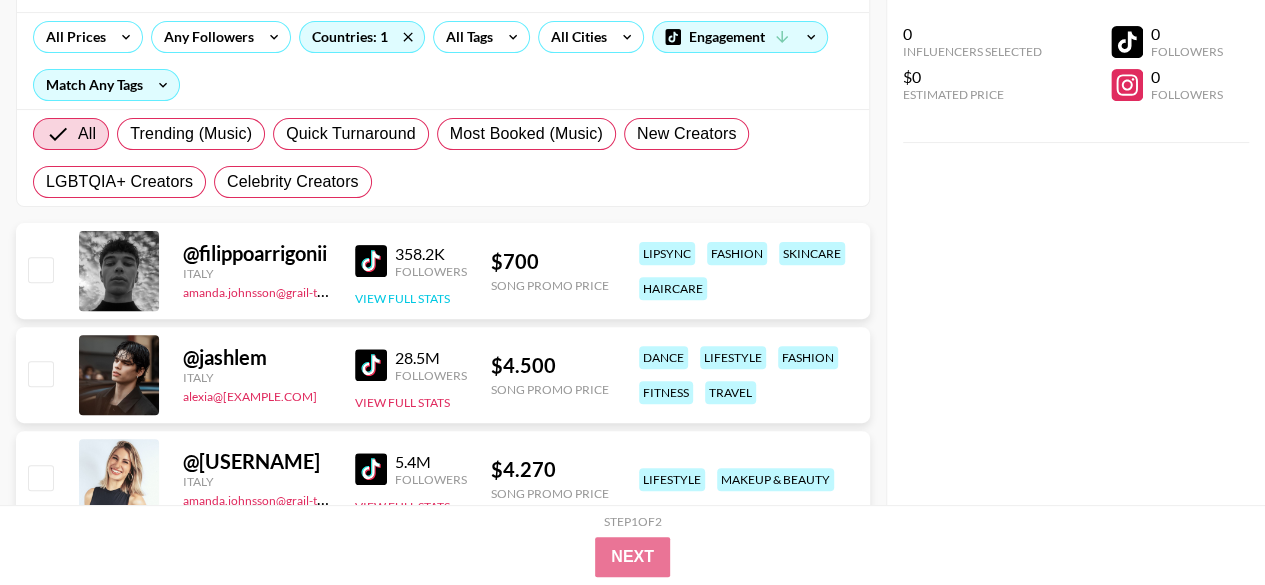click on "View Full Stats" at bounding box center (402, 298) 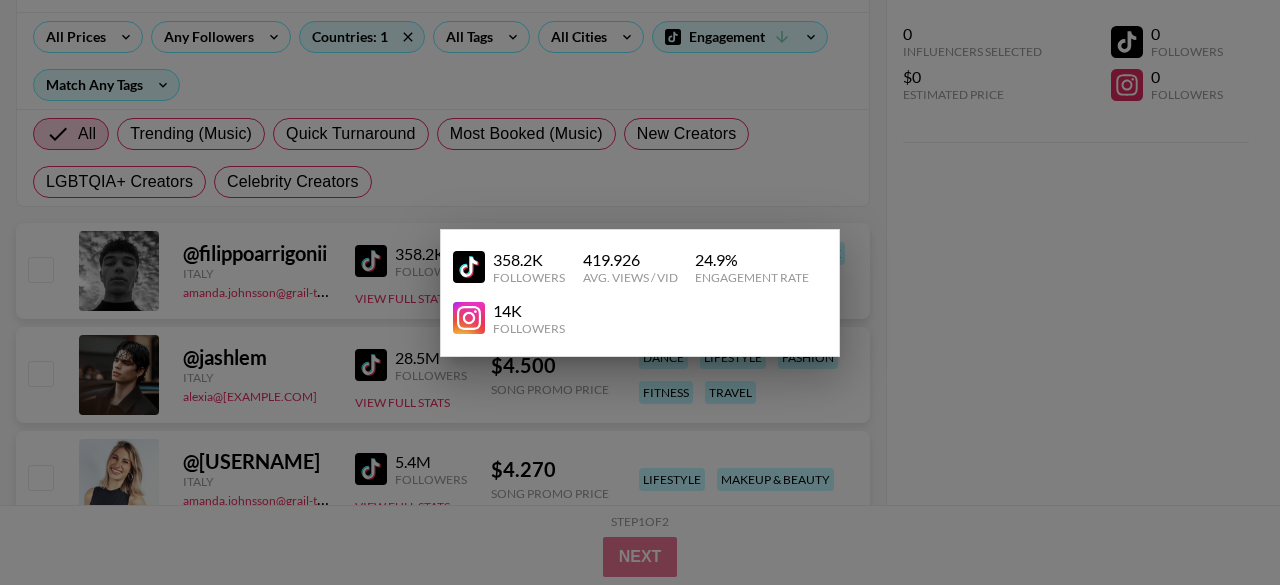 click at bounding box center (640, 292) 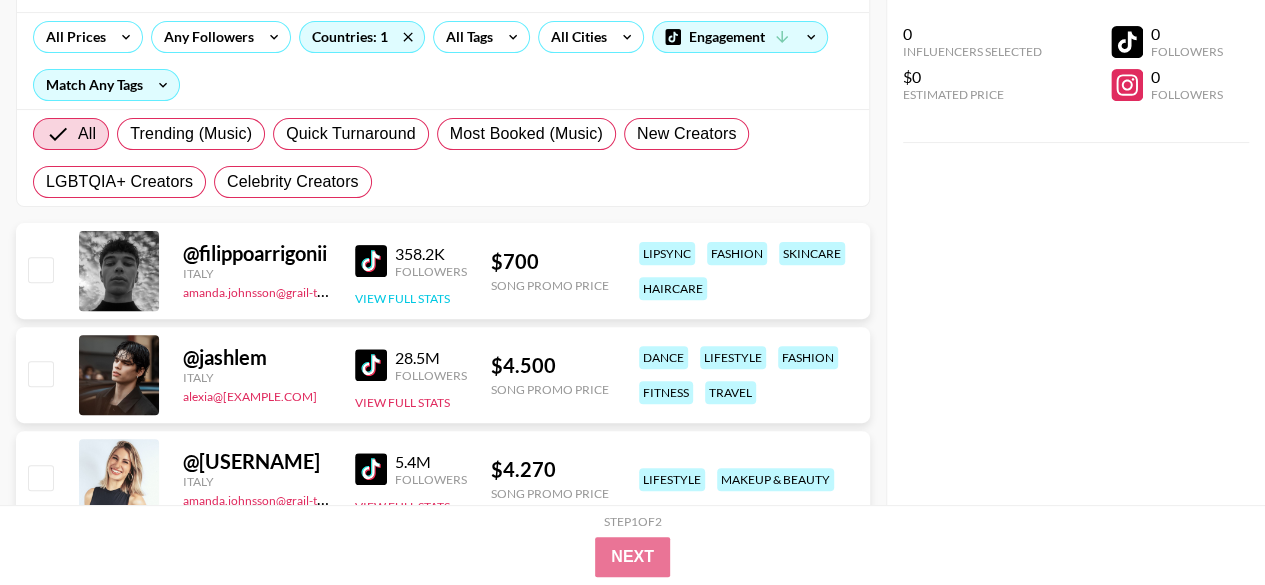 click on "View Full Stats" at bounding box center (402, 298) 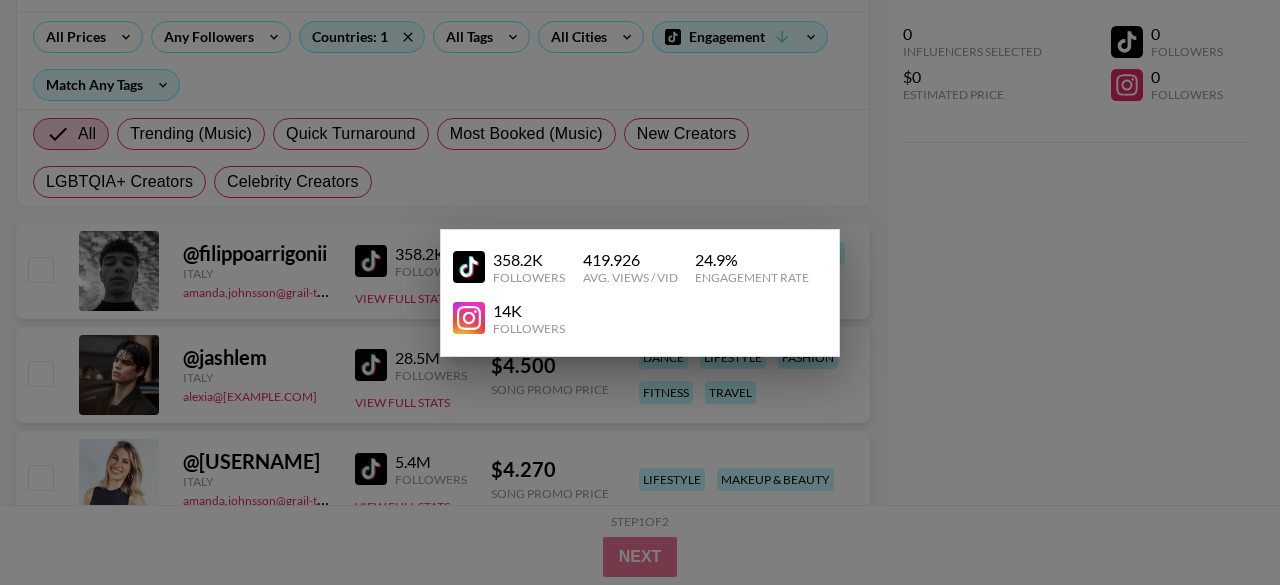 click at bounding box center (640, 292) 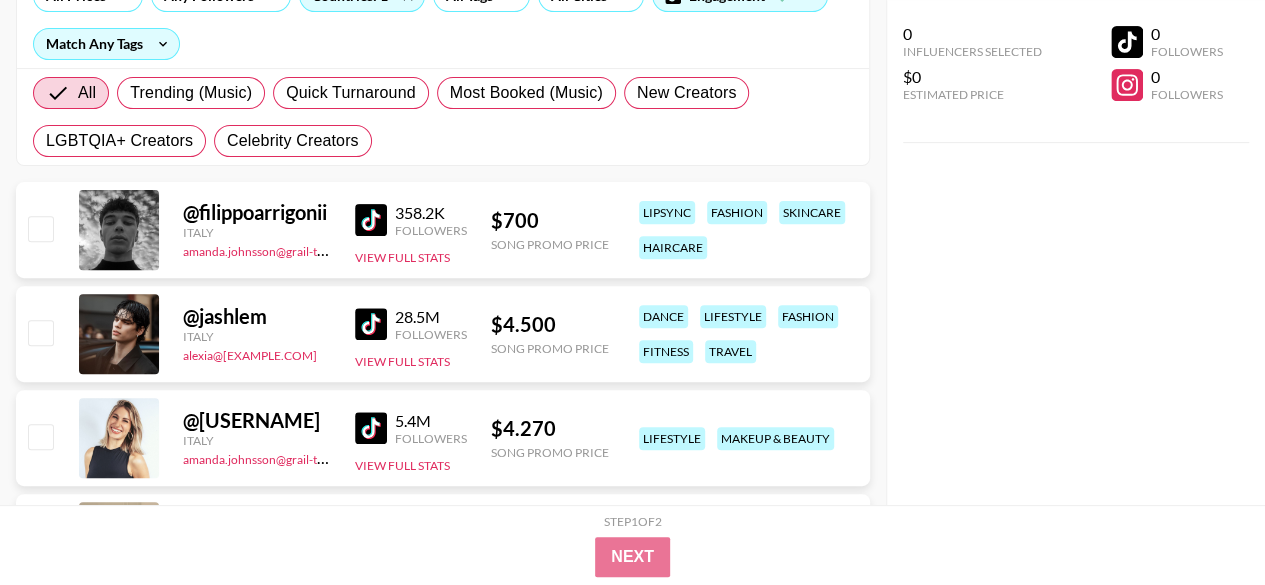 scroll, scrollTop: 268, scrollLeft: 0, axis: vertical 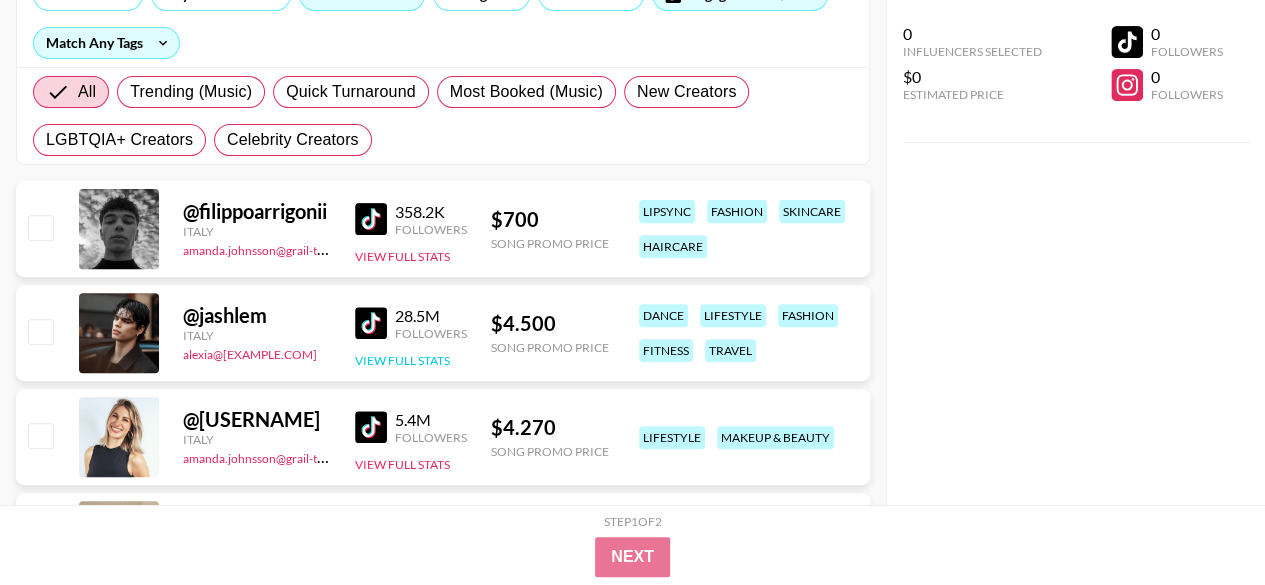 click on "View Full Stats" at bounding box center [402, 360] 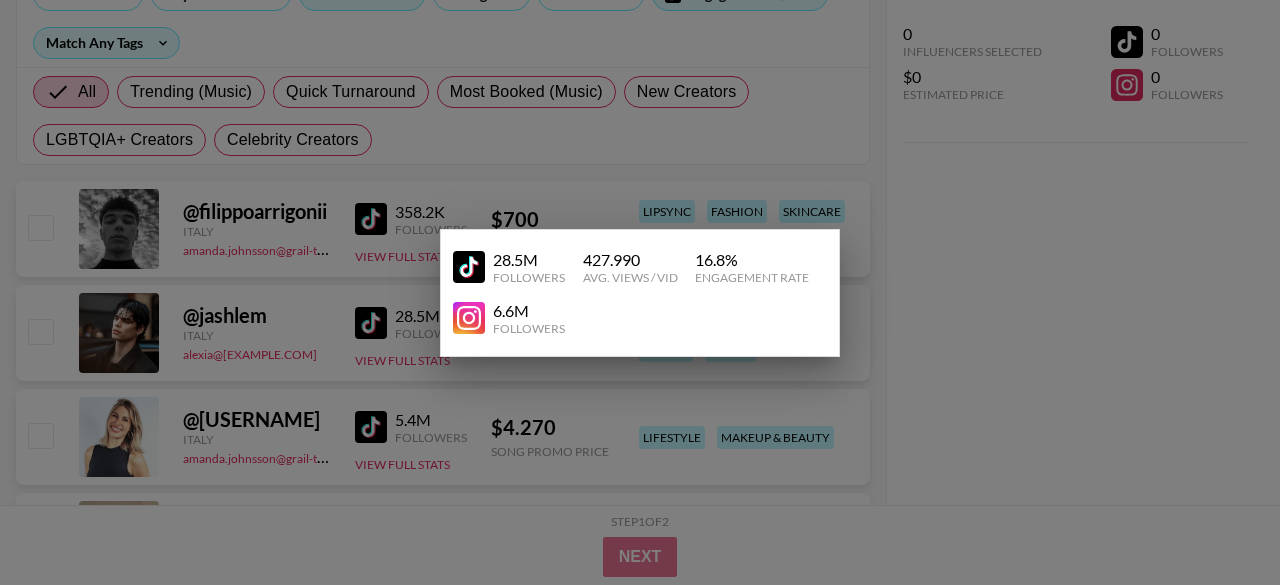 click at bounding box center [640, 292] 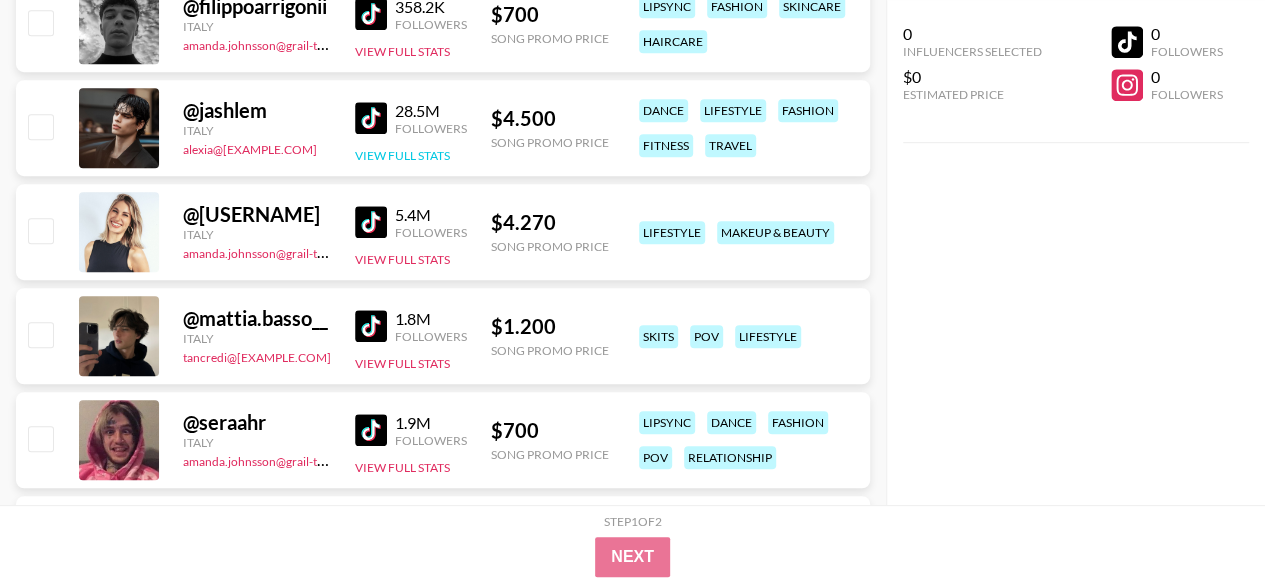 scroll, scrollTop: 478, scrollLeft: 0, axis: vertical 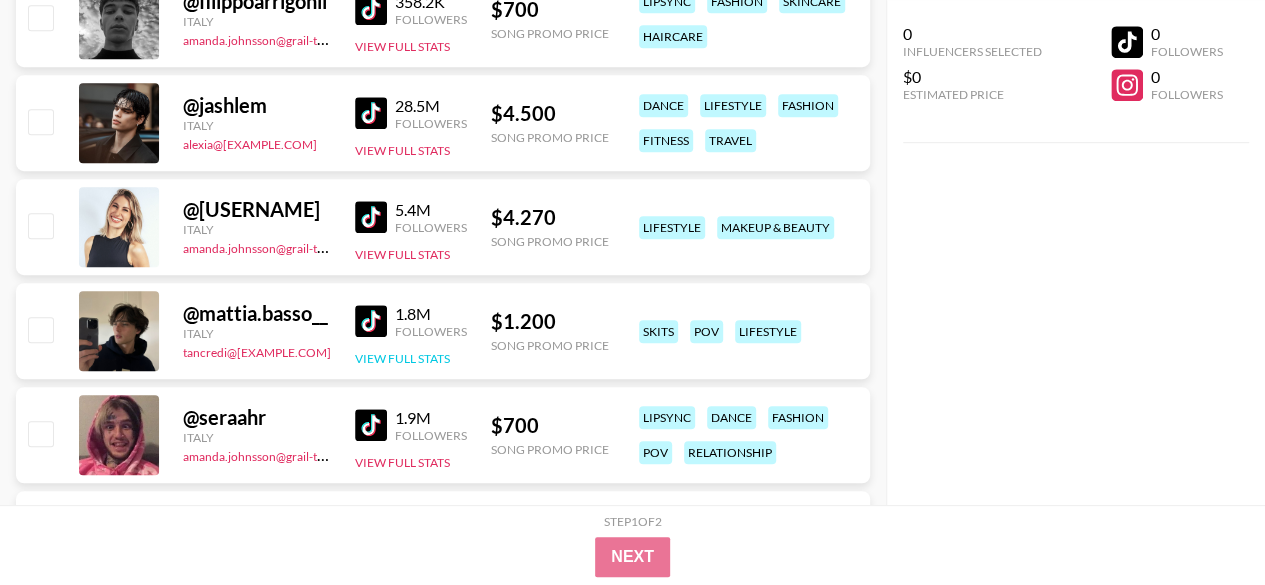 click on "View Full Stats" at bounding box center (402, 358) 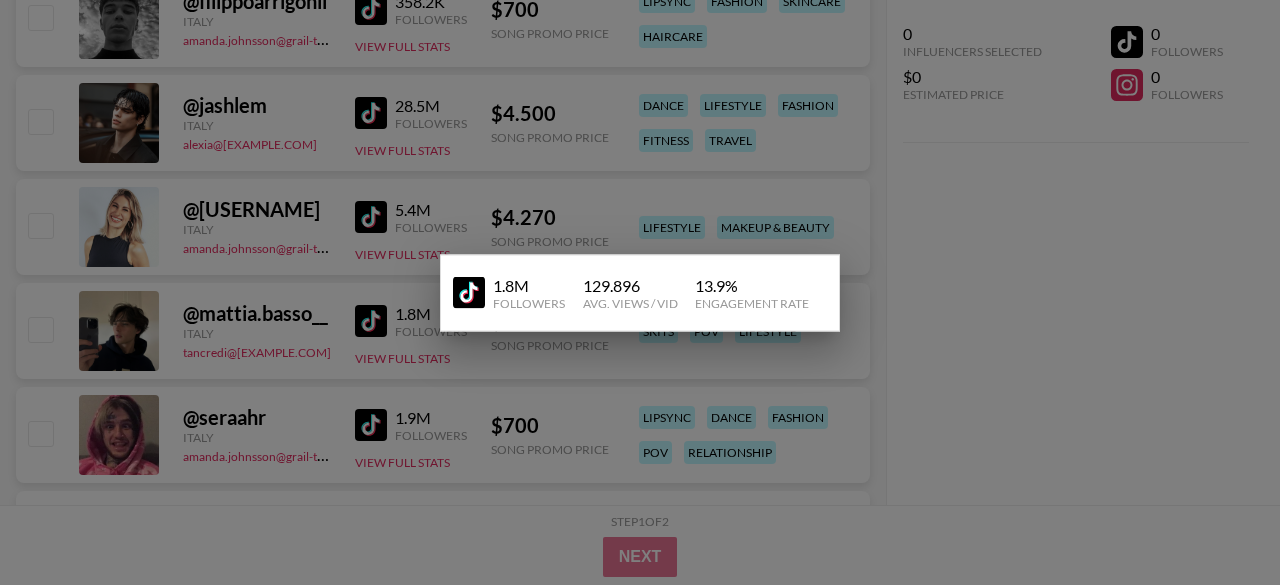 click at bounding box center (640, 292) 